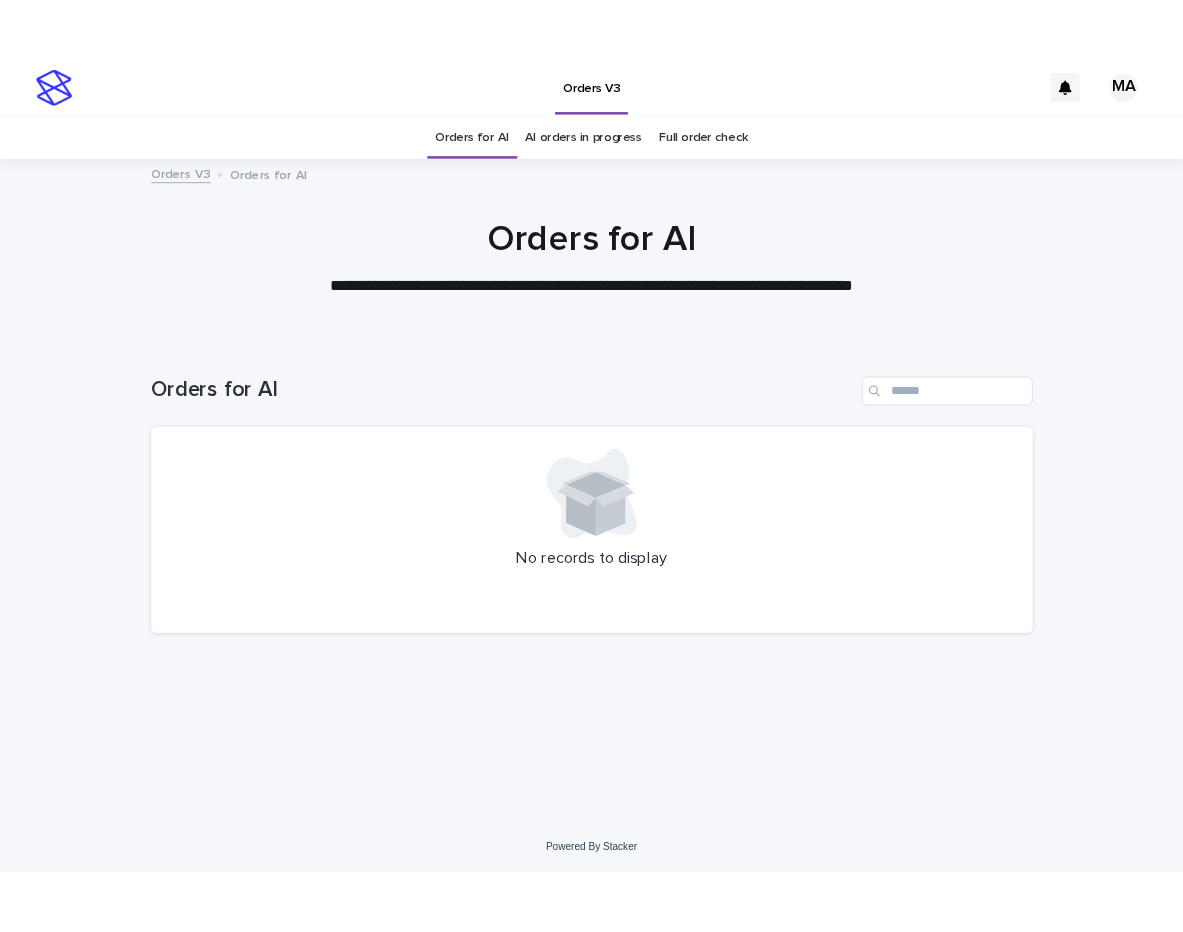scroll, scrollTop: 0, scrollLeft: 0, axis: both 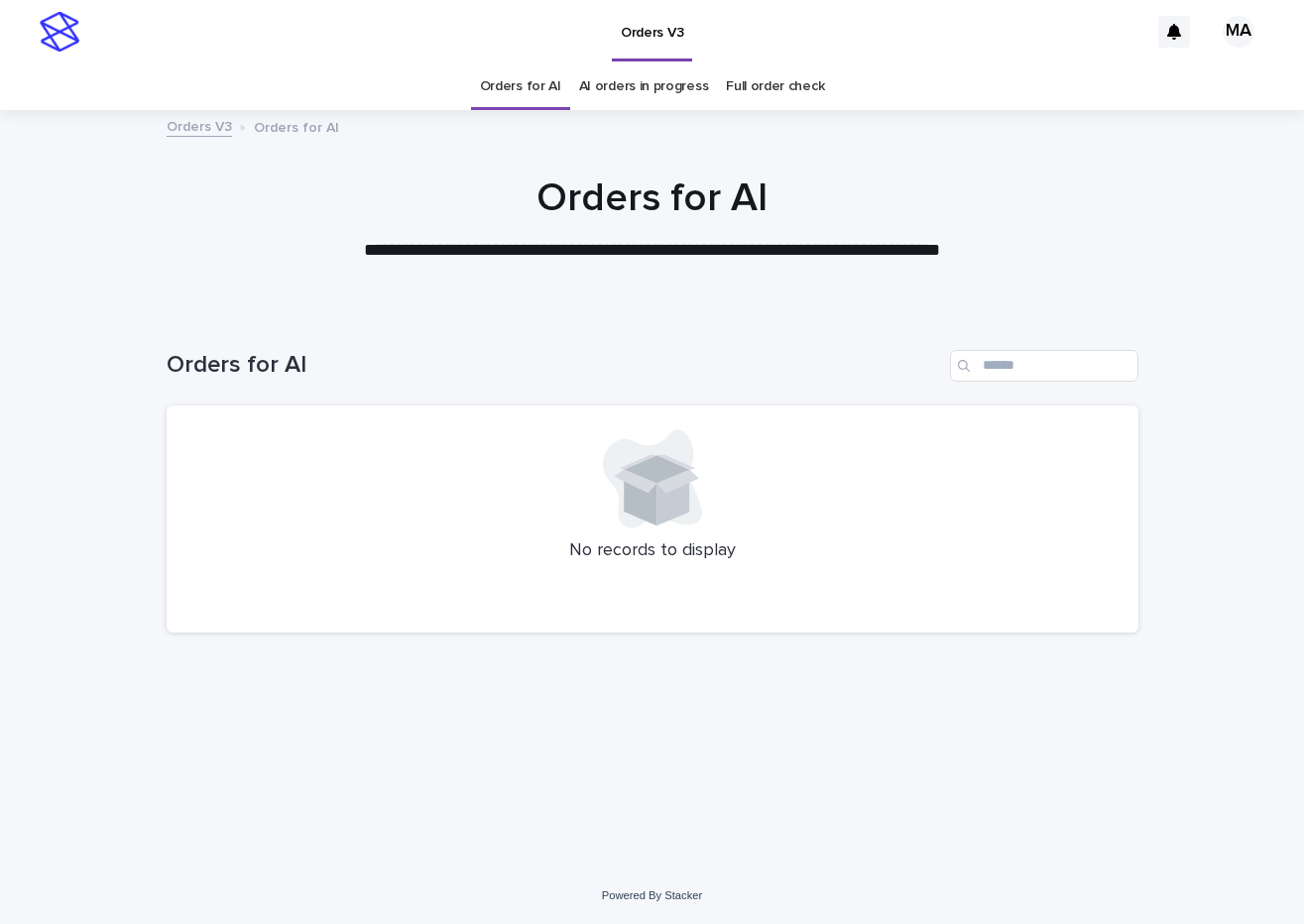 click on "Orders for AI" at bounding box center [652, 198] 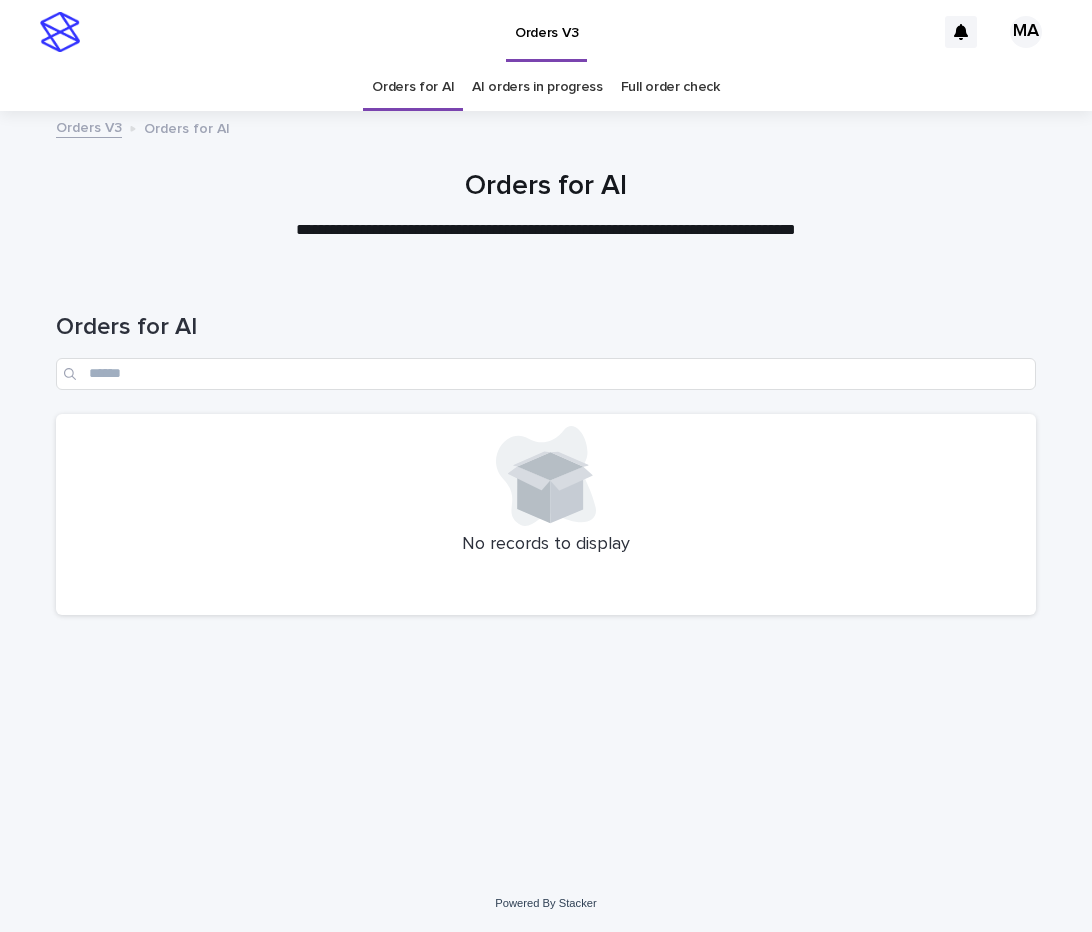 click on "Orders for AI AI orders in progress Full order check" at bounding box center [546, 87] 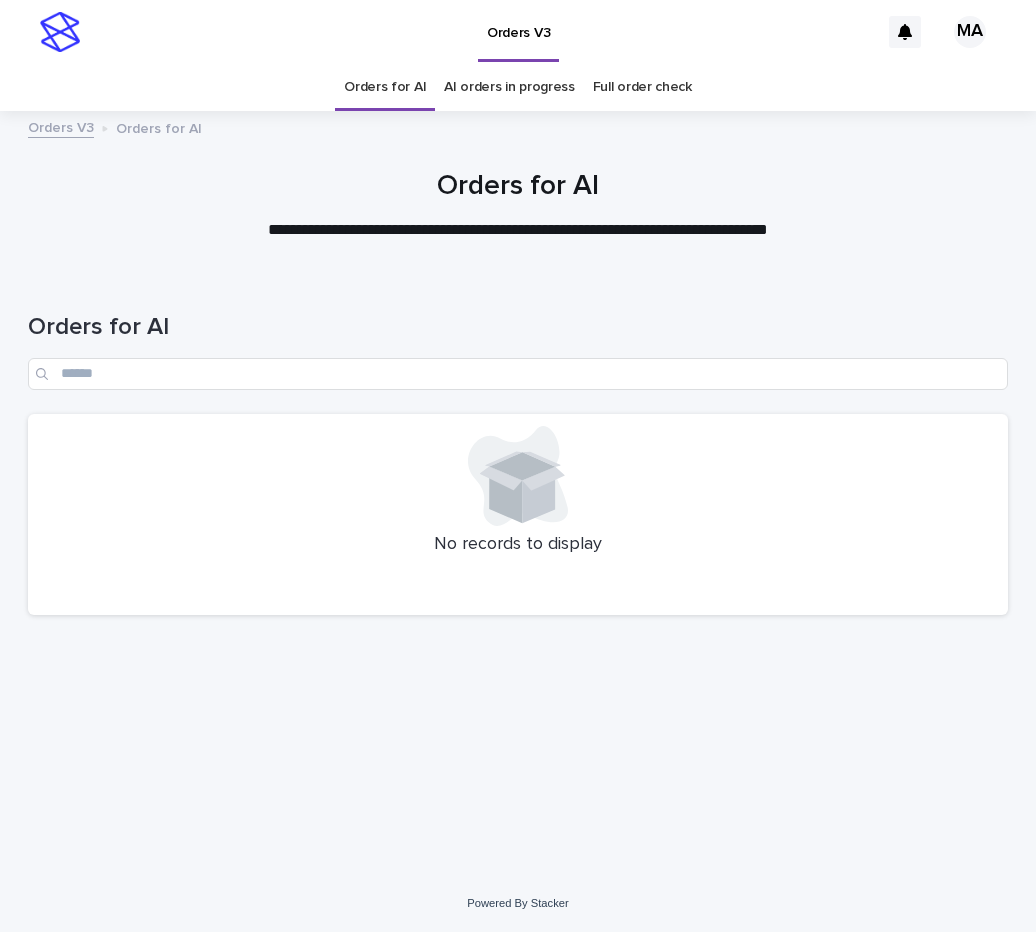 click on "Orders for AI" at bounding box center (518, 343) 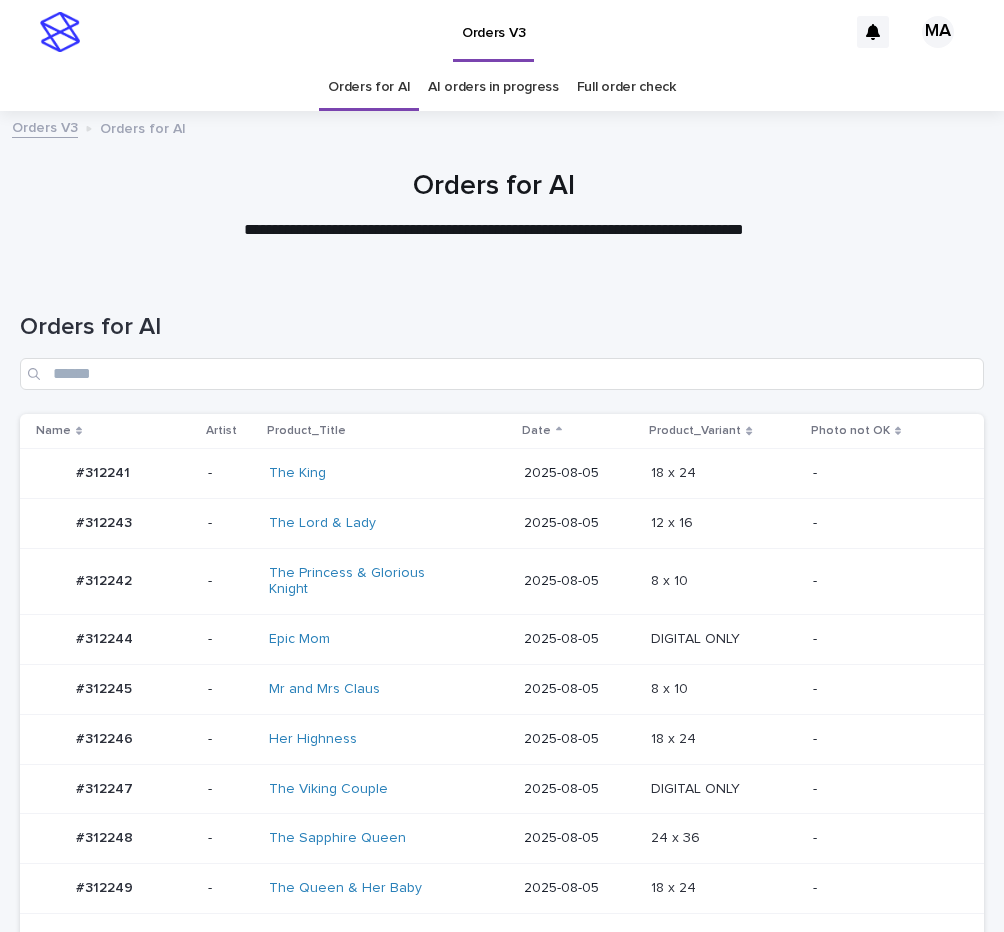 click on "DIGITAL ONLY" at bounding box center [697, 787] 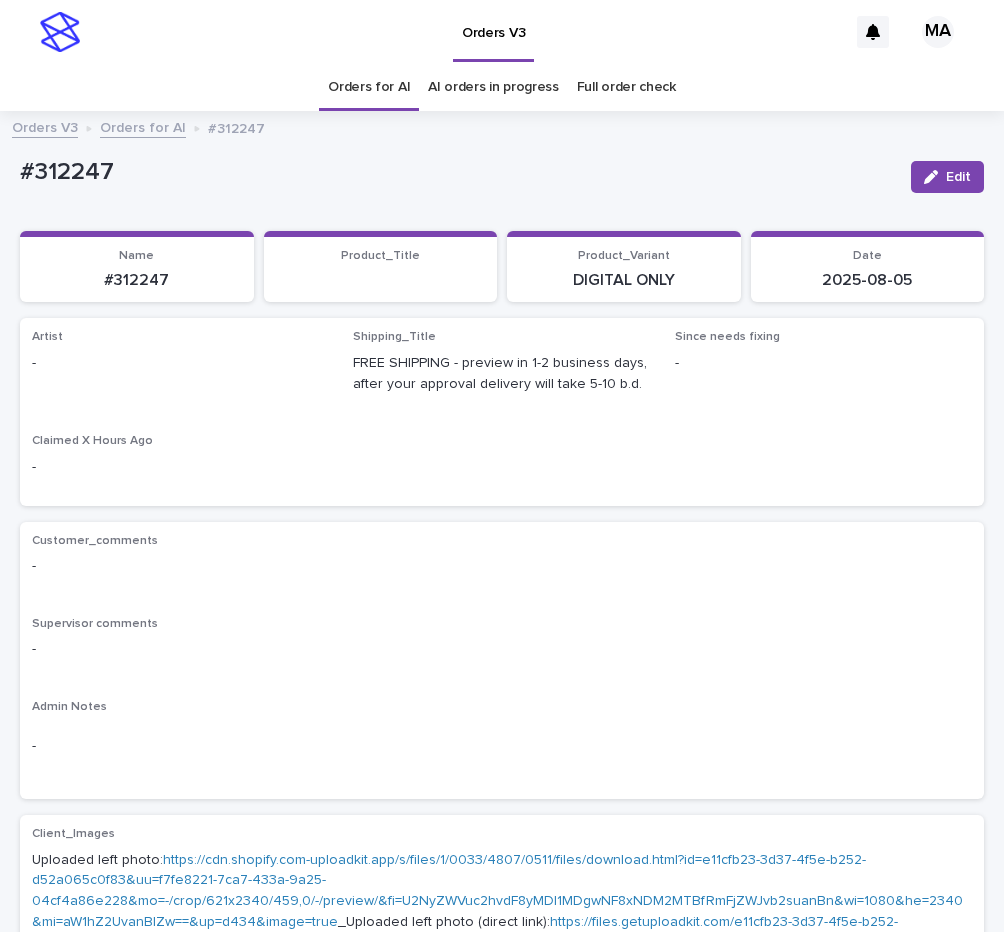 click on "Supervisor comments -" at bounding box center (502, 646) 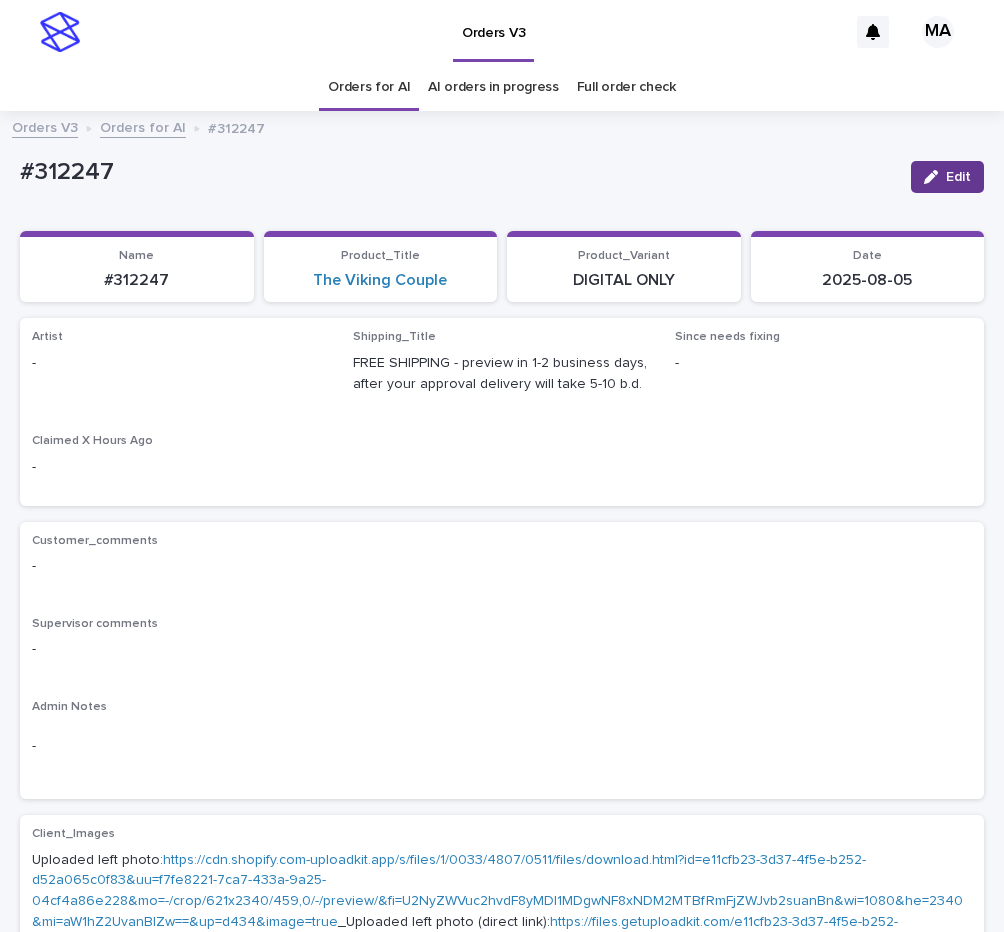 click on "Edit" at bounding box center (947, 177) 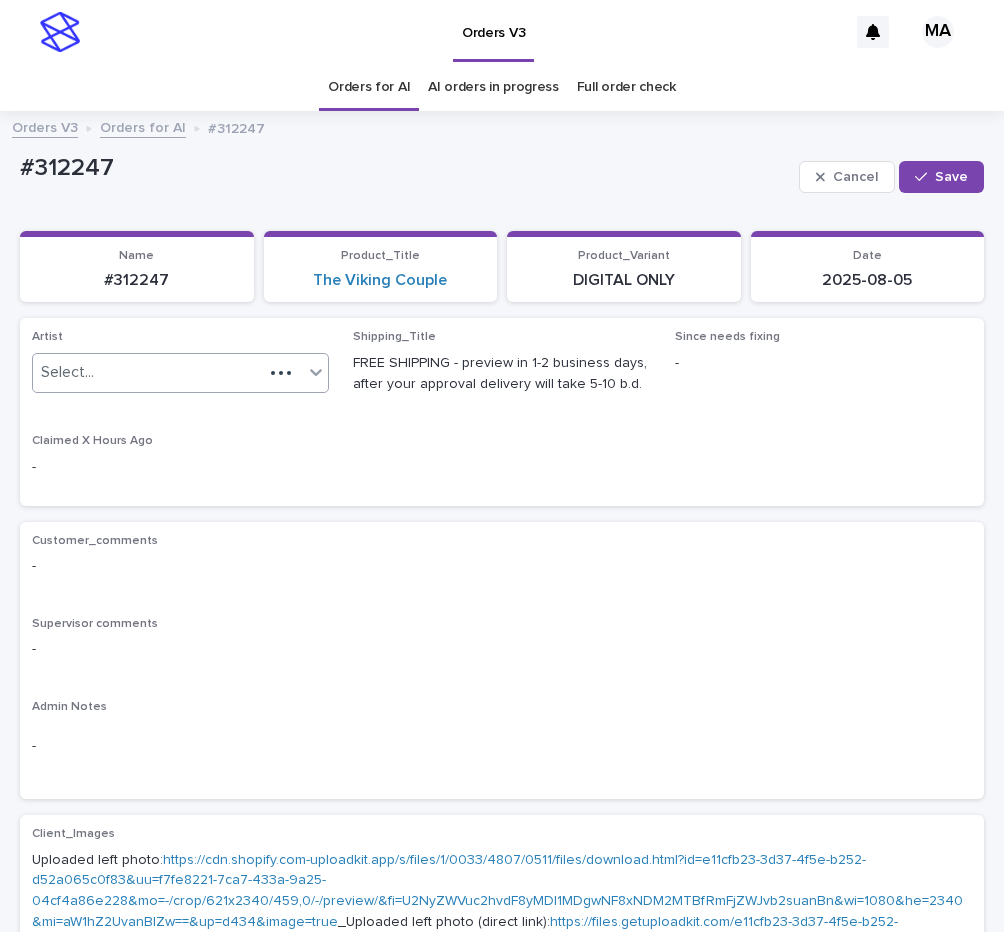click on "Select..." at bounding box center (148, 372) 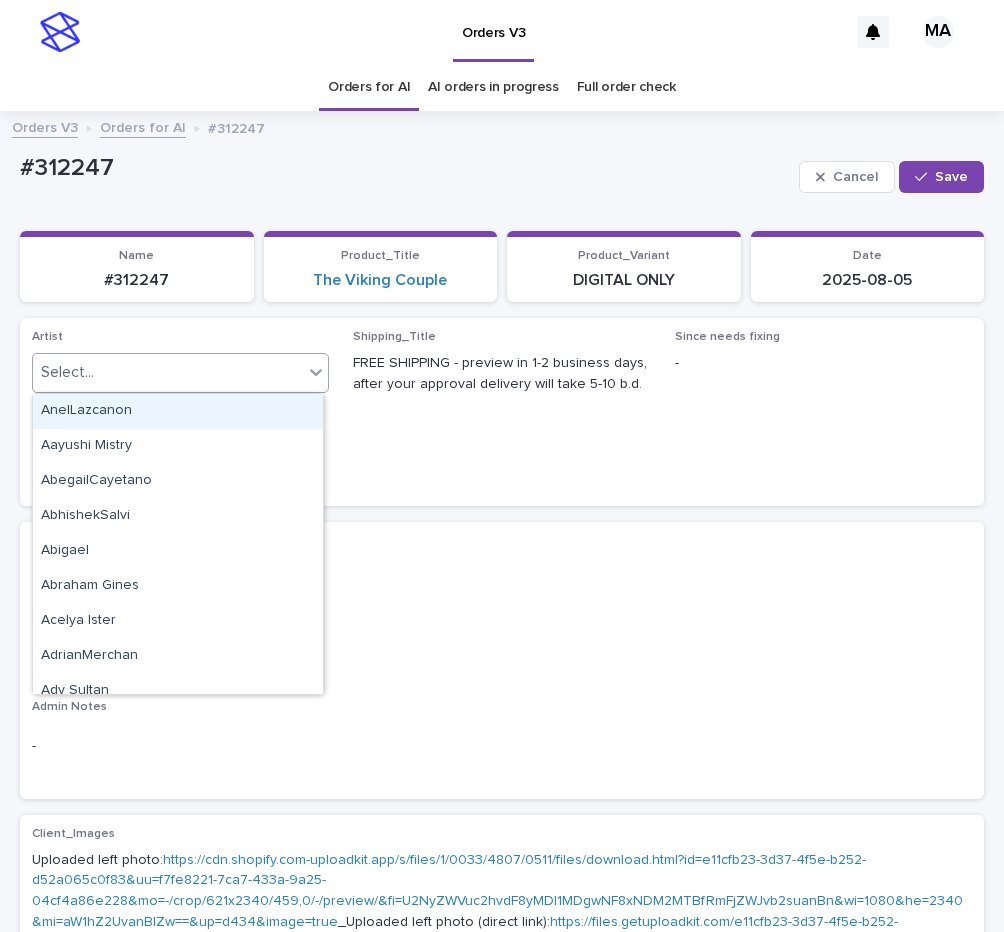 paste on "**********" 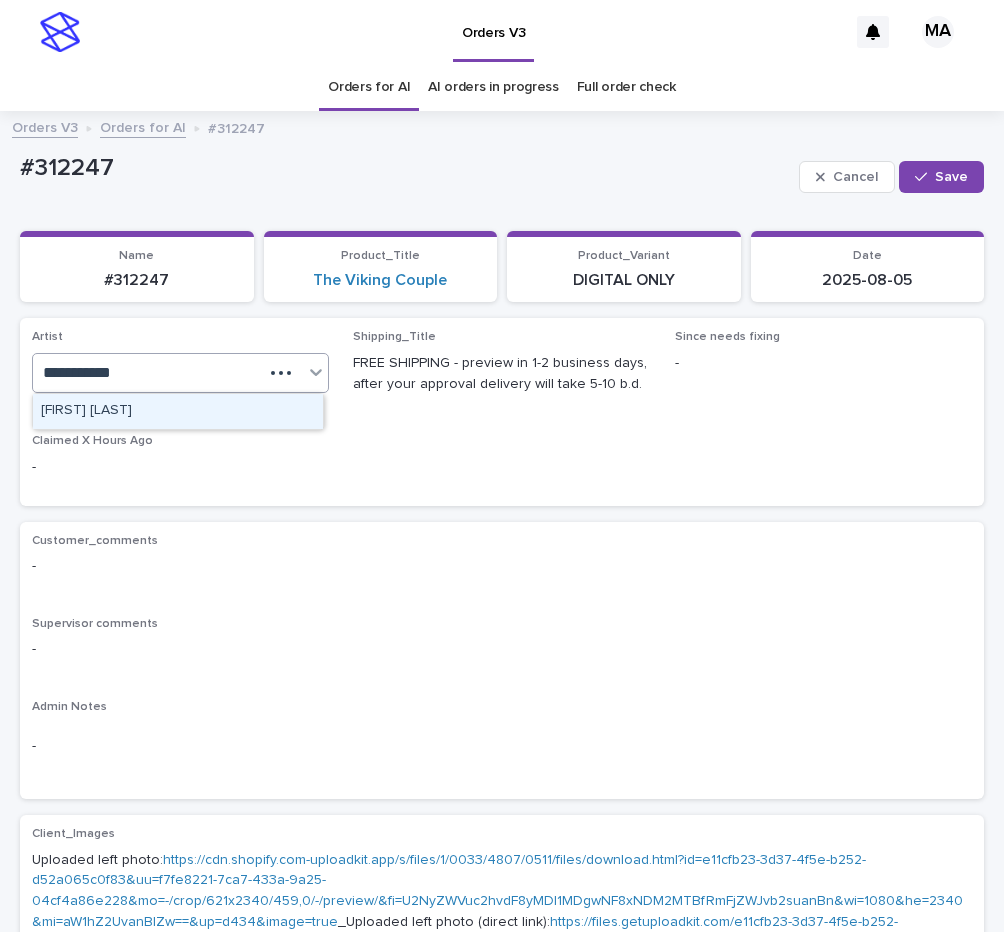click on "[FIRST][LAST]" at bounding box center (178, 411) 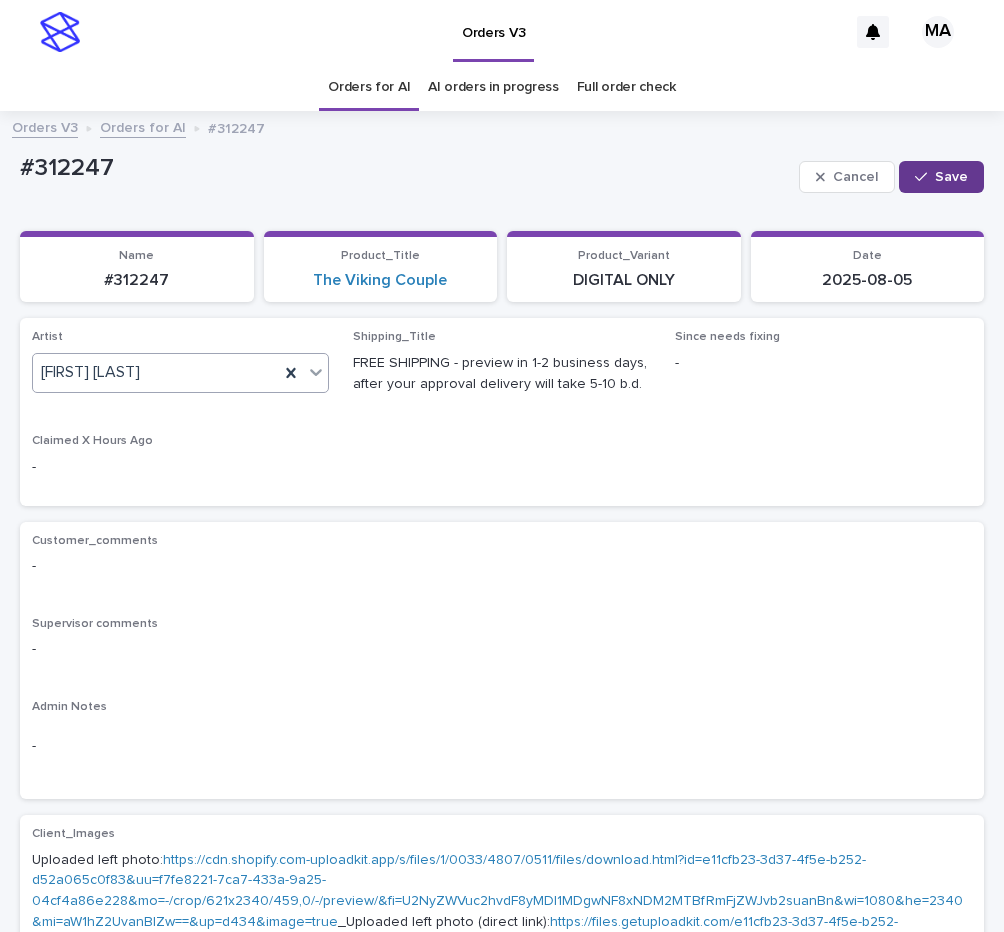 click on "Save" at bounding box center (941, 177) 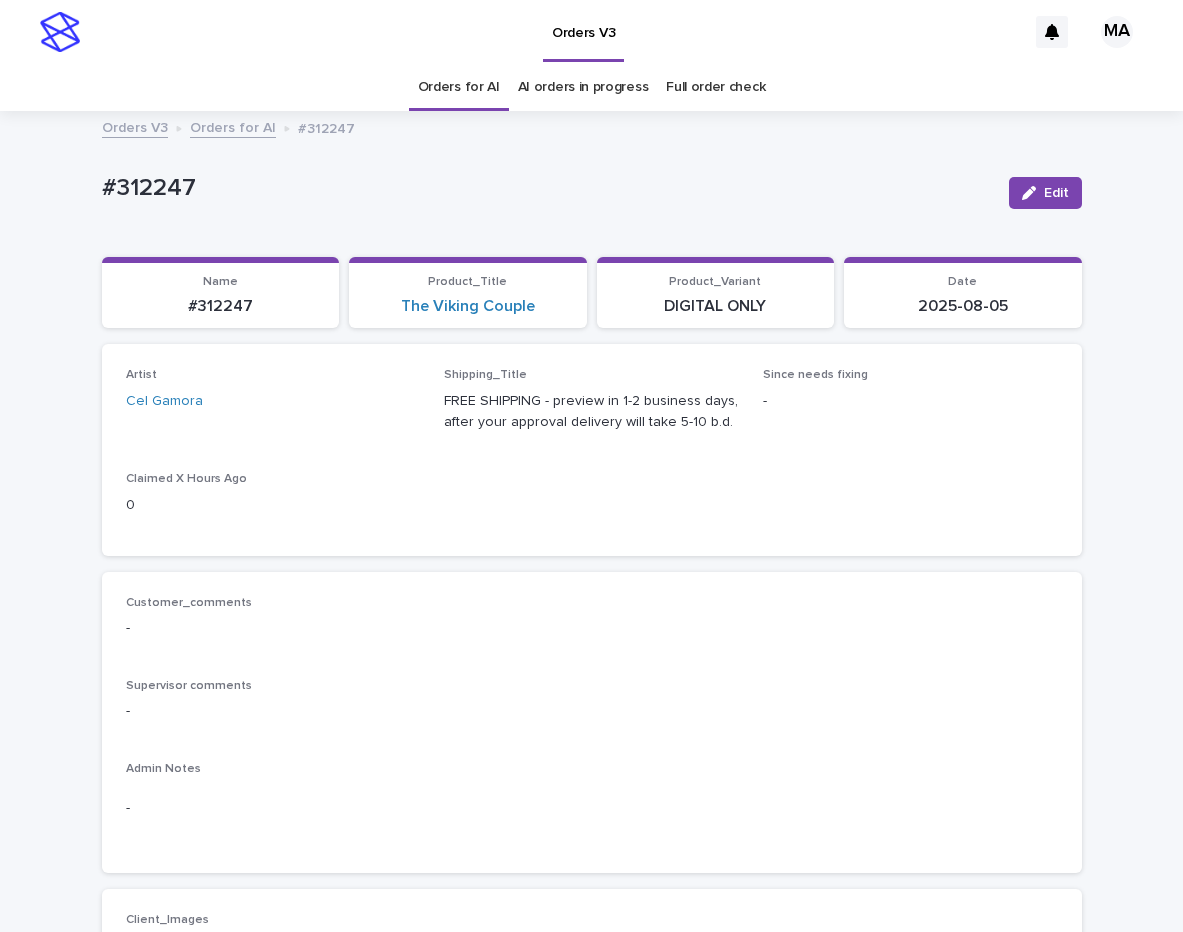 drag, startPoint x: 243, startPoint y: 196, endPoint x: 51, endPoint y: 238, distance: 196.54007 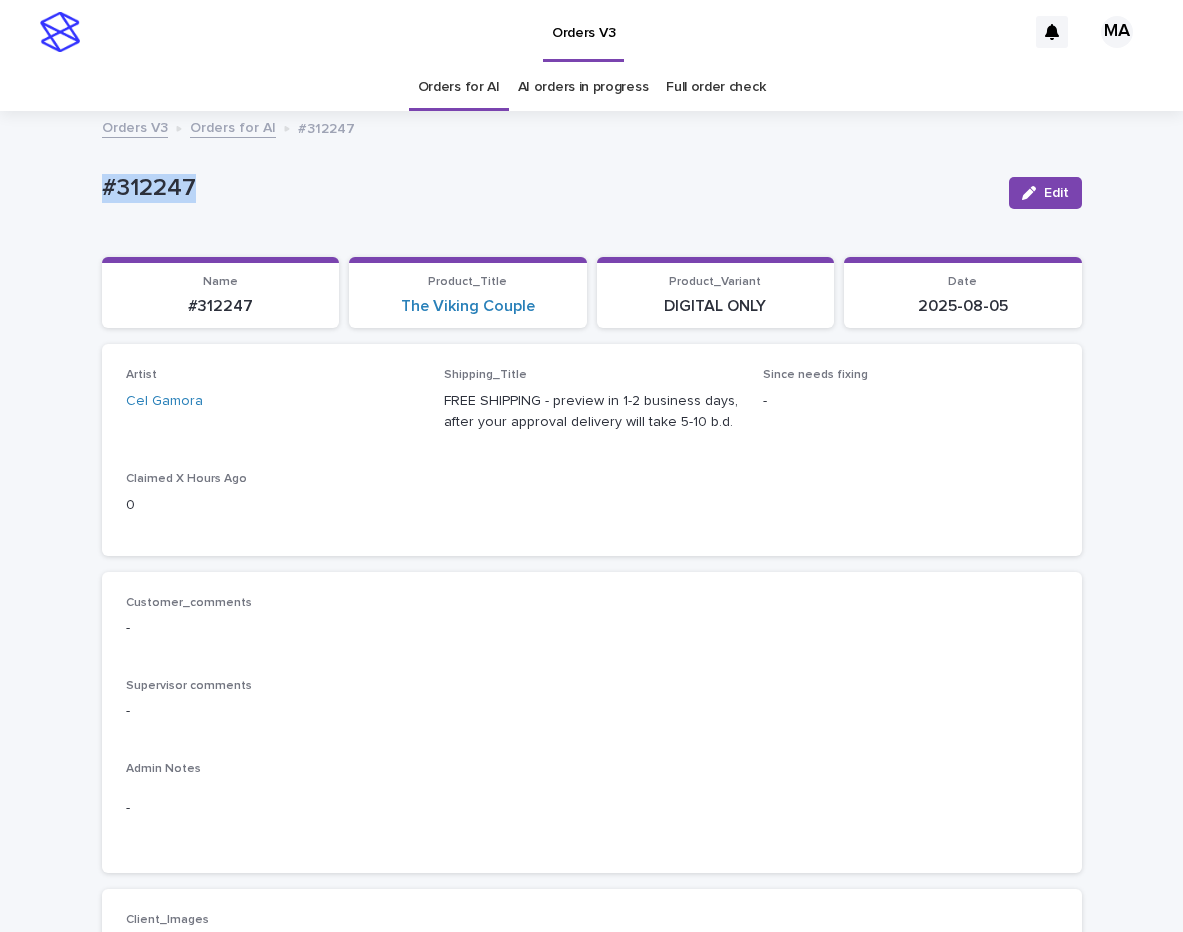 drag, startPoint x: 164, startPoint y: 192, endPoint x: 64, endPoint y: 192, distance: 100 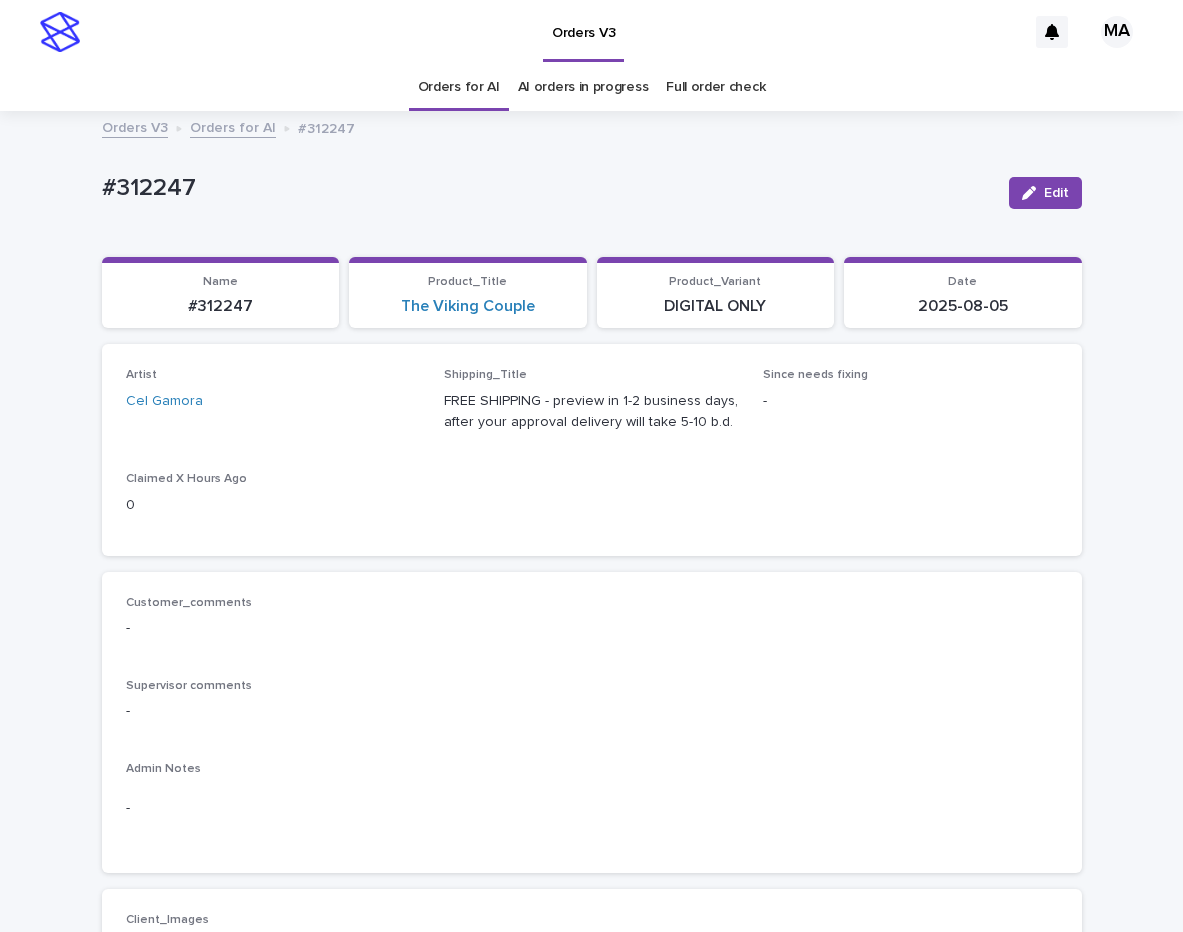click on "Customer_comments -" at bounding box center [592, 625] 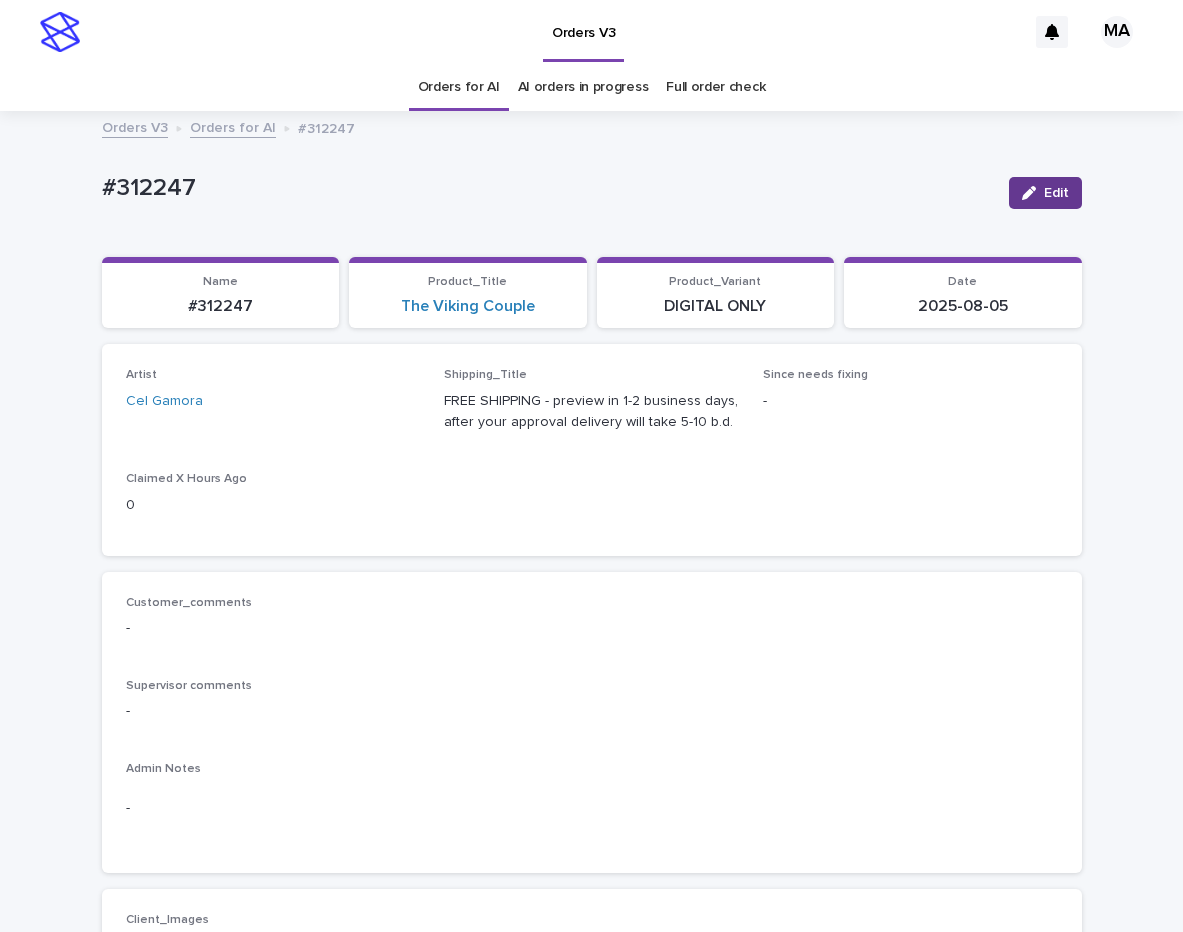 click on "Edit" at bounding box center (1056, 193) 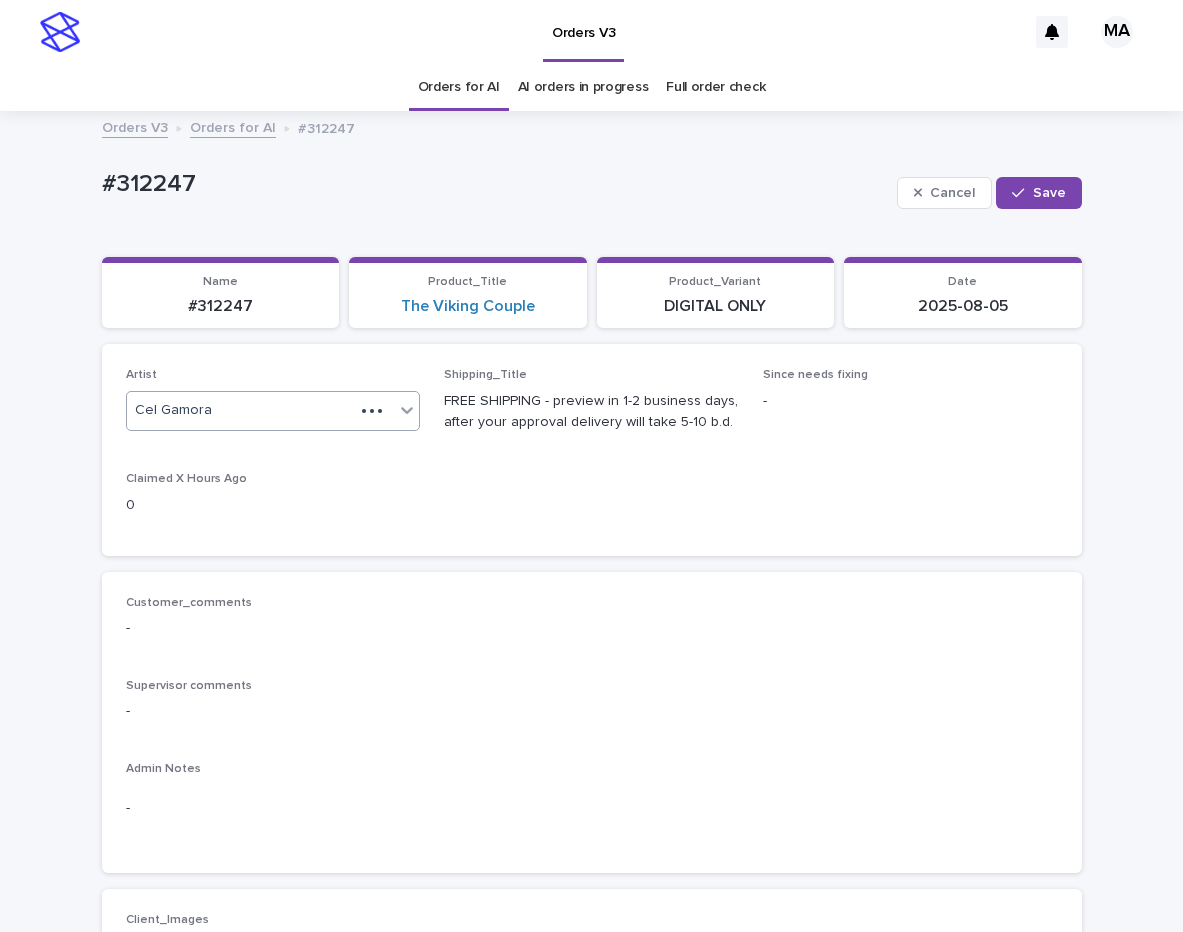 click on "Cel Gamora" at bounding box center (241, 410) 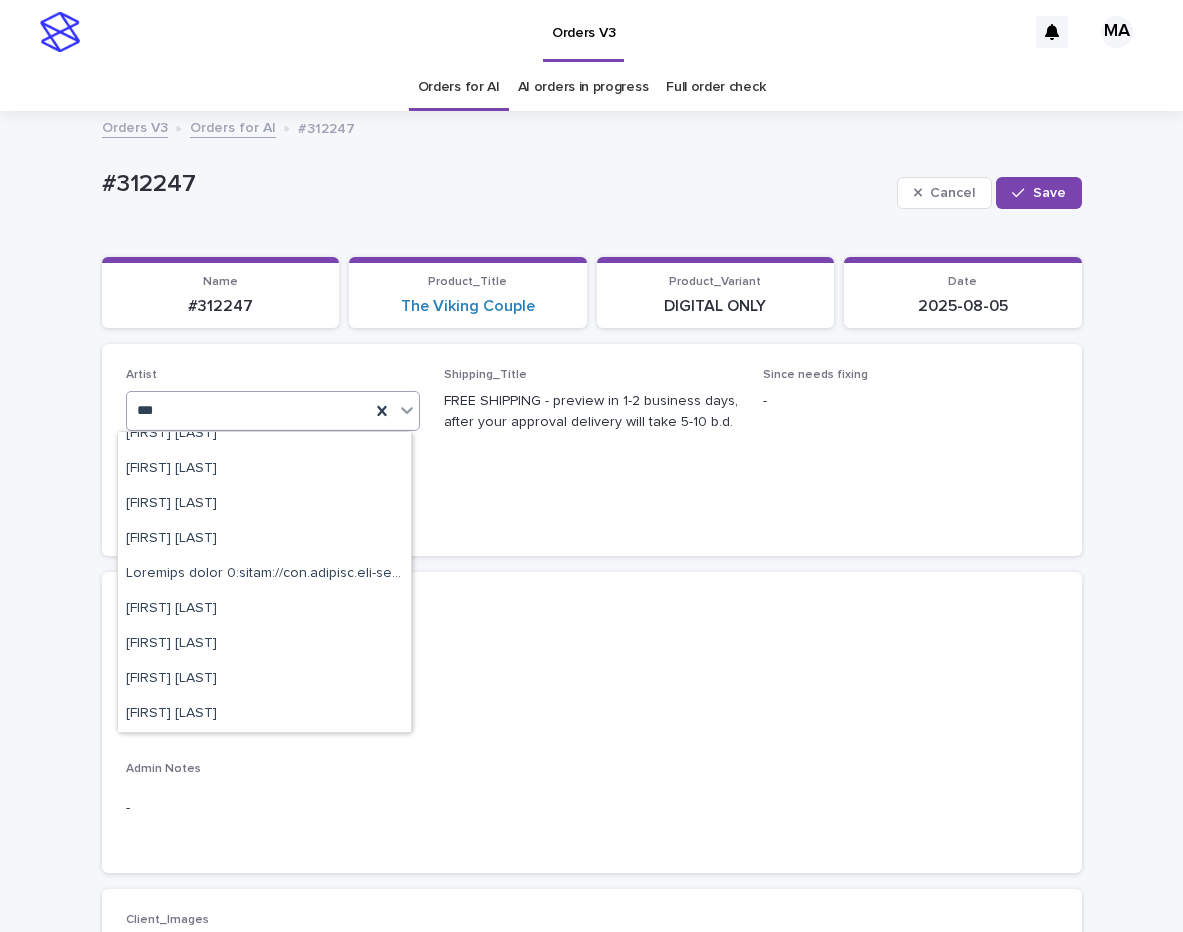 scroll, scrollTop: 960, scrollLeft: 0, axis: vertical 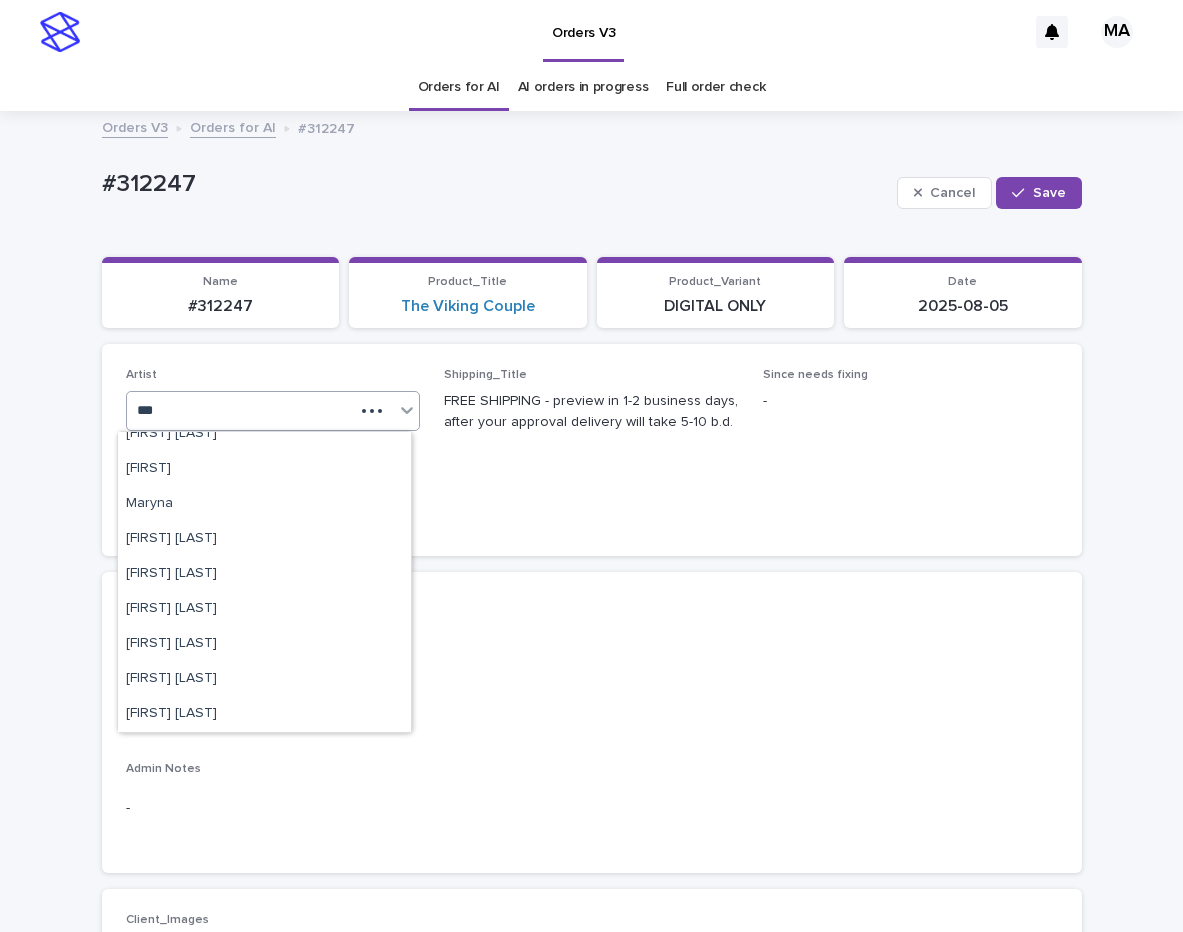 type on "****" 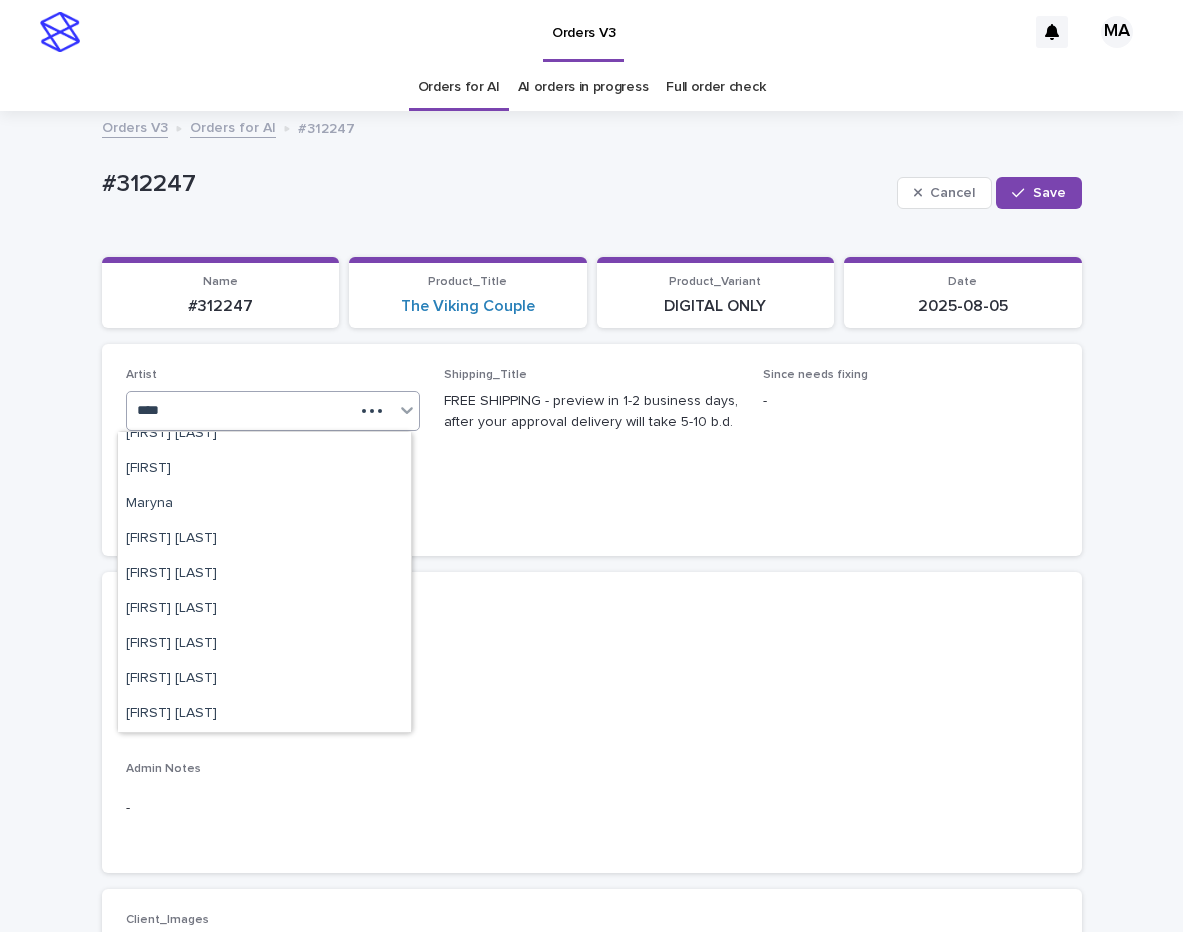 scroll, scrollTop: 0, scrollLeft: 0, axis: both 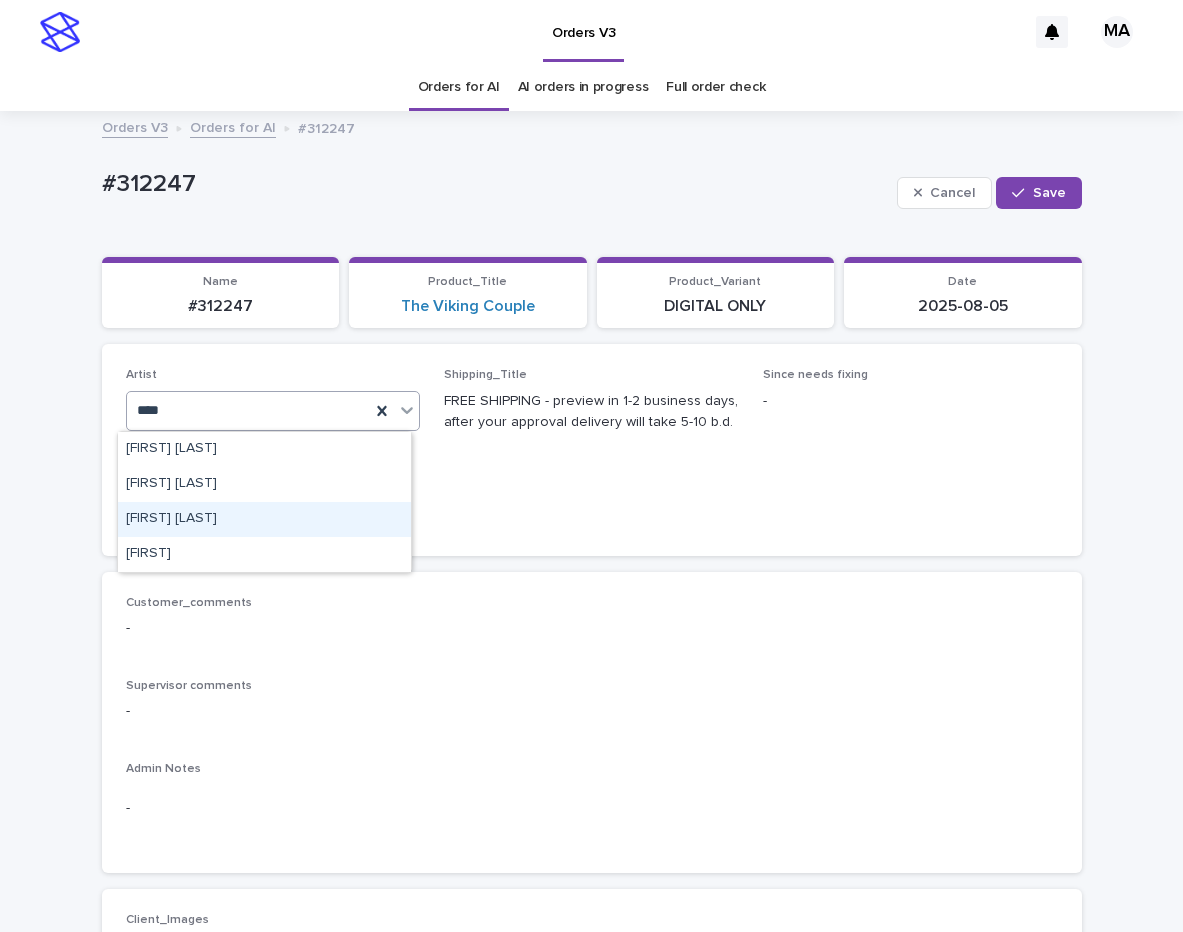 click on "[FIRST] [LAST]" at bounding box center [264, 519] 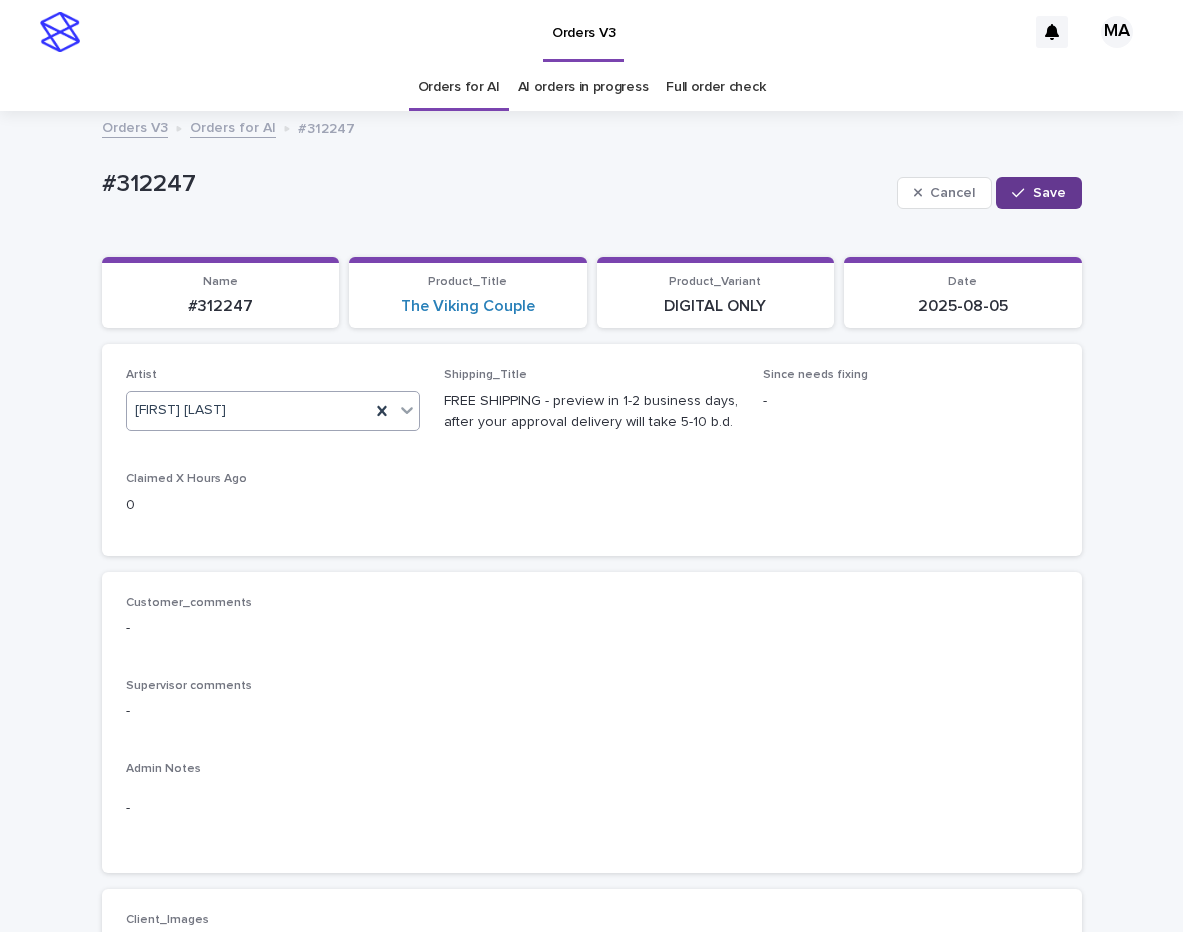 click on "Save" at bounding box center [1049, 193] 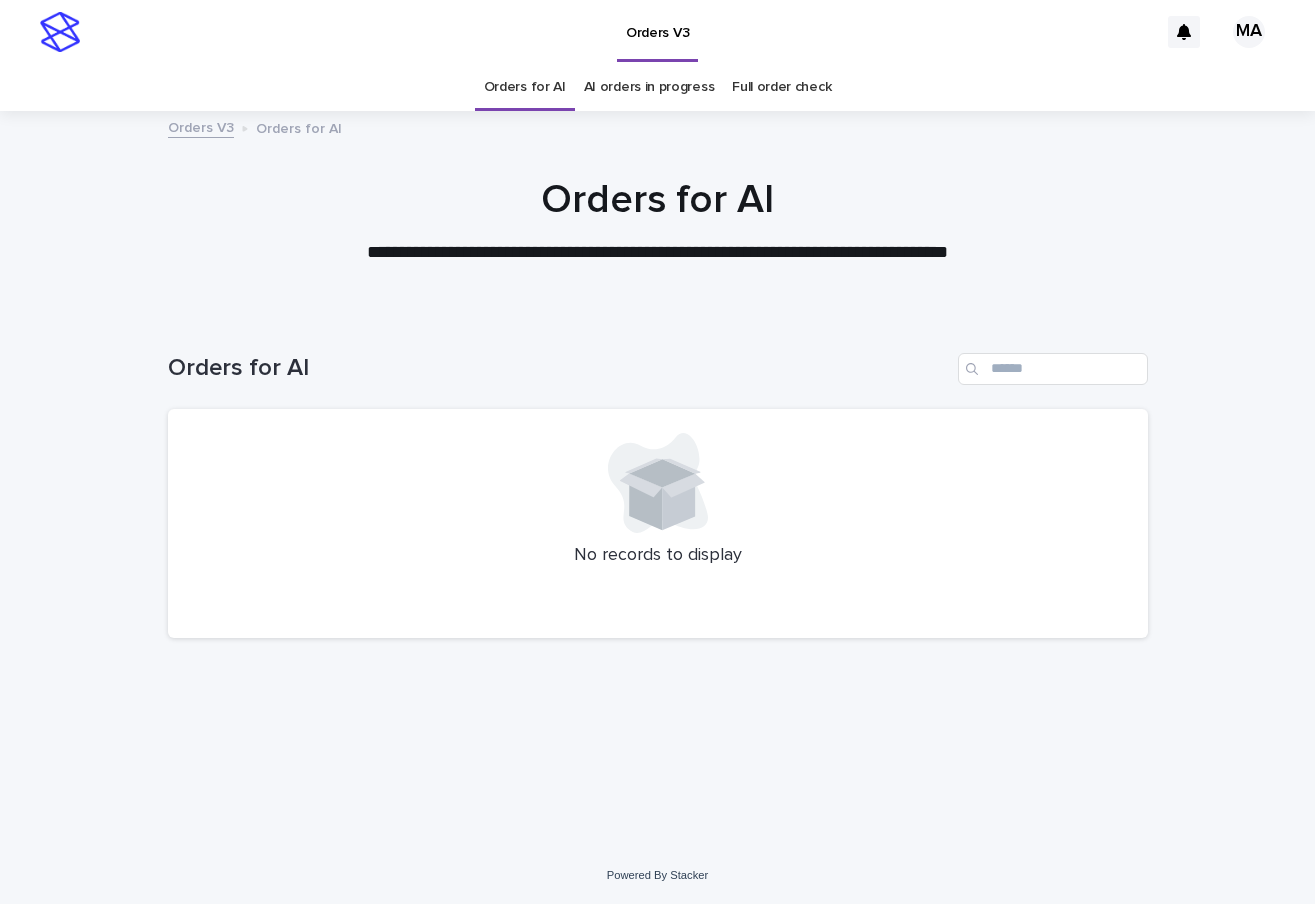 scroll, scrollTop: 0, scrollLeft: 0, axis: both 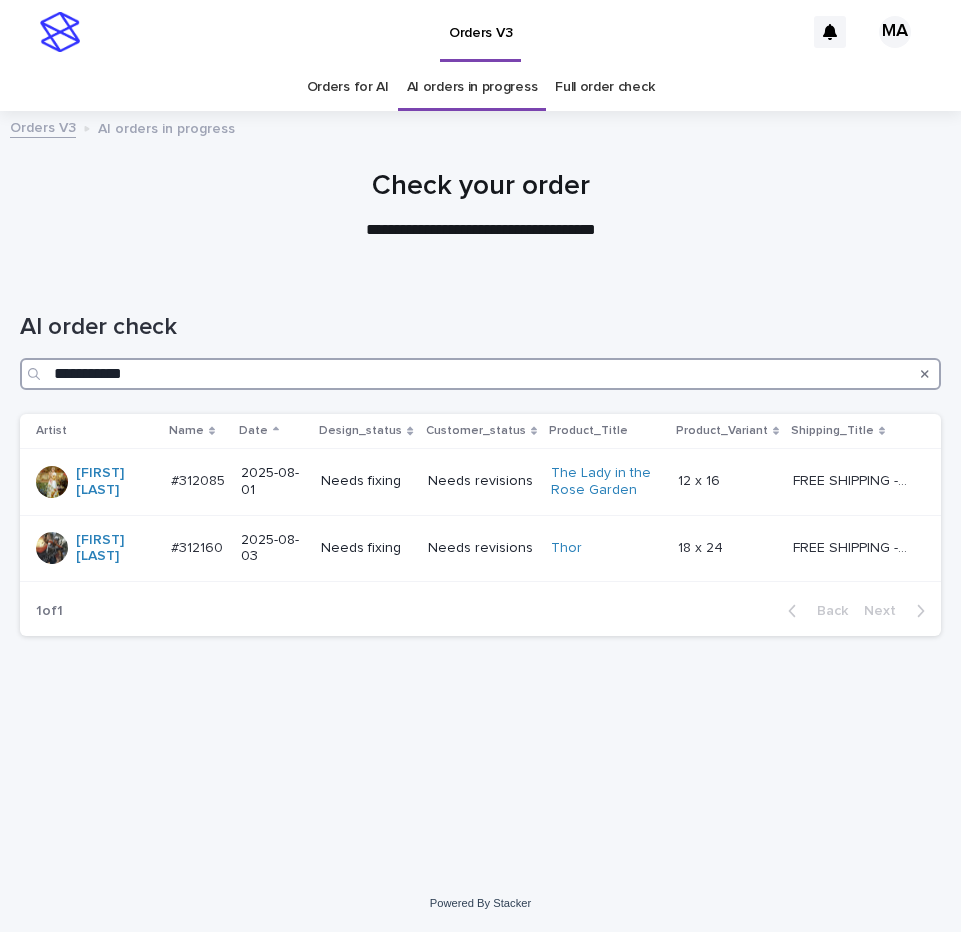 drag, startPoint x: 169, startPoint y: 362, endPoint x: -80, endPoint y: 377, distance: 249.4514 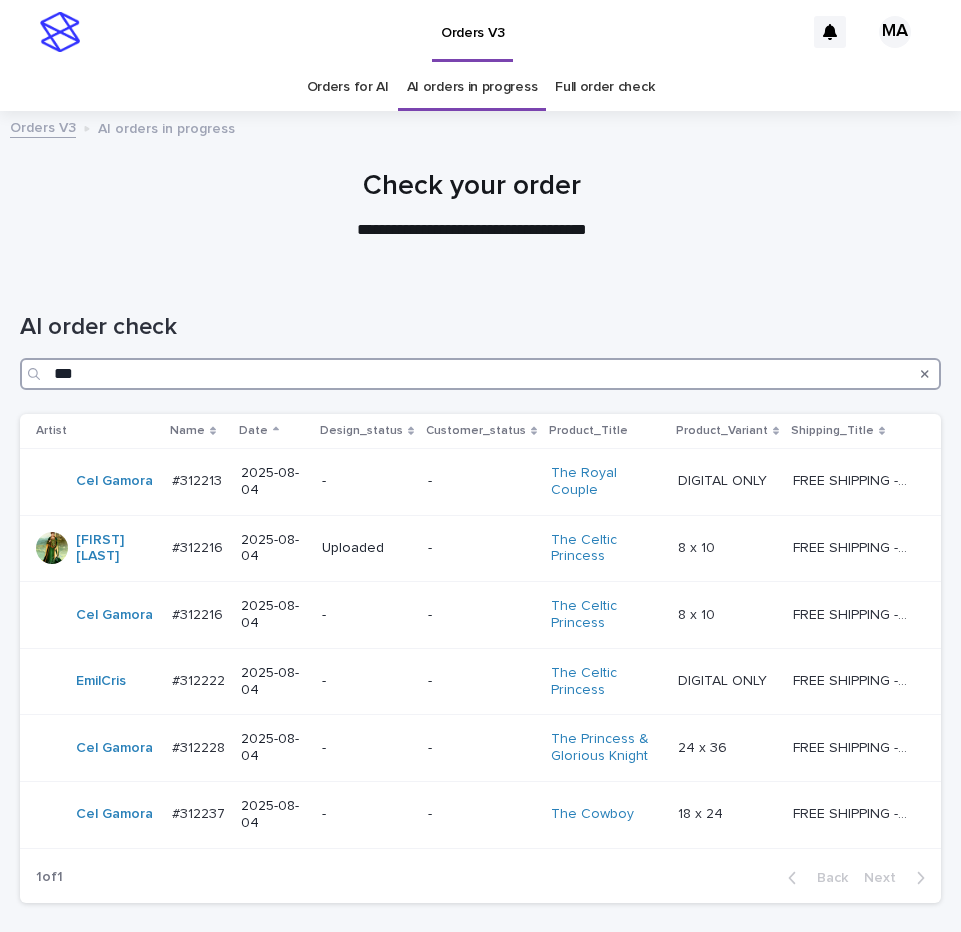 drag, startPoint x: 82, startPoint y: 375, endPoint x: -2, endPoint y: 375, distance: 84 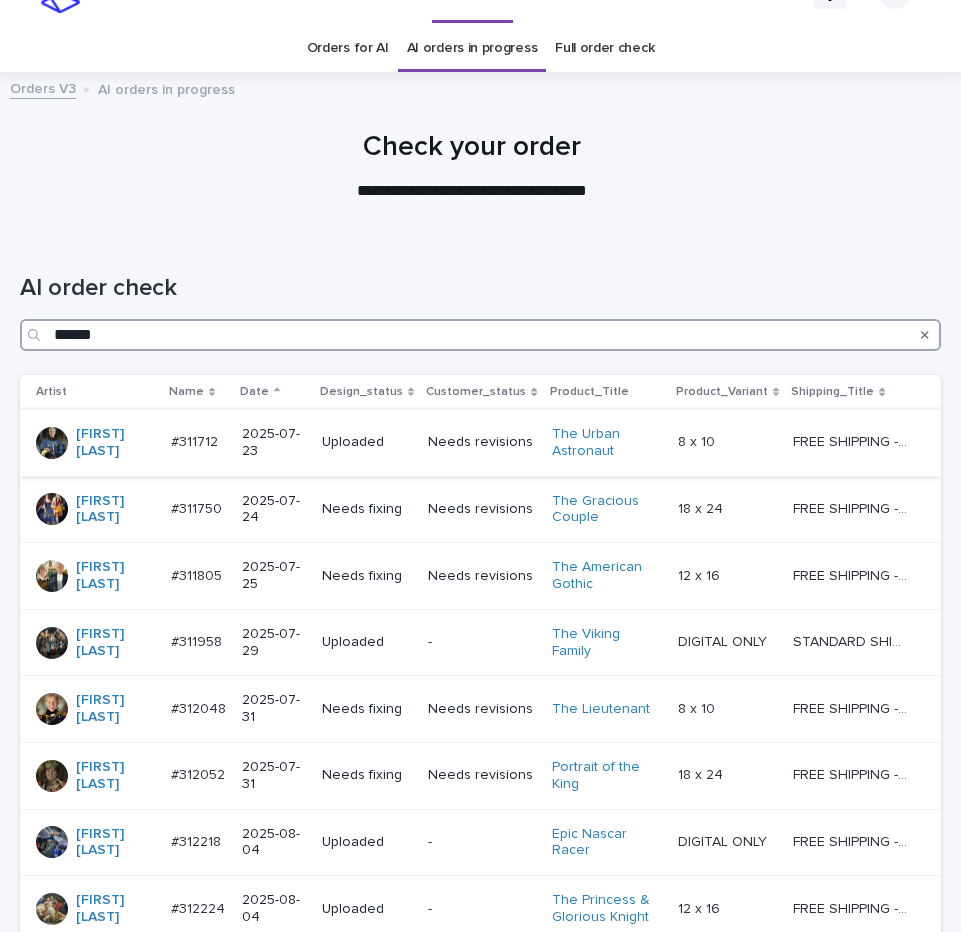 scroll, scrollTop: 0, scrollLeft: 0, axis: both 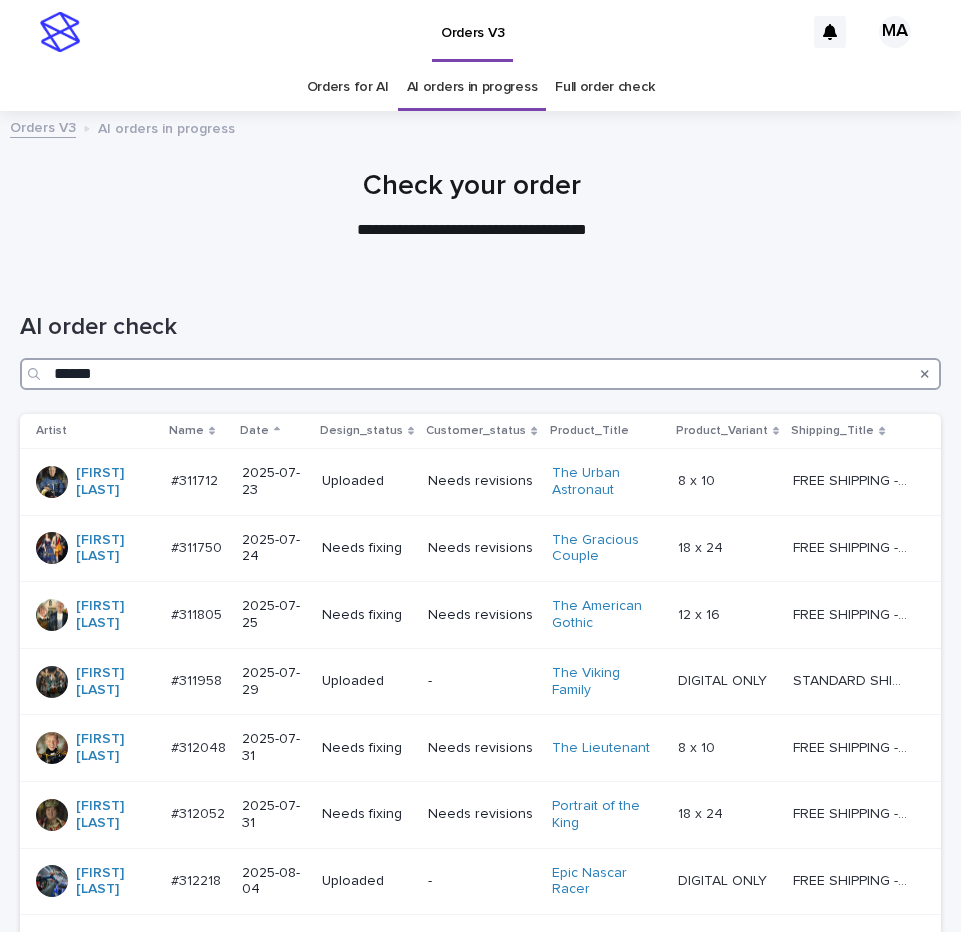 drag, startPoint x: 129, startPoint y: 373, endPoint x: -25, endPoint y: 372, distance: 154.00325 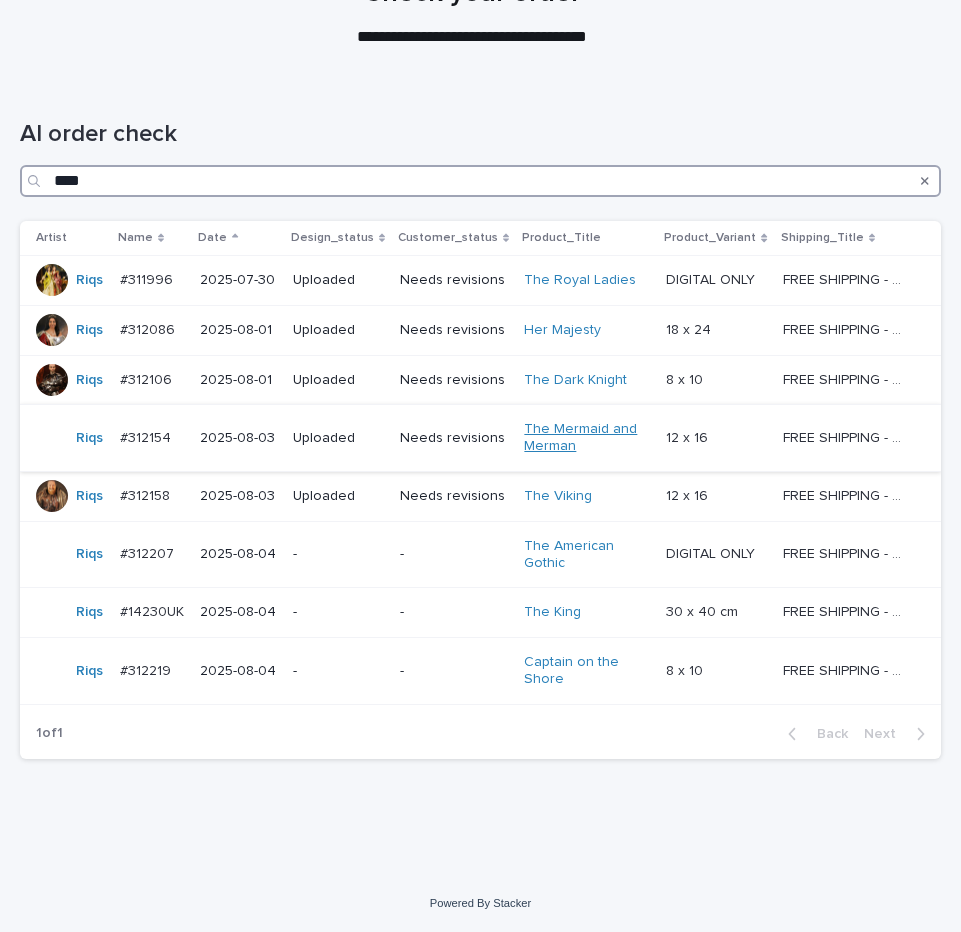 scroll, scrollTop: 0, scrollLeft: 0, axis: both 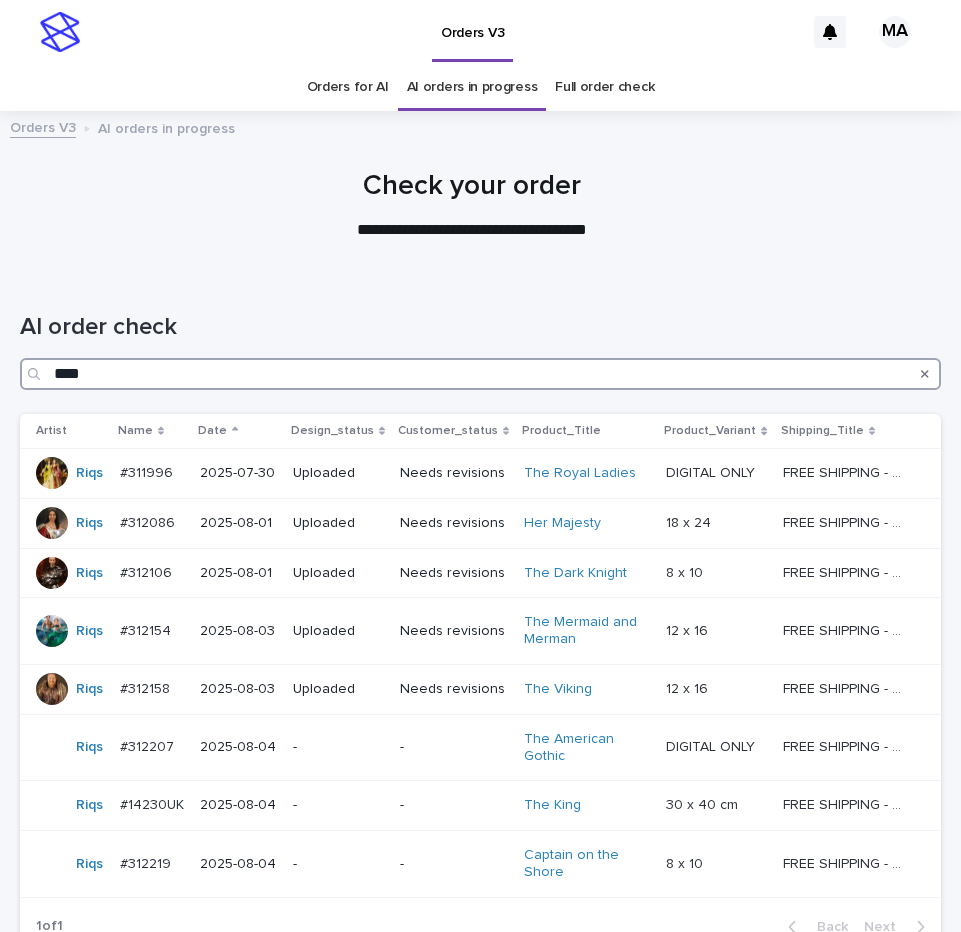 click on "****" at bounding box center [480, 374] 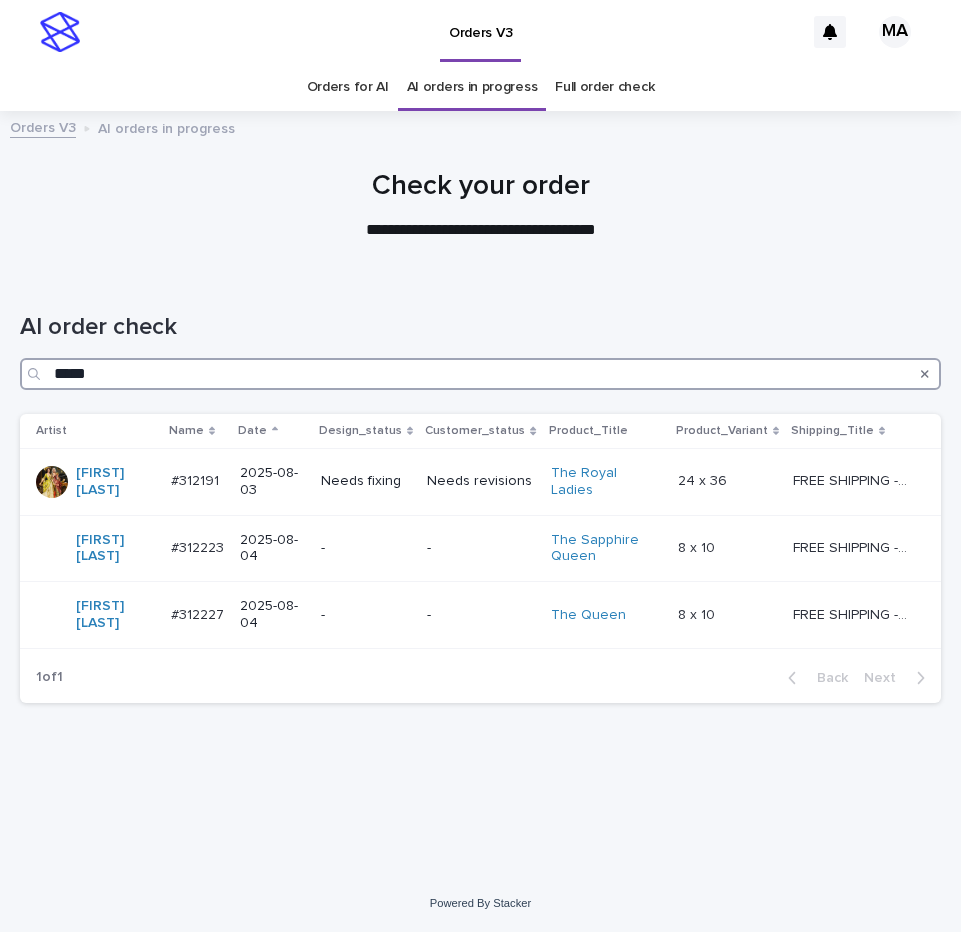 type on "*****" 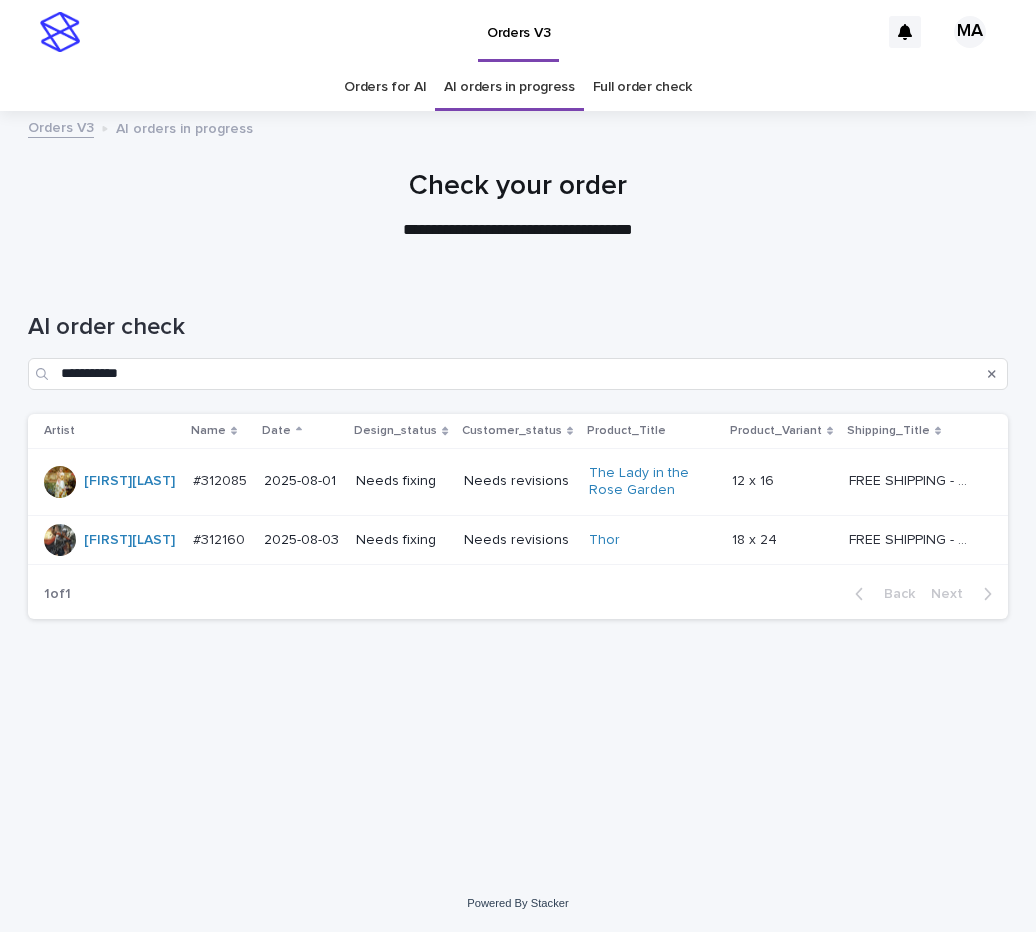 scroll, scrollTop: 0, scrollLeft: 0, axis: both 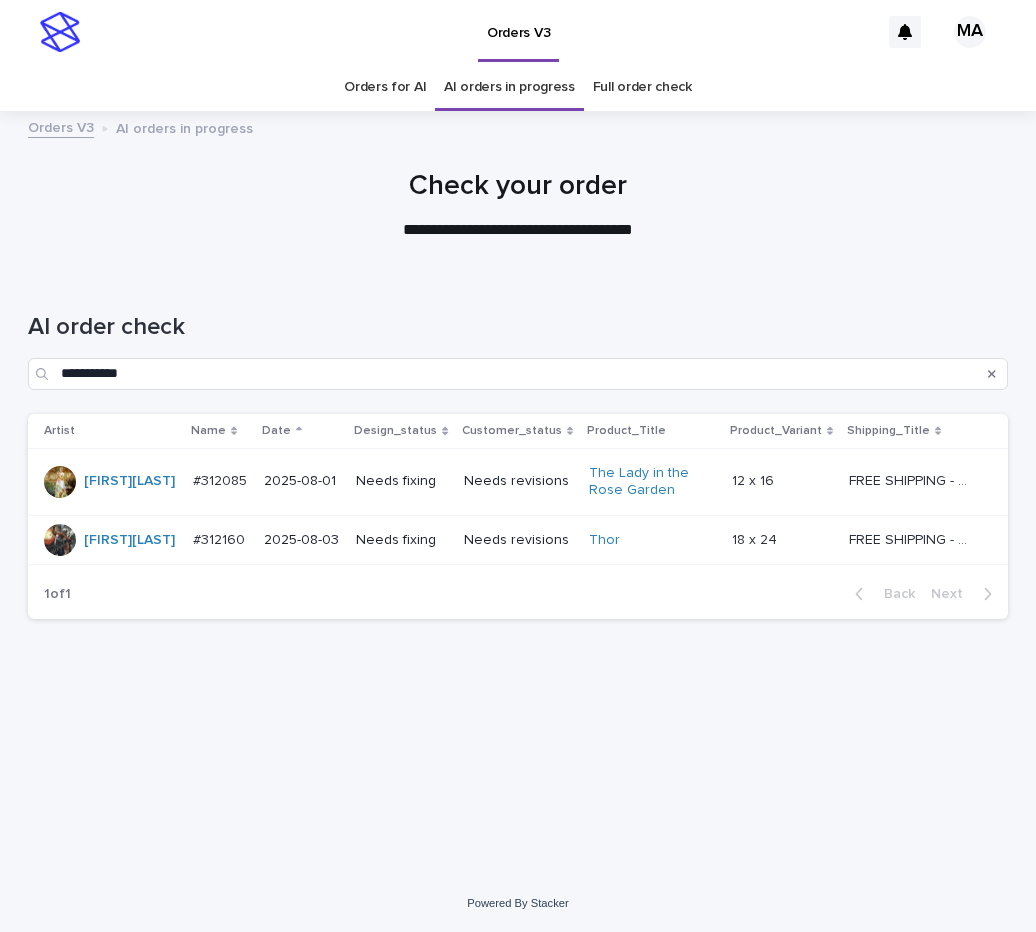 click on "The Lady in the Rose Garden" at bounding box center (652, 481) 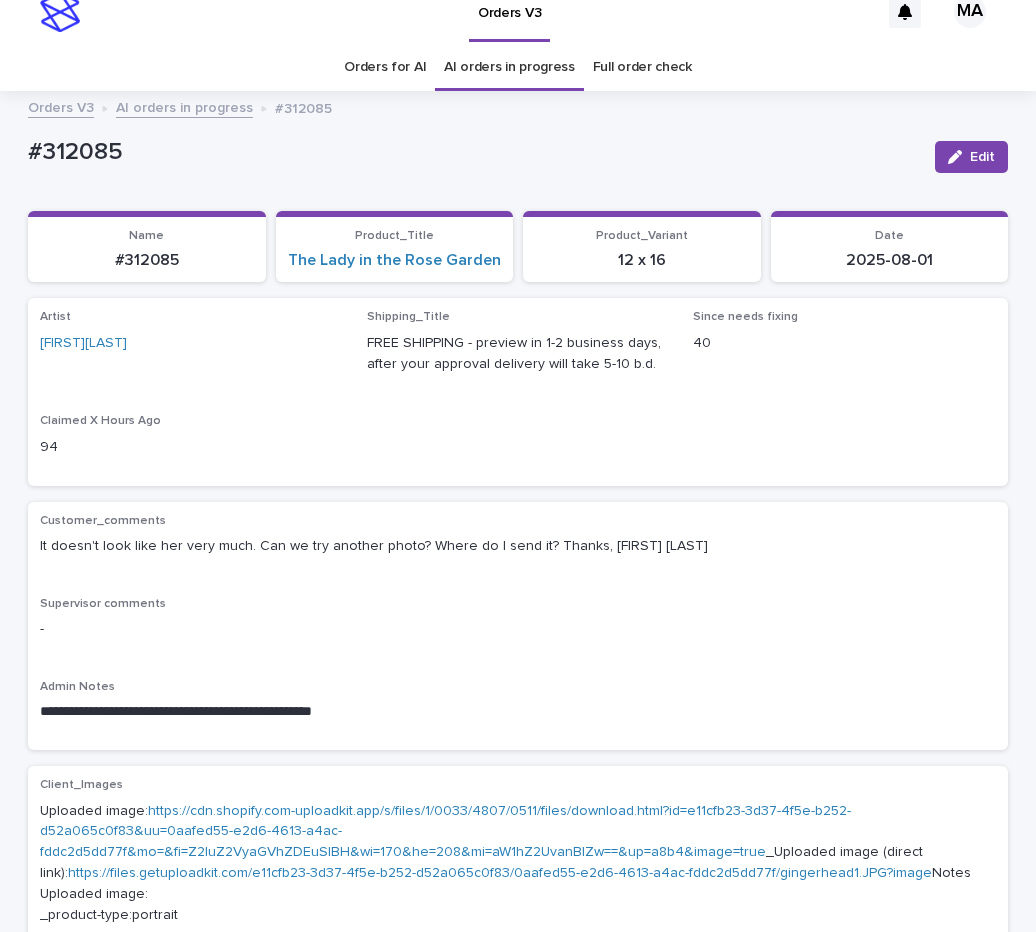 scroll, scrollTop: 0, scrollLeft: 0, axis: both 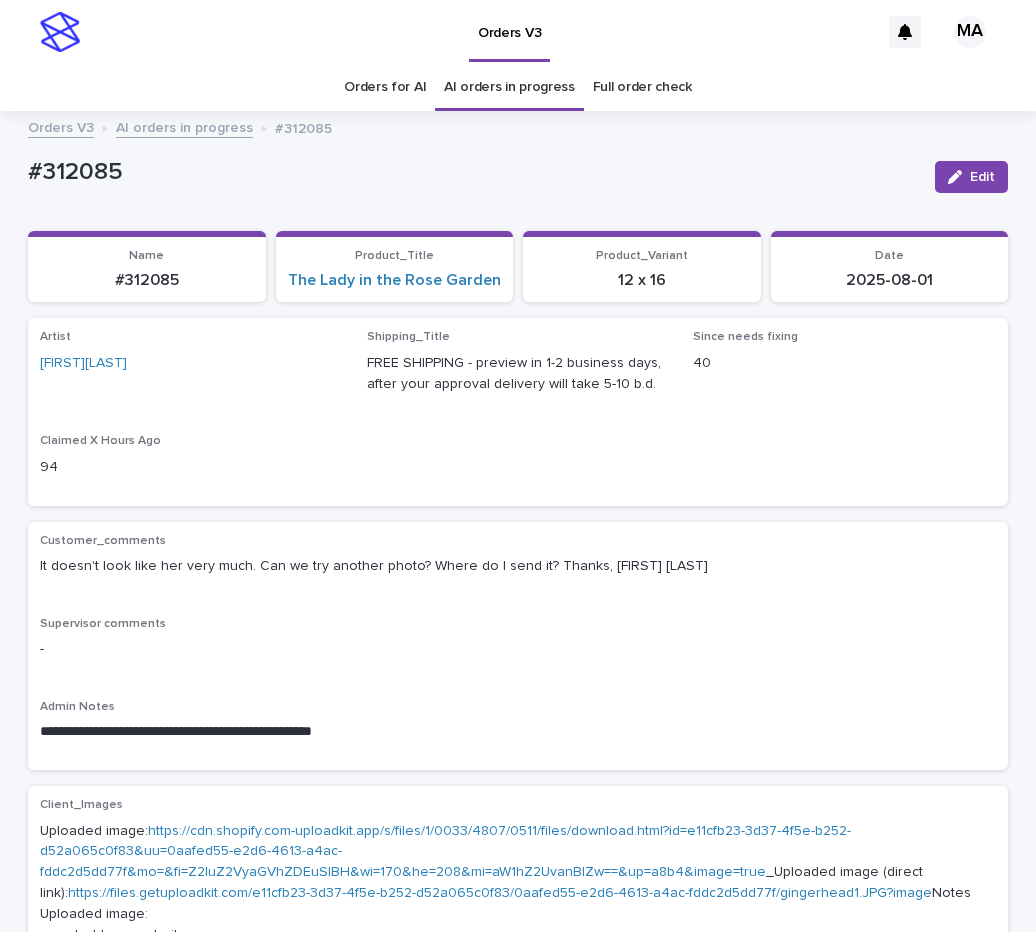 click on "AI orders in progress" at bounding box center (184, 126) 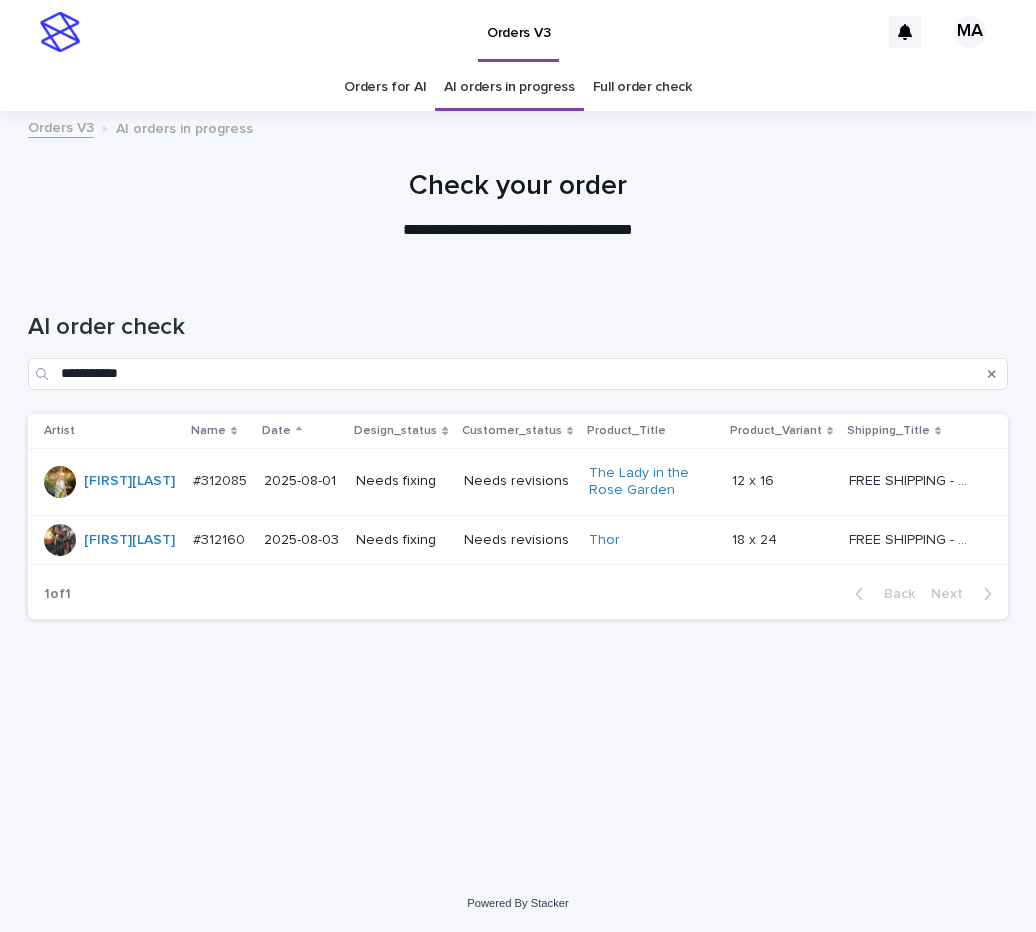 click on "**********" at bounding box center (518, 230) 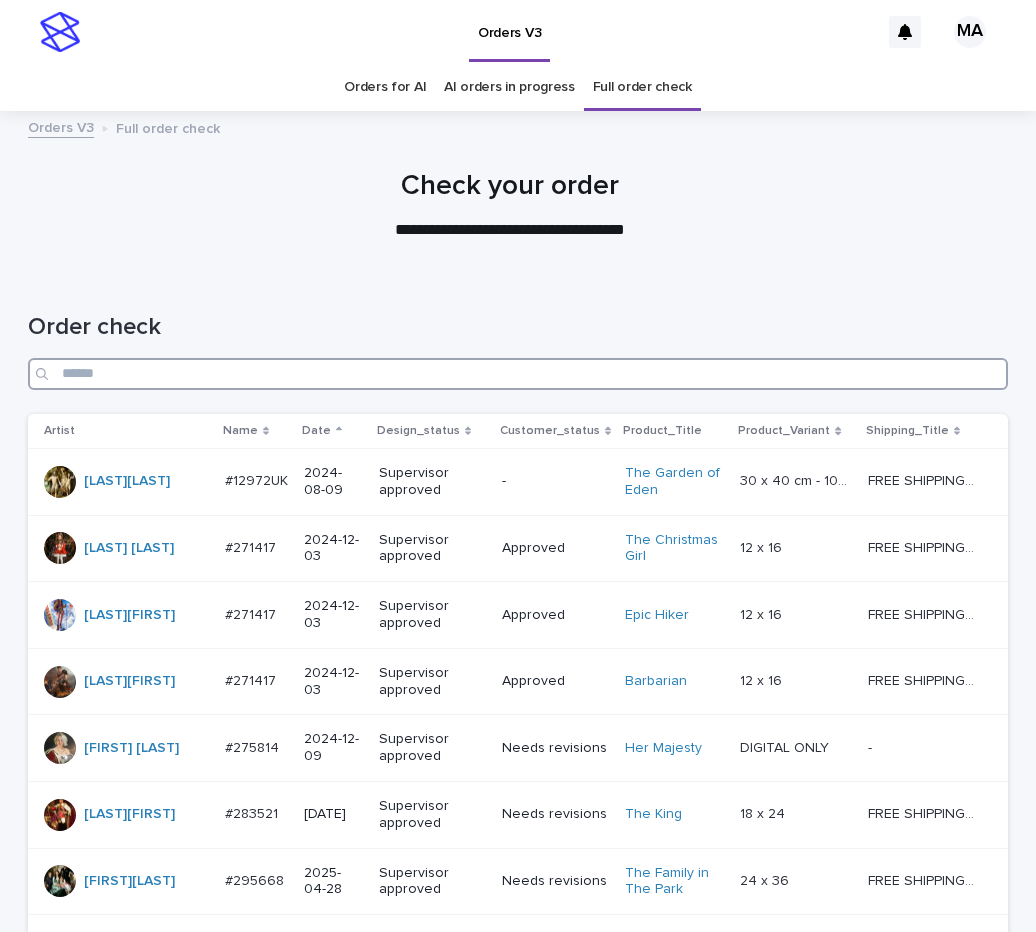 click at bounding box center [518, 374] 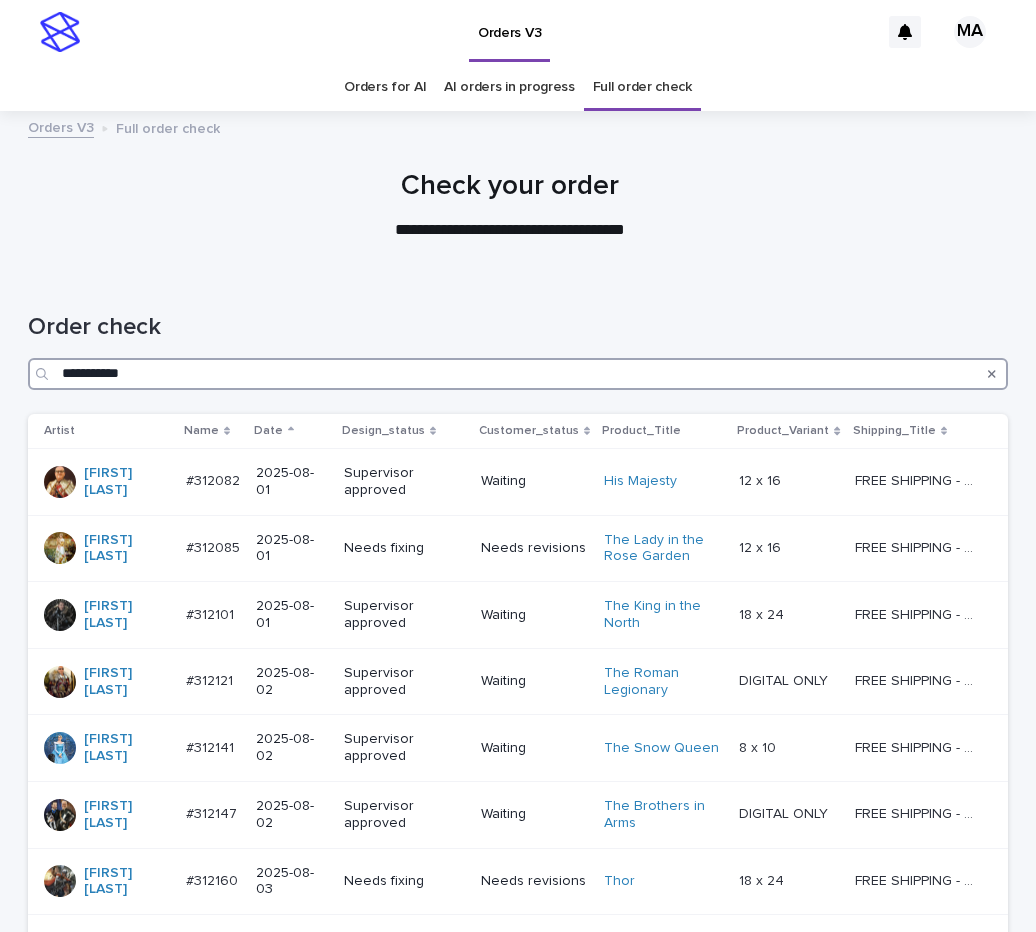 type on "**********" 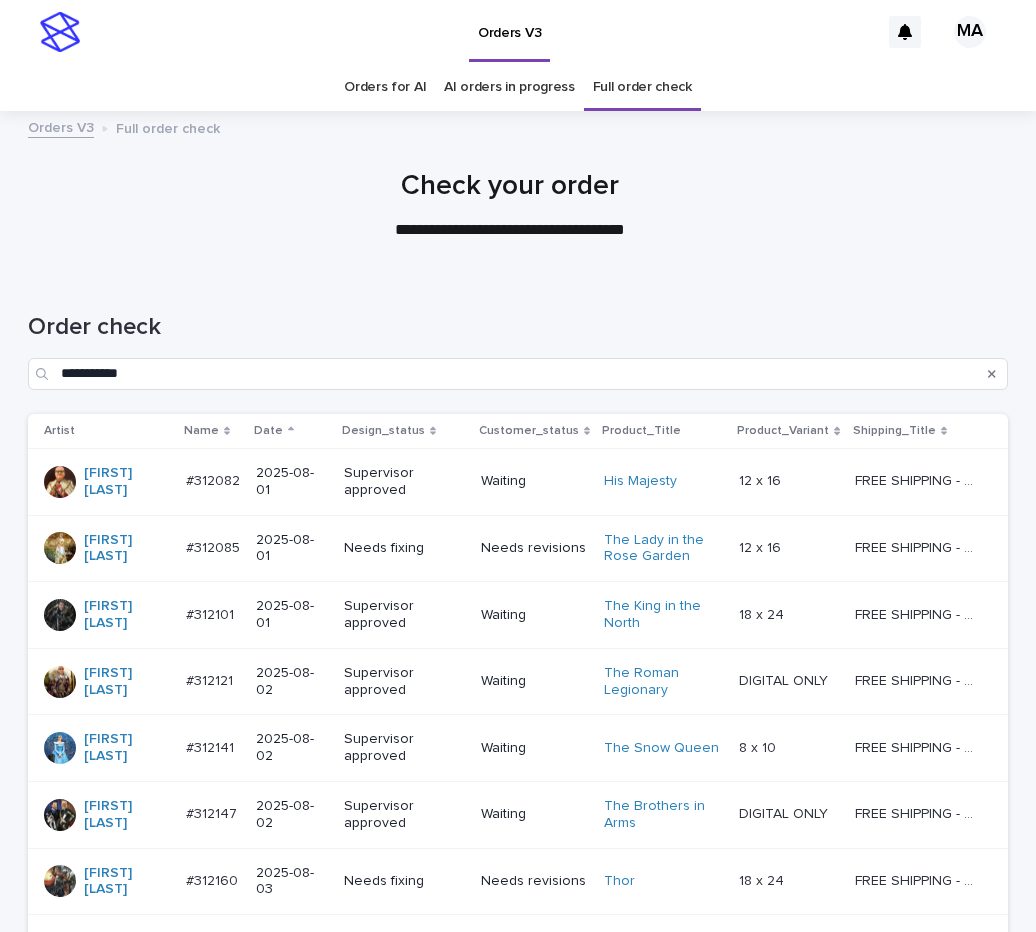 click on "Check your order" at bounding box center (509, 187) 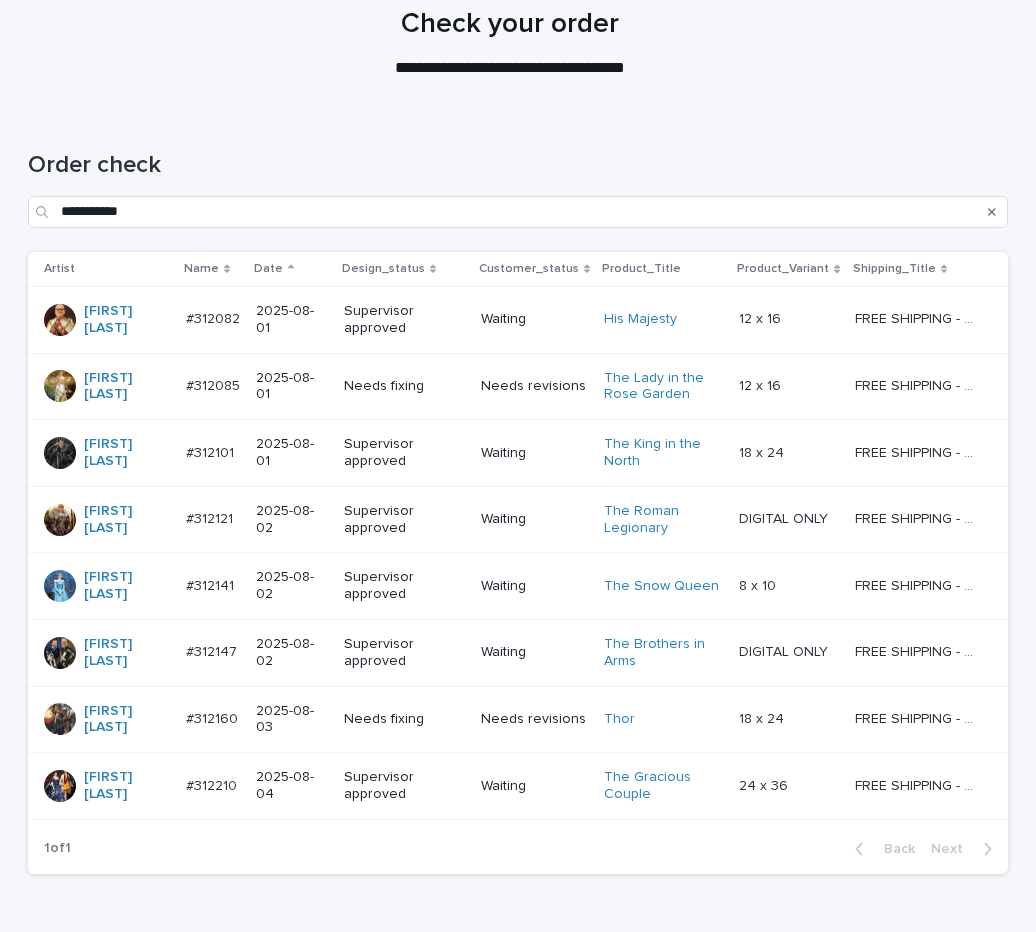 scroll, scrollTop: 168, scrollLeft: 0, axis: vertical 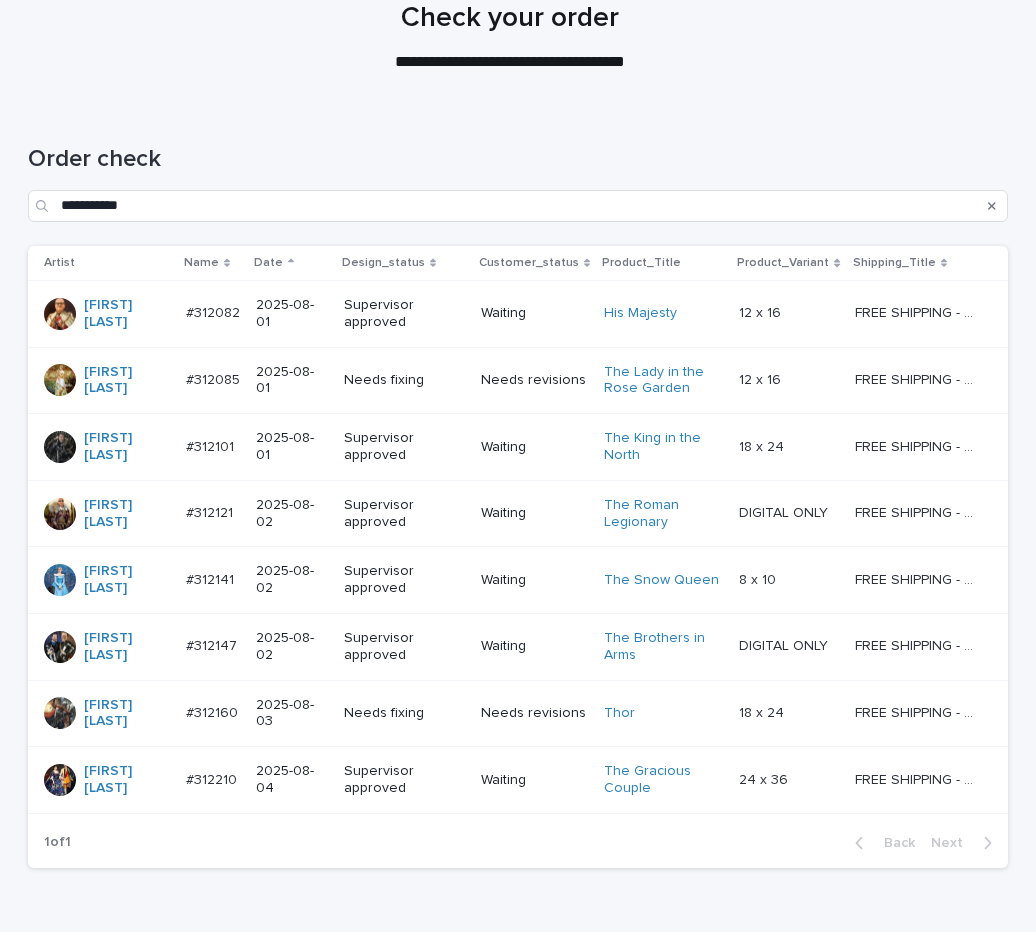 click on "Supervisor approved" at bounding box center [404, 780] 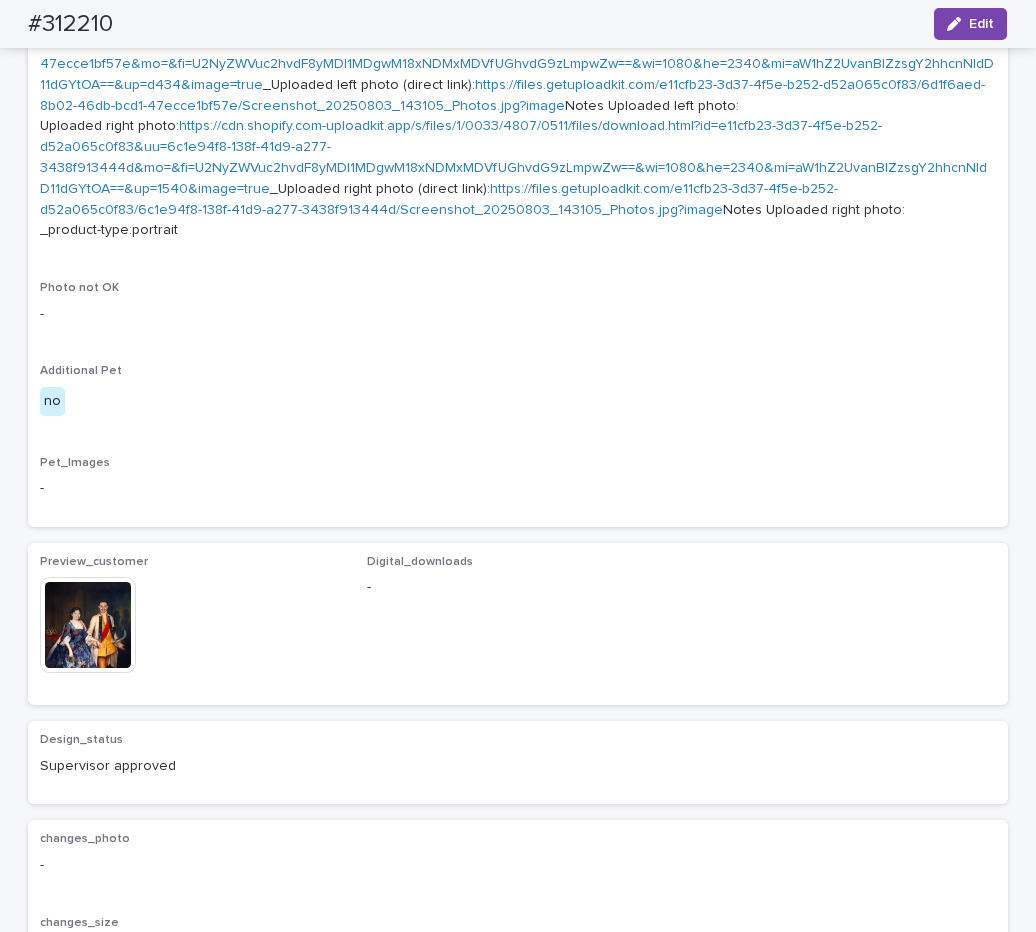 scroll, scrollTop: 924, scrollLeft: 0, axis: vertical 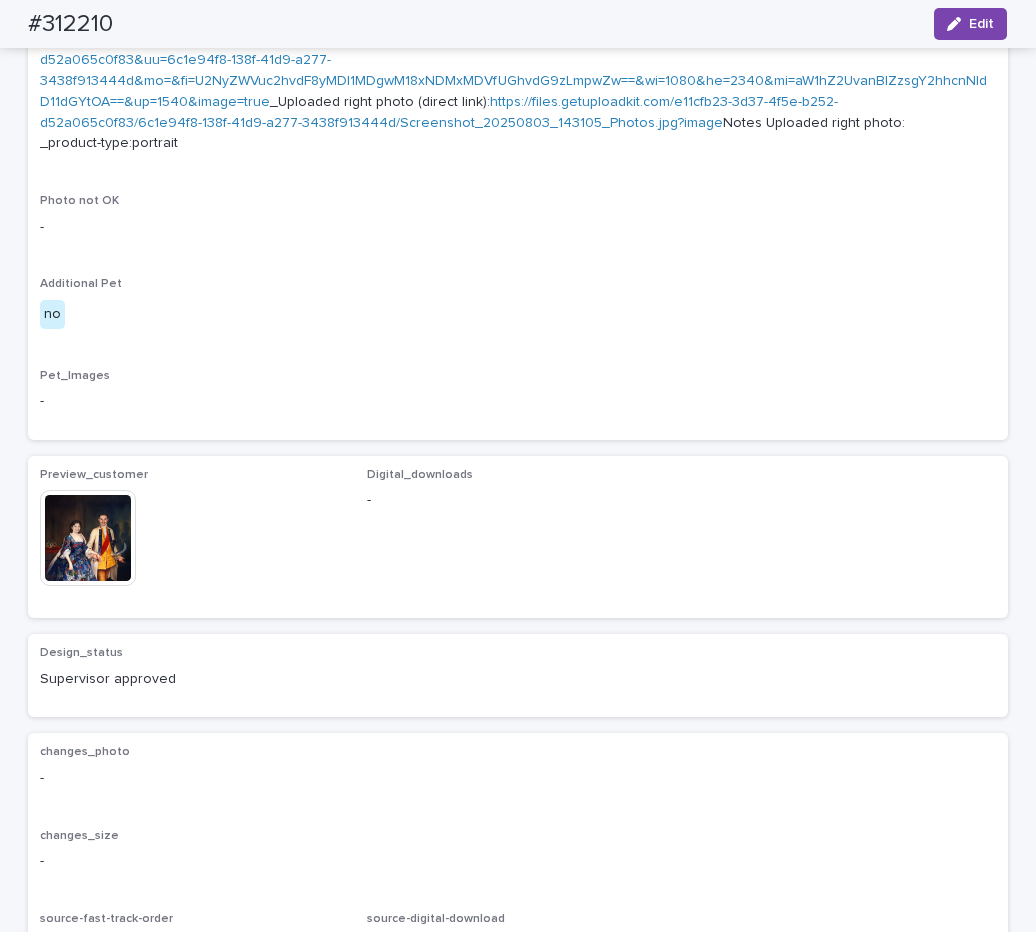 click at bounding box center (88, 538) 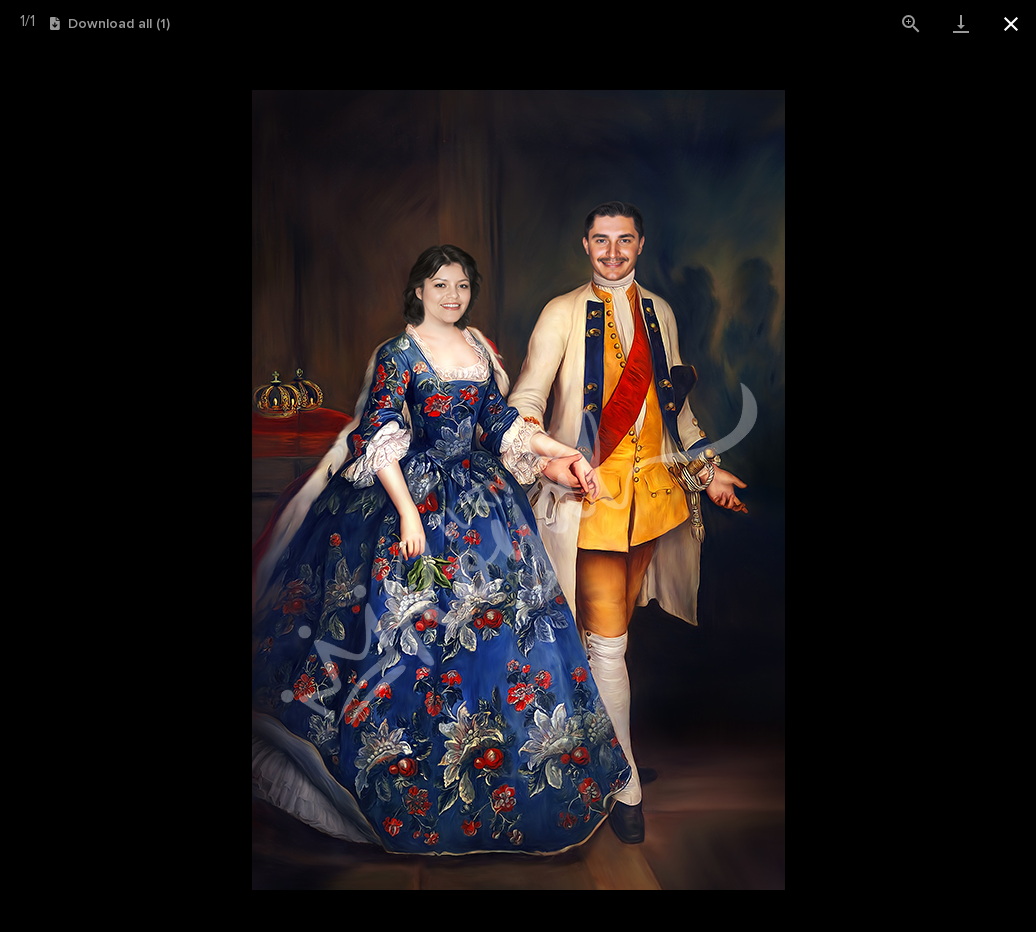 click at bounding box center [1011, 23] 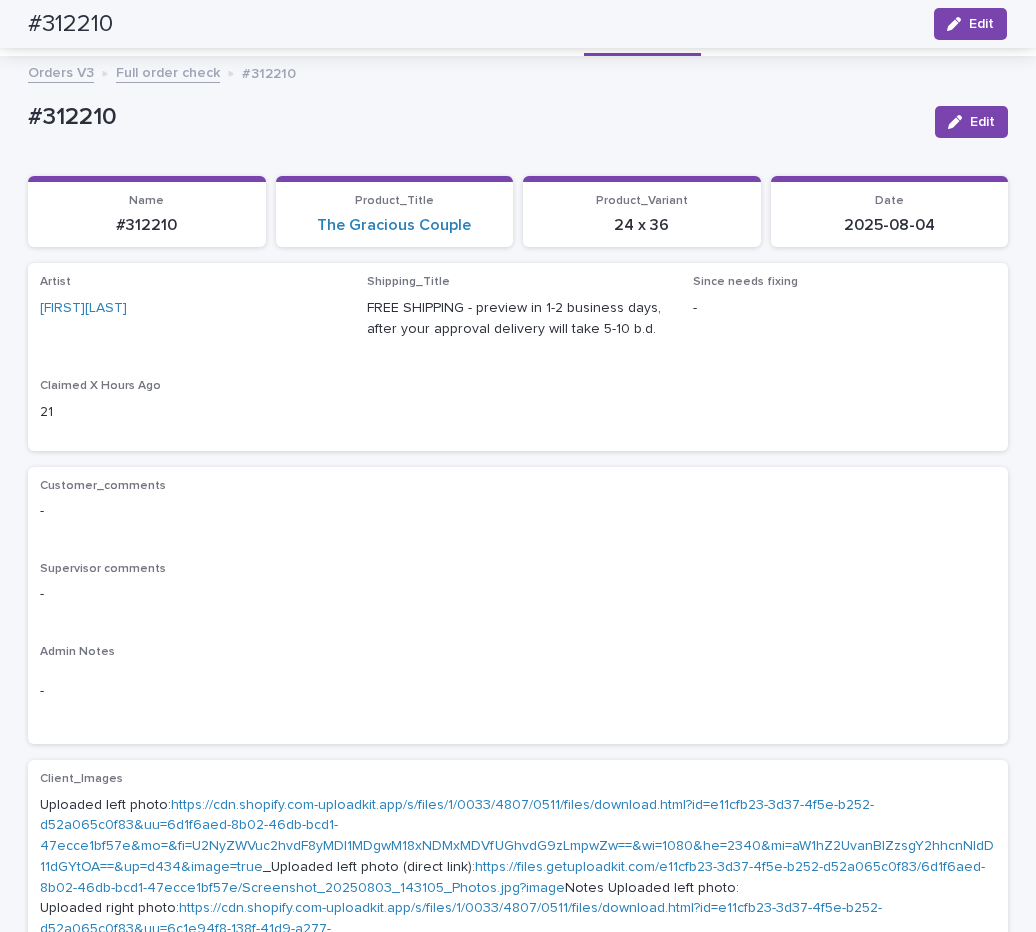 scroll, scrollTop: 0, scrollLeft: 0, axis: both 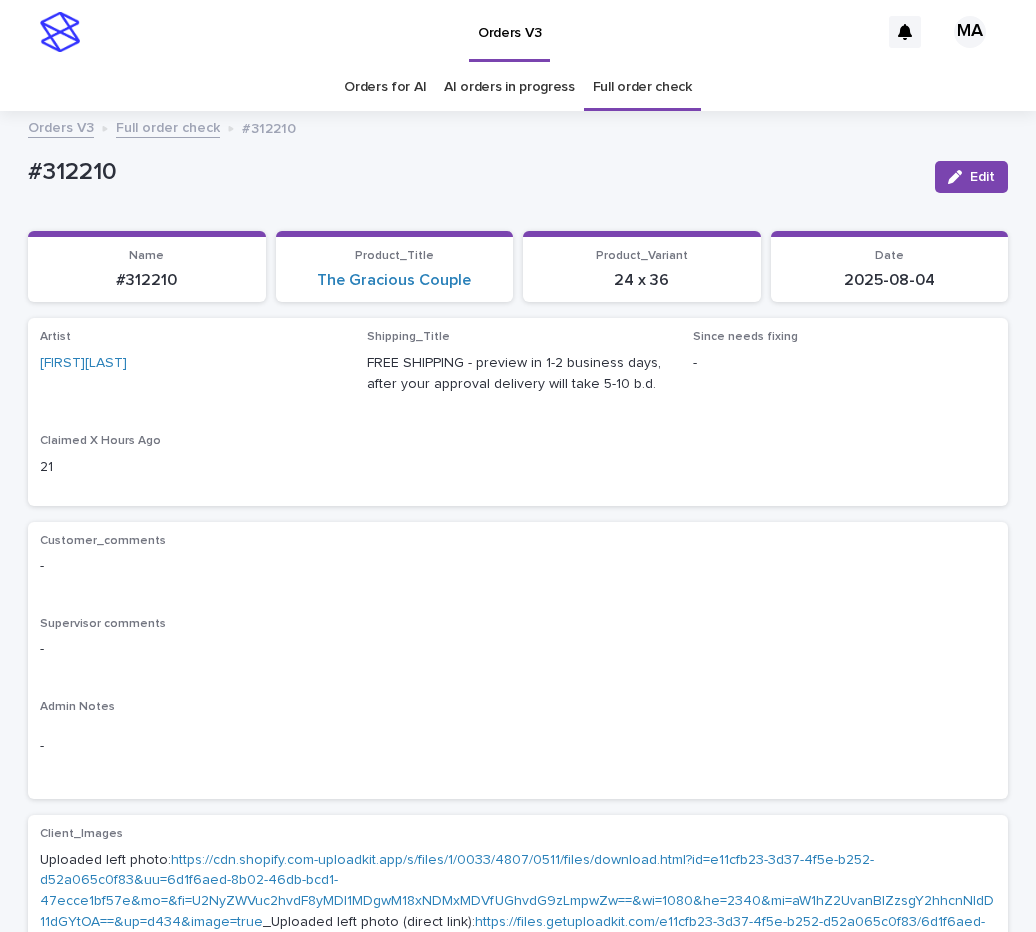 click on "Full order check" at bounding box center [168, 126] 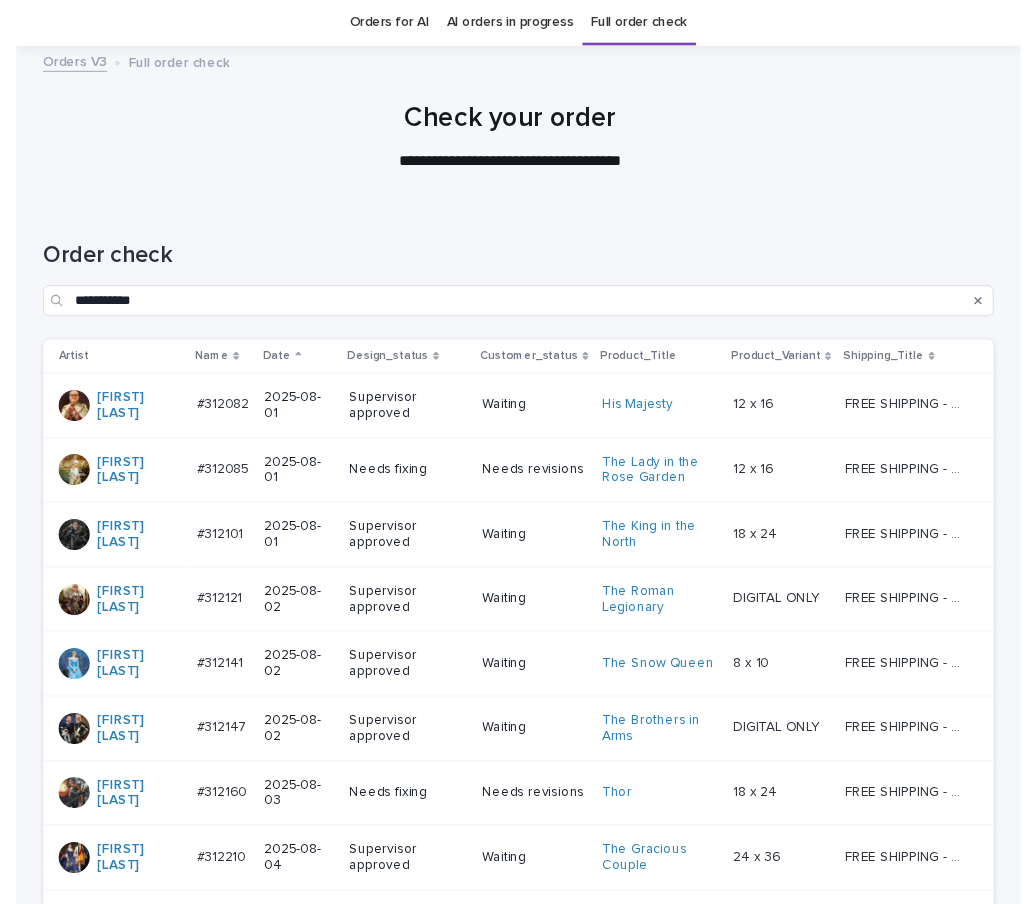 scroll, scrollTop: 260, scrollLeft: 0, axis: vertical 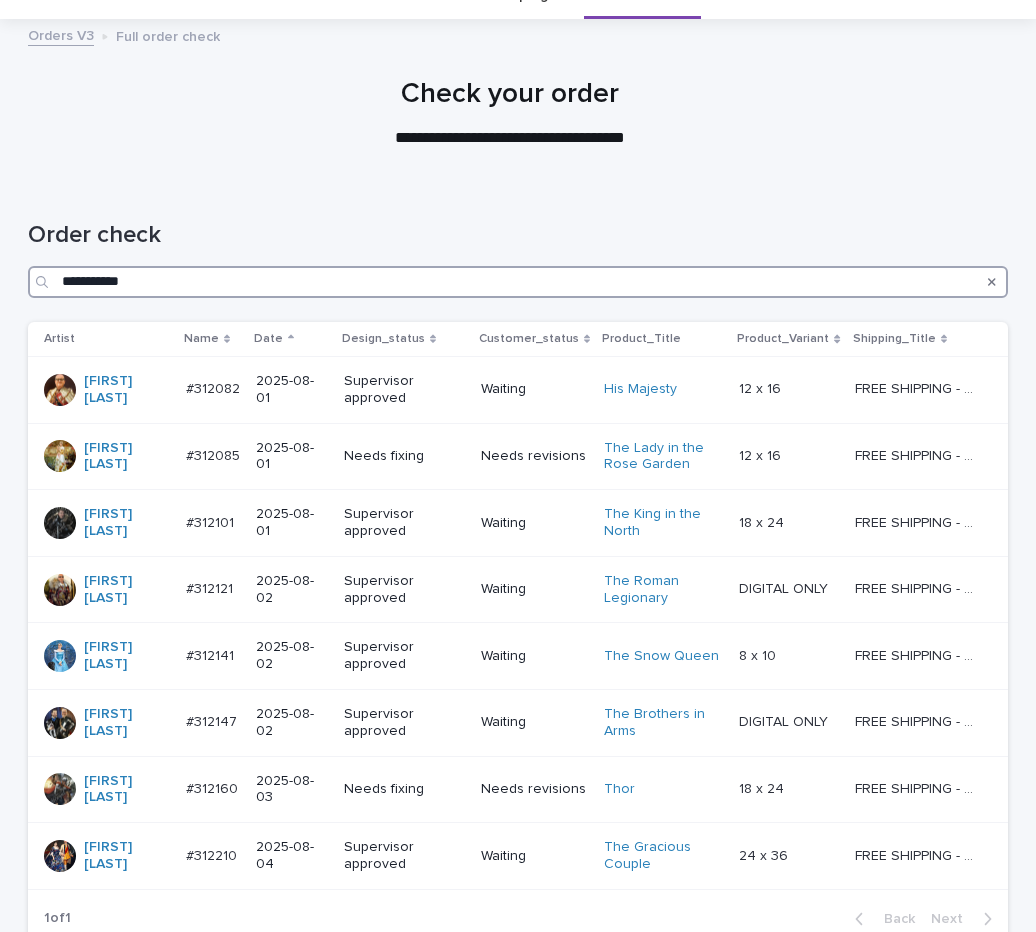 drag, startPoint x: 179, startPoint y: 283, endPoint x: 14, endPoint y: 282, distance: 165.00304 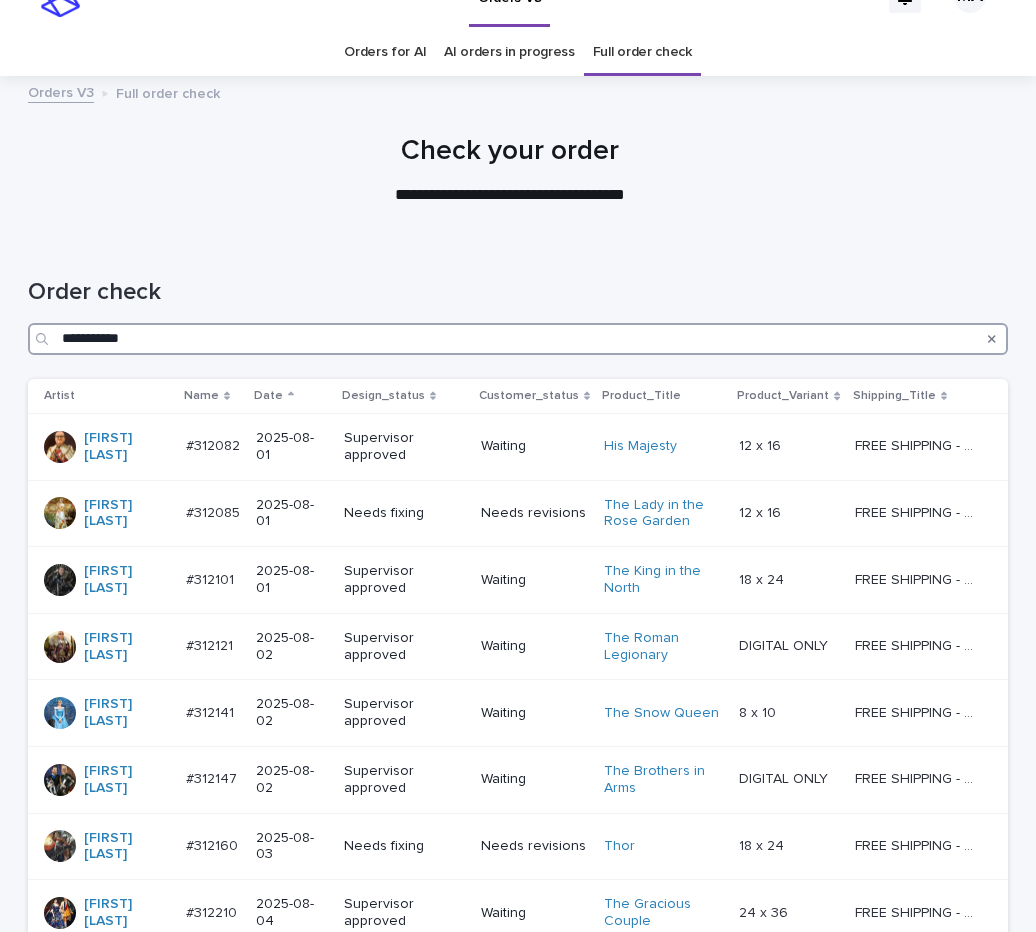 scroll, scrollTop: 0, scrollLeft: 0, axis: both 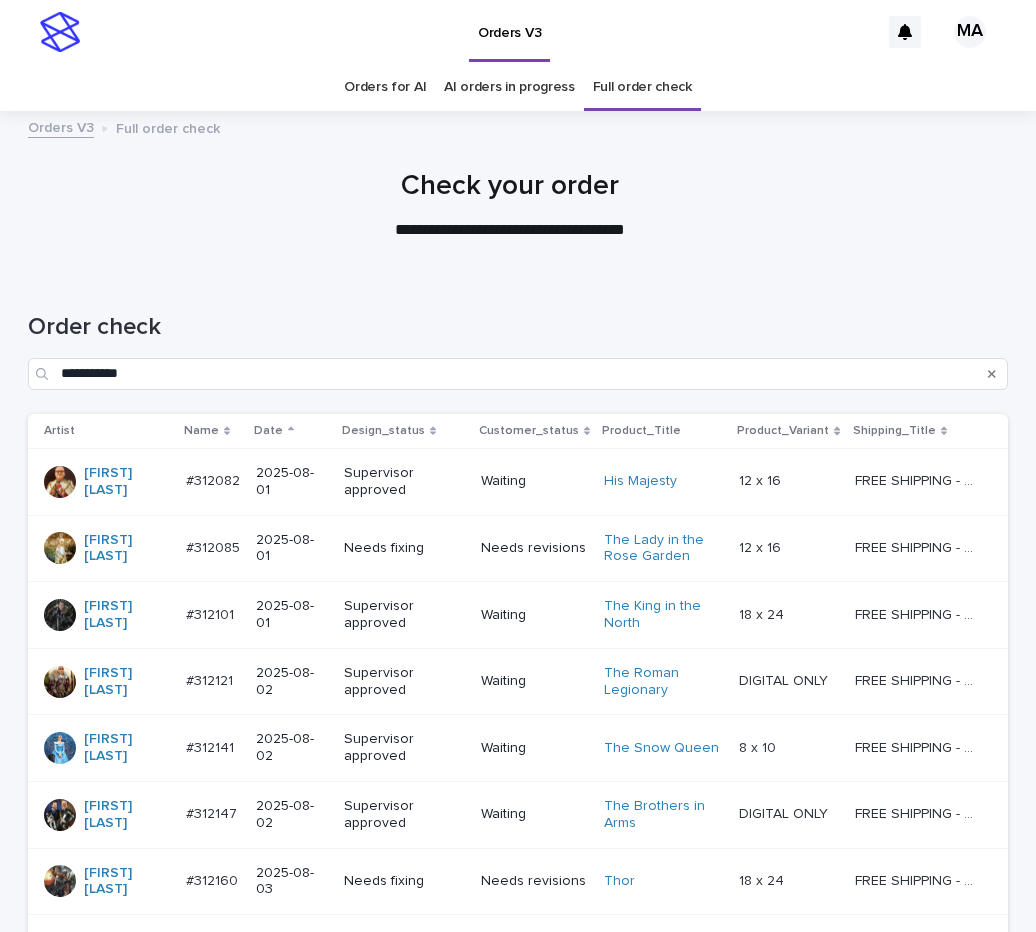 click on "AI orders in progress" at bounding box center (509, 87) 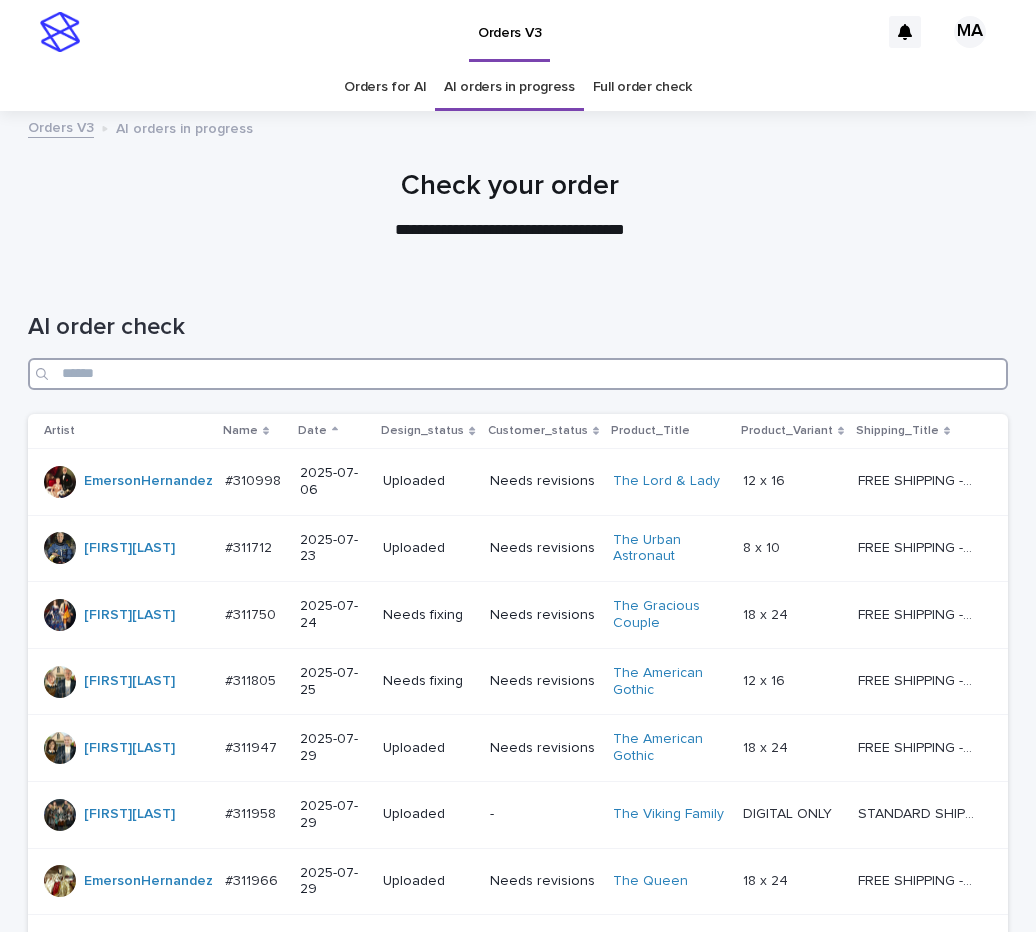 click at bounding box center [518, 374] 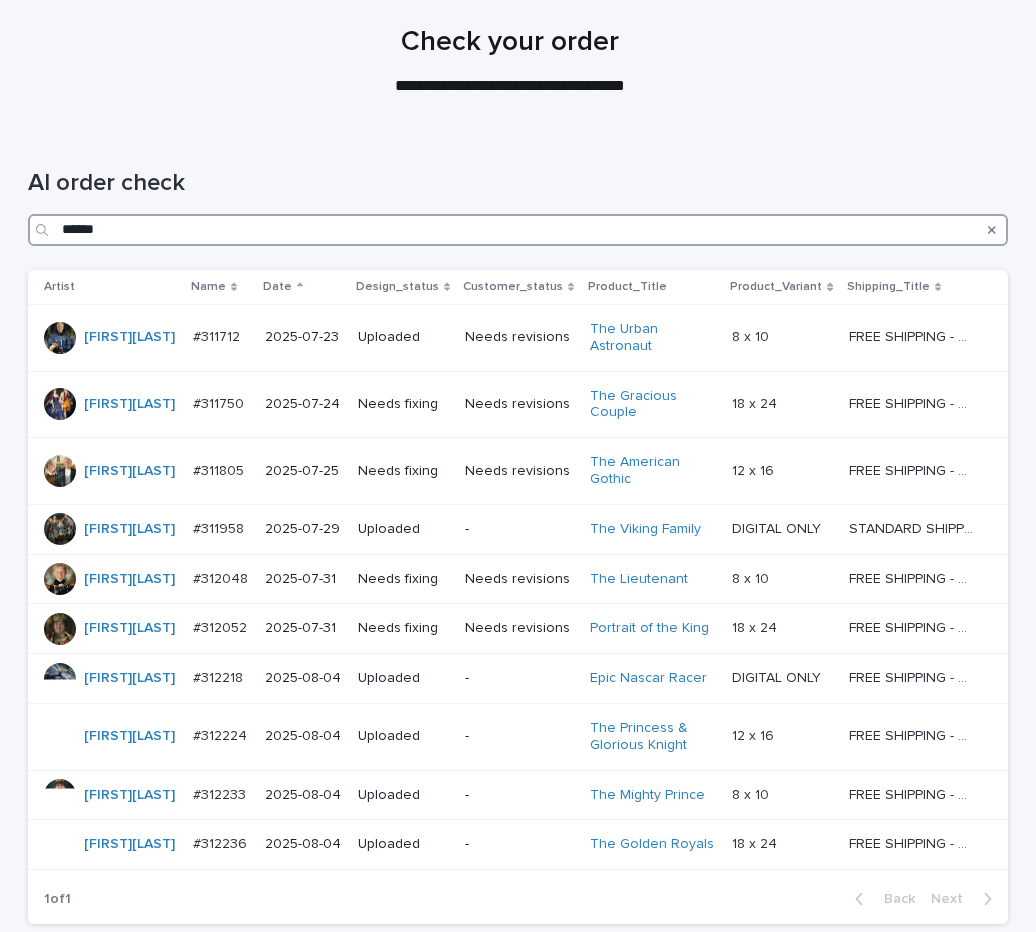 scroll, scrollTop: 57, scrollLeft: 0, axis: vertical 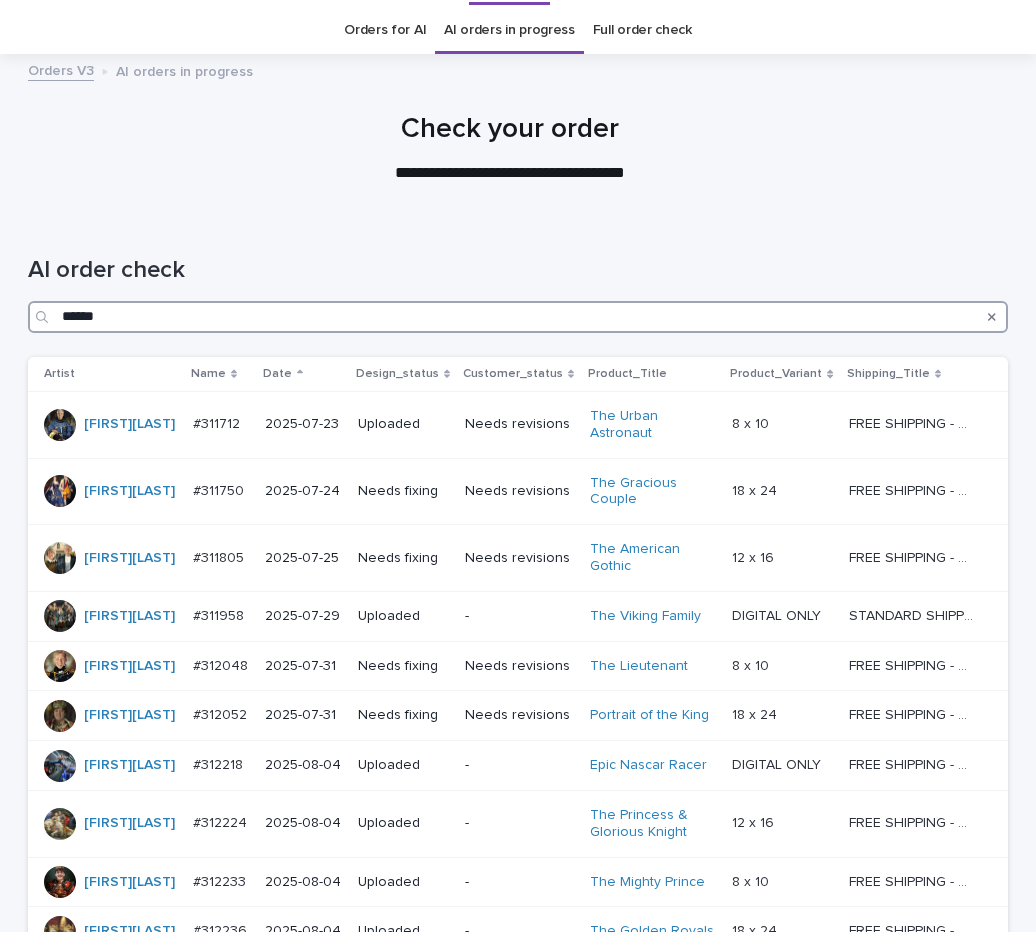 drag, startPoint x: 127, startPoint y: 320, endPoint x: -14, endPoint y: 324, distance: 141.05673 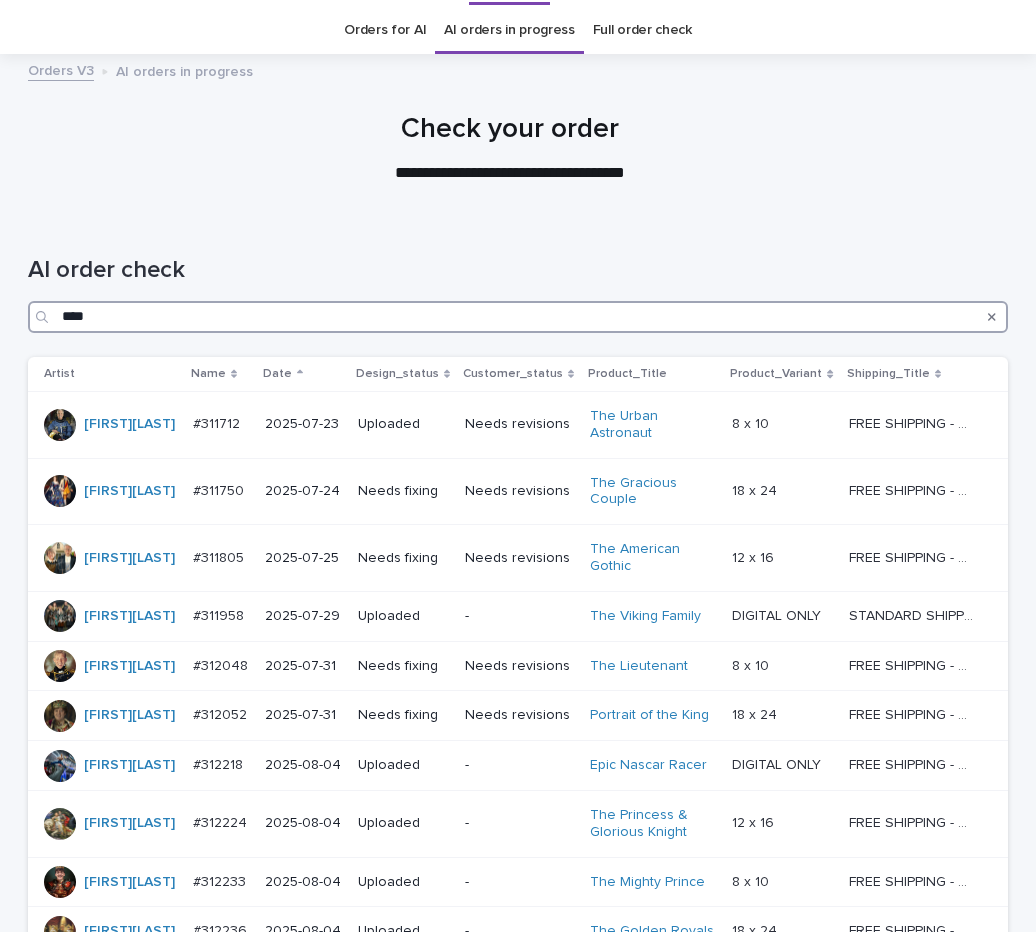 scroll, scrollTop: 0, scrollLeft: 0, axis: both 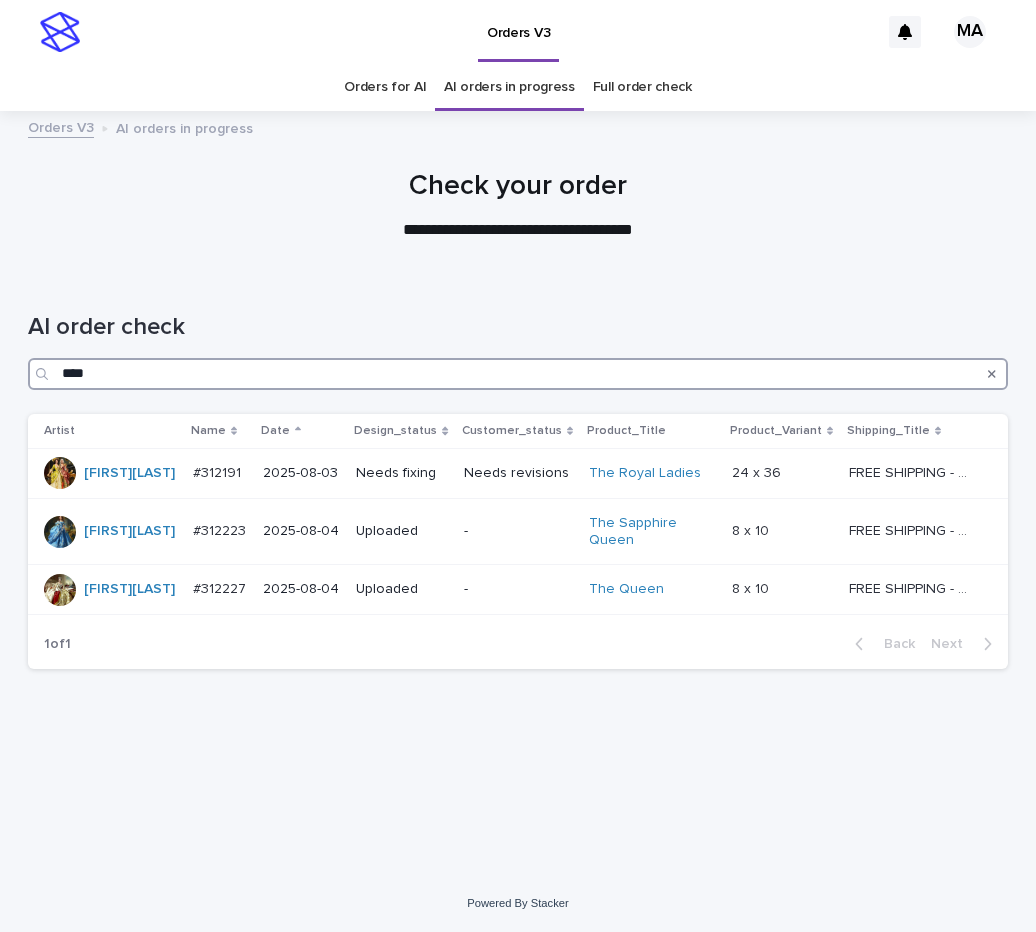 drag, startPoint x: 126, startPoint y: 361, endPoint x: -37, endPoint y: 370, distance: 163.24828 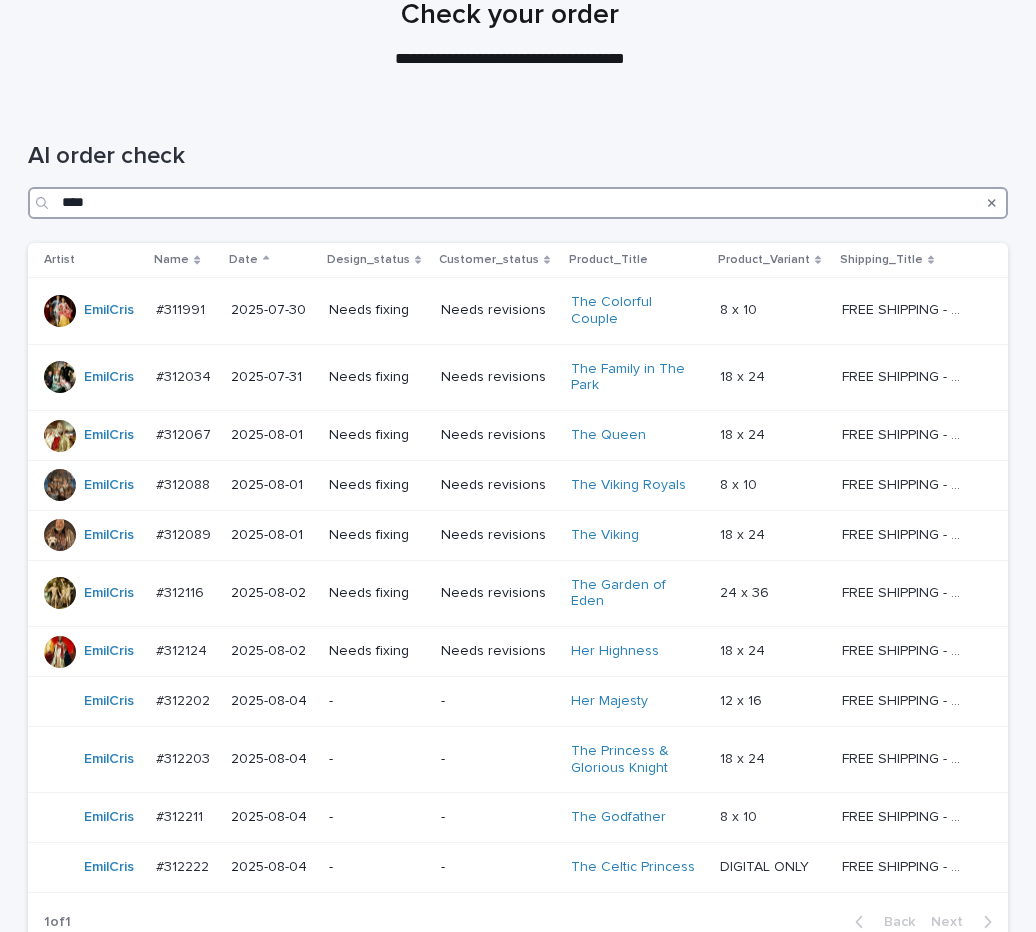 scroll, scrollTop: 168, scrollLeft: 0, axis: vertical 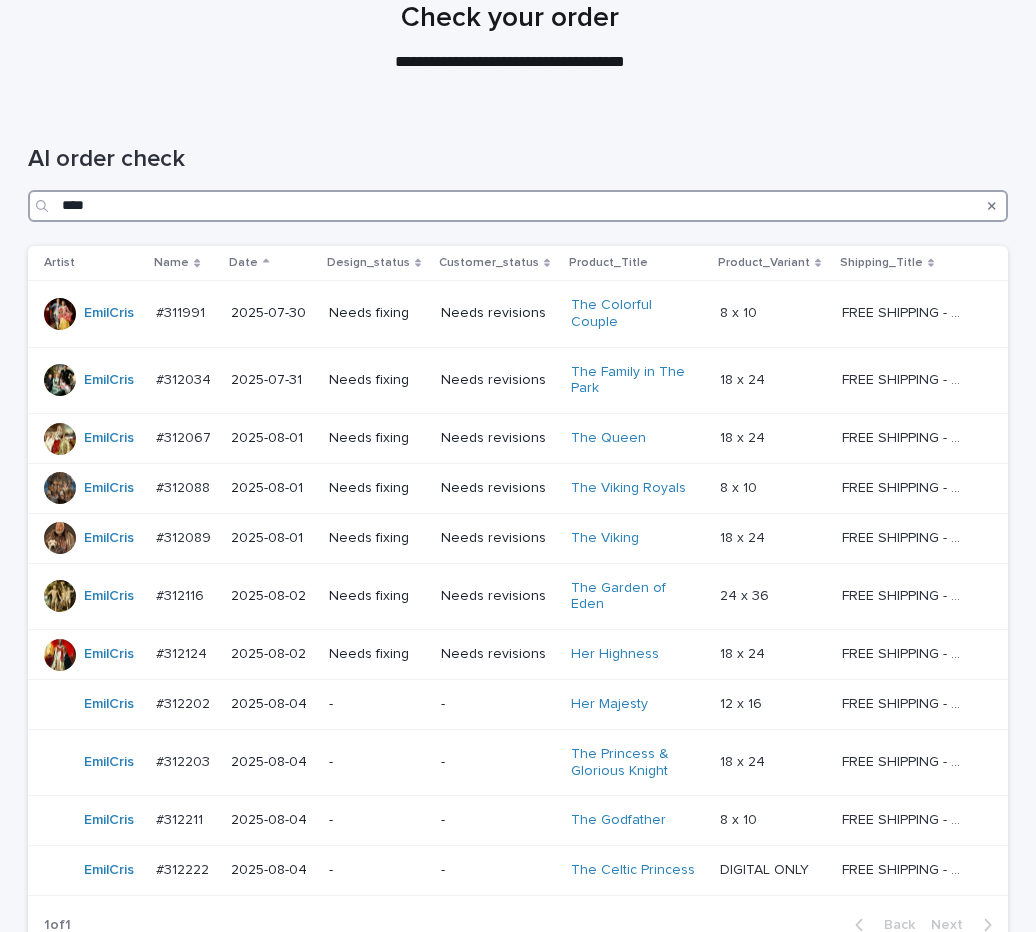 drag, startPoint x: 98, startPoint y: 206, endPoint x: 43, endPoint y: 202, distance: 55.145264 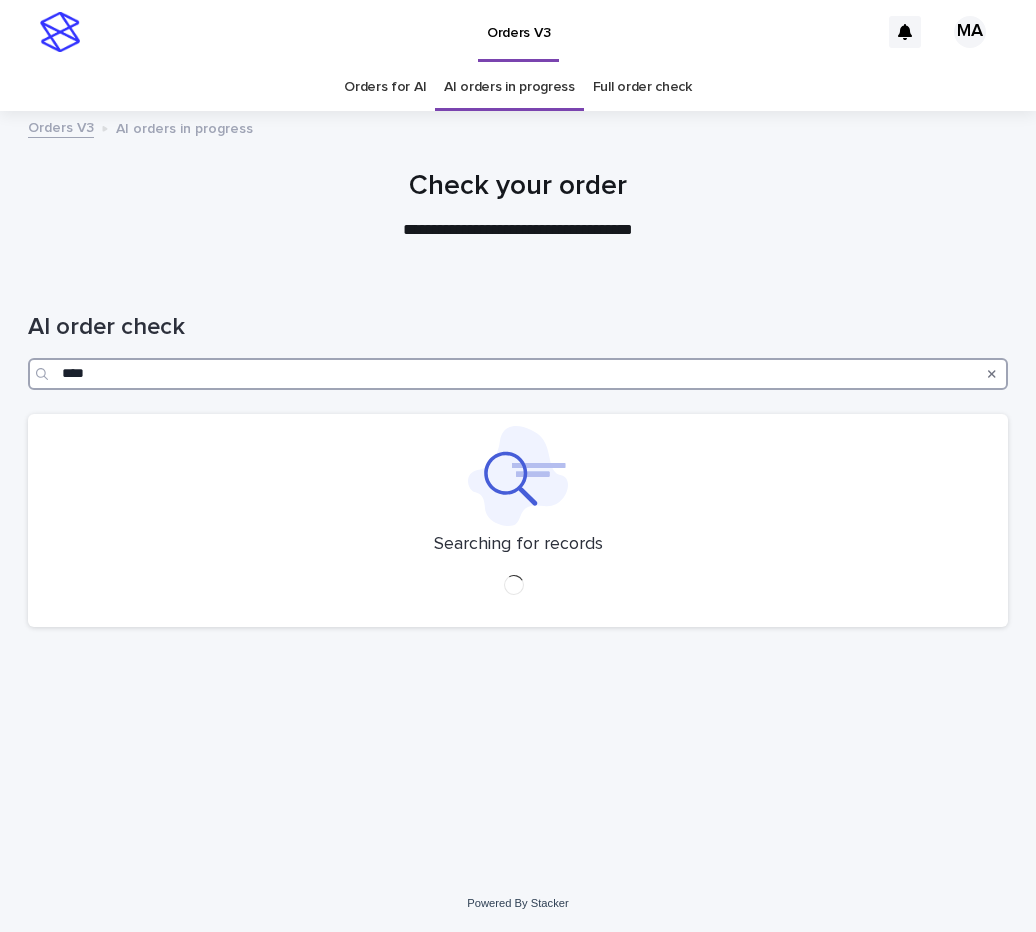 scroll, scrollTop: 0, scrollLeft: 0, axis: both 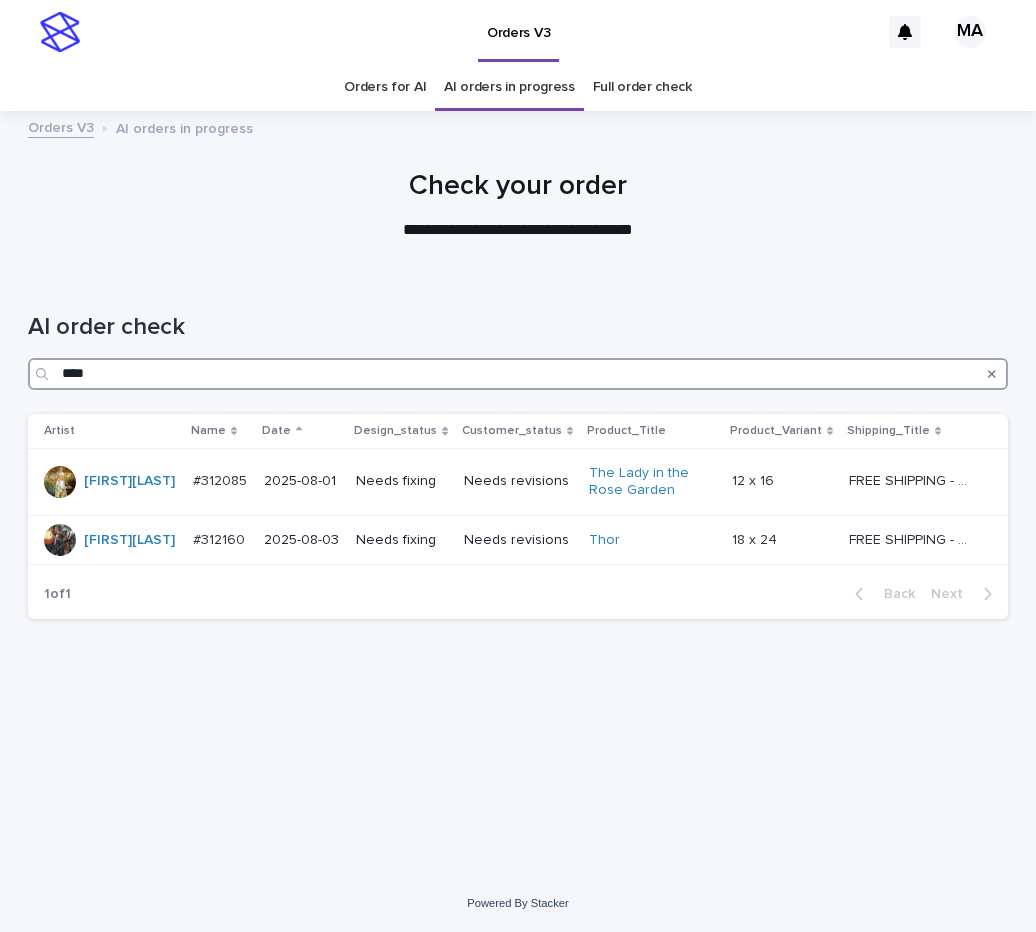 type on "****" 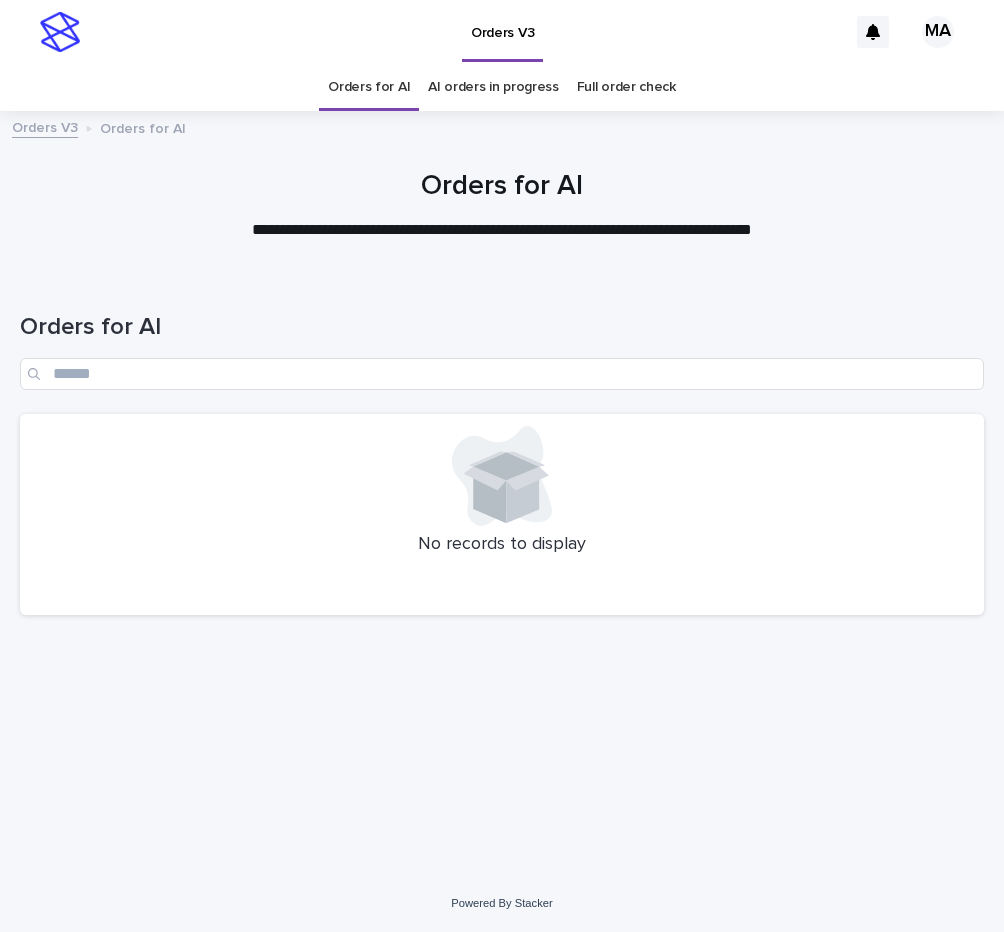 scroll, scrollTop: 0, scrollLeft: 0, axis: both 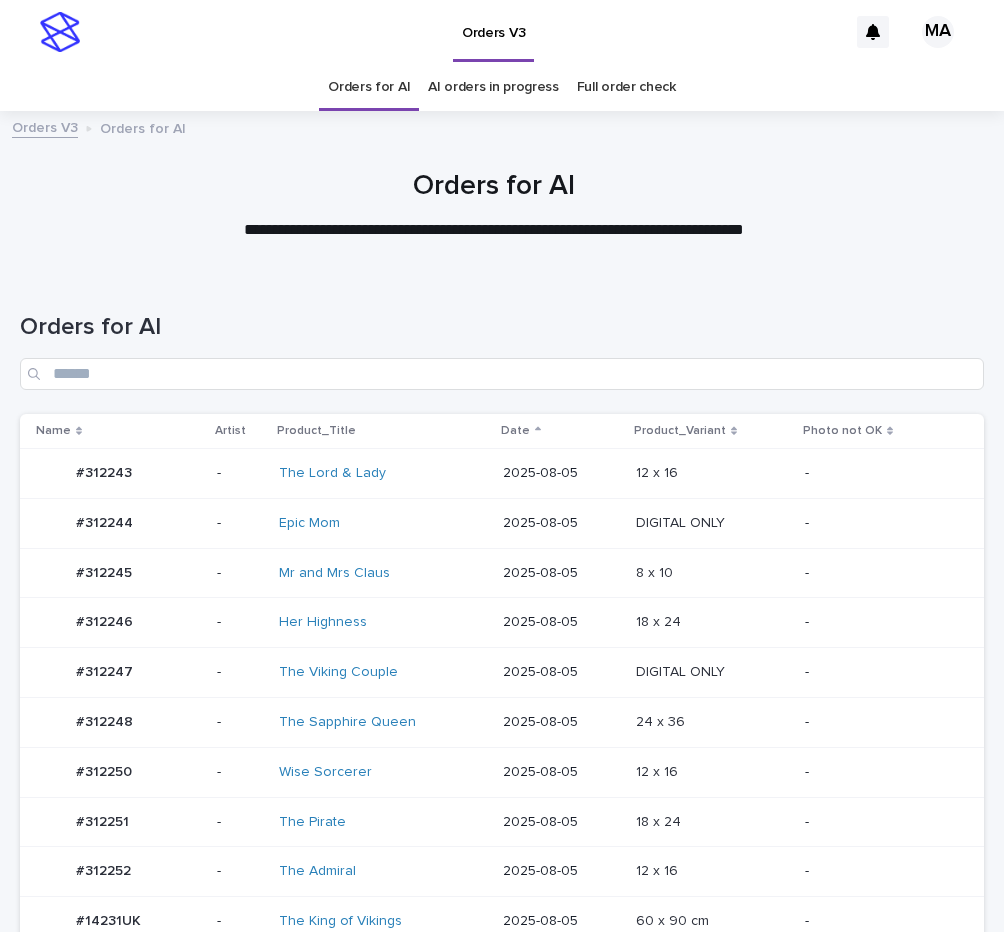 click on "8 x 10 8 x 10" at bounding box center [712, 573] 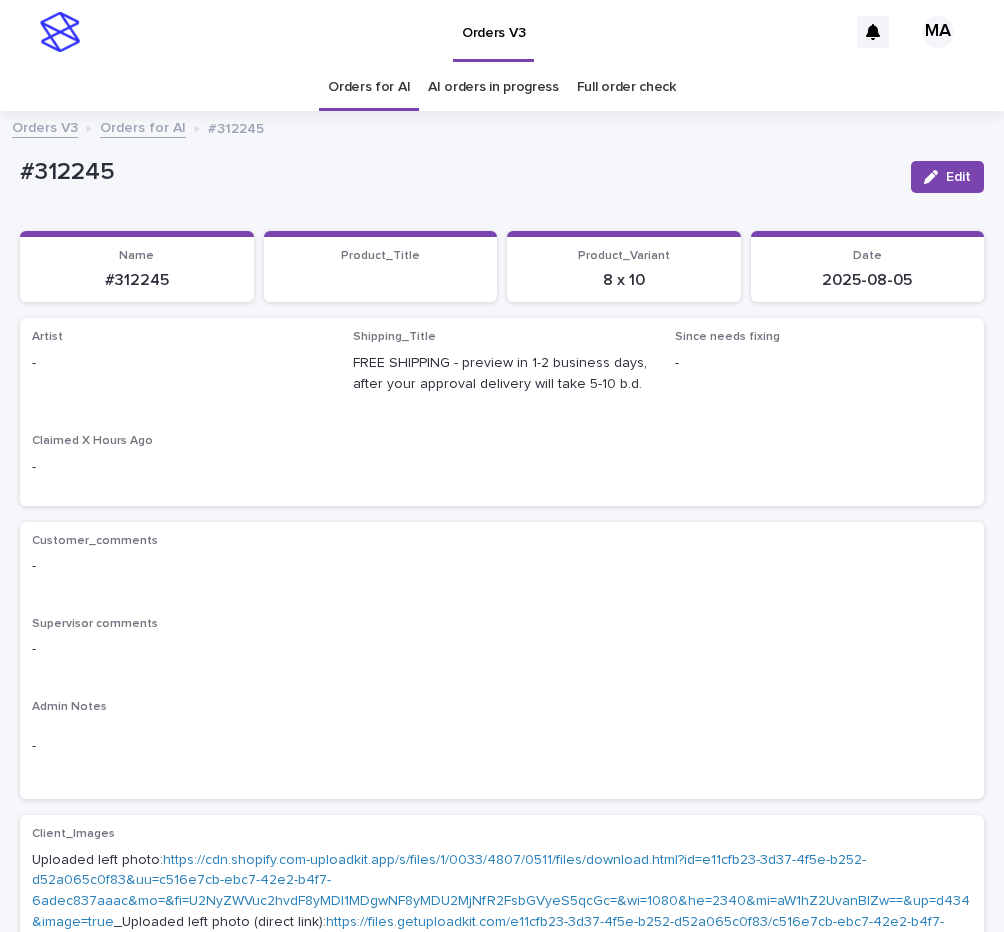 click 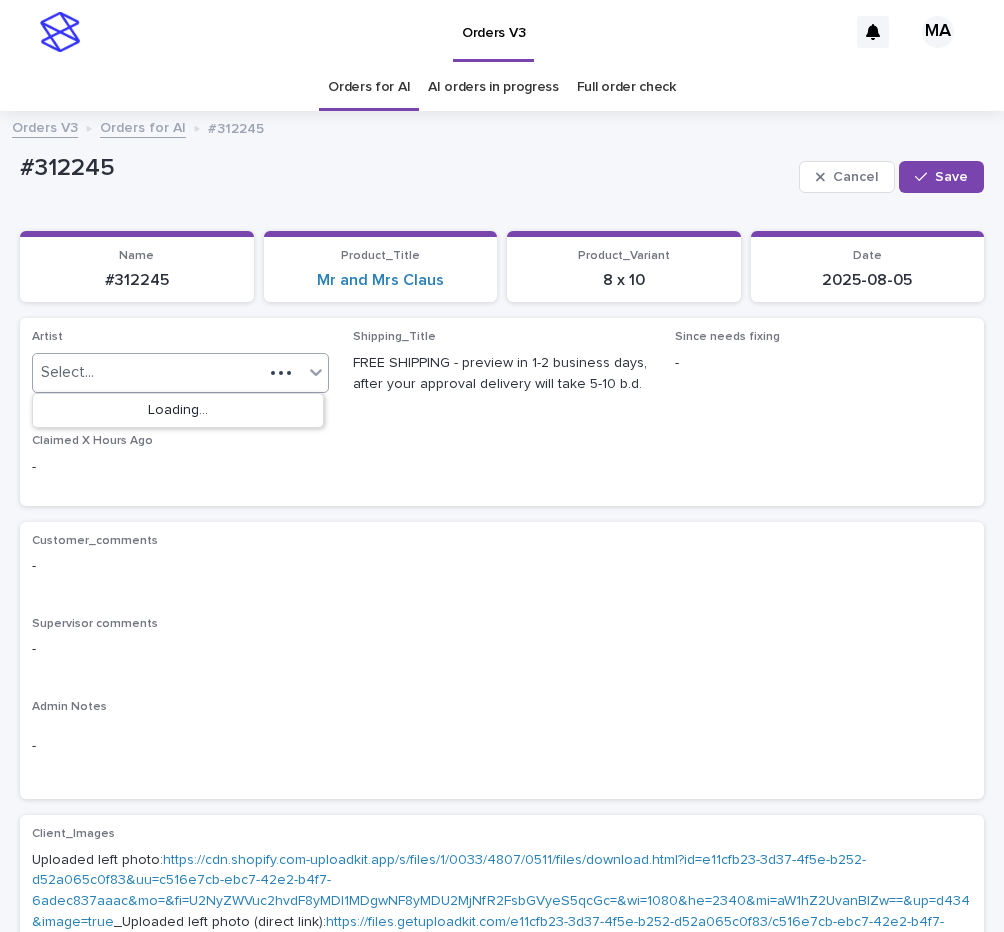 click on "Select..." at bounding box center (148, 372) 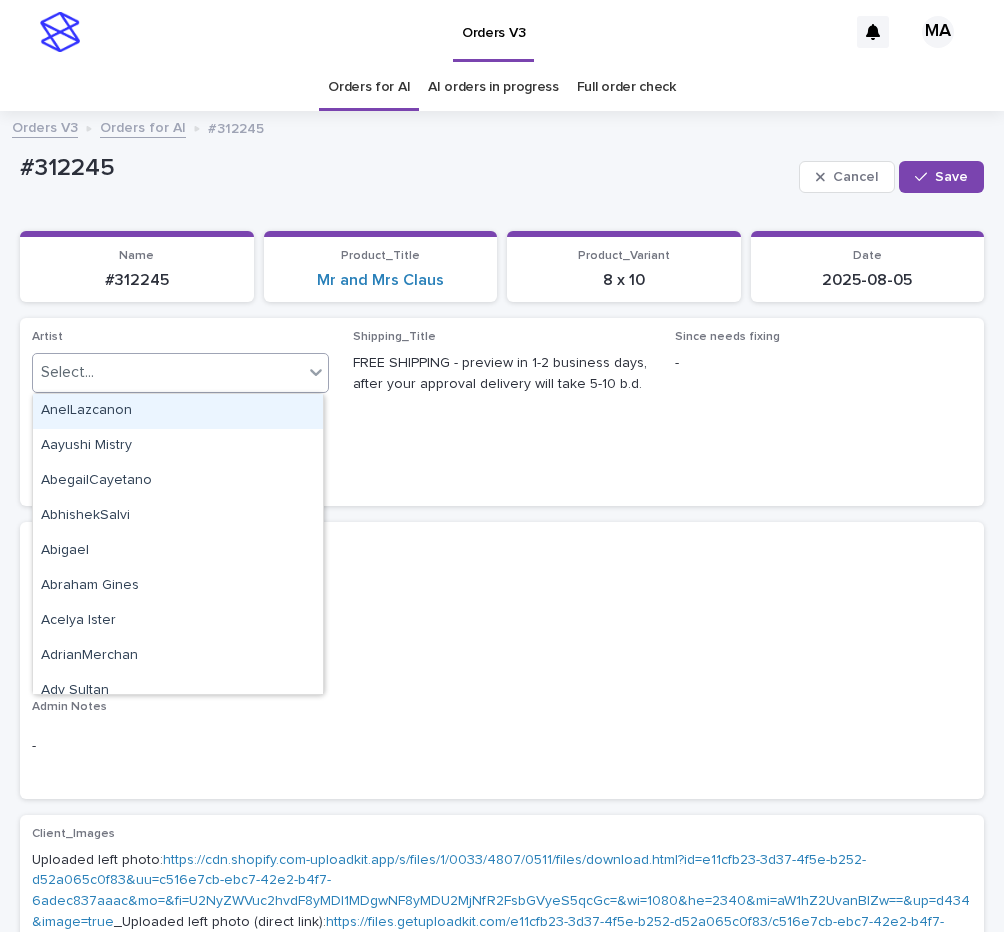 paste on "**********" 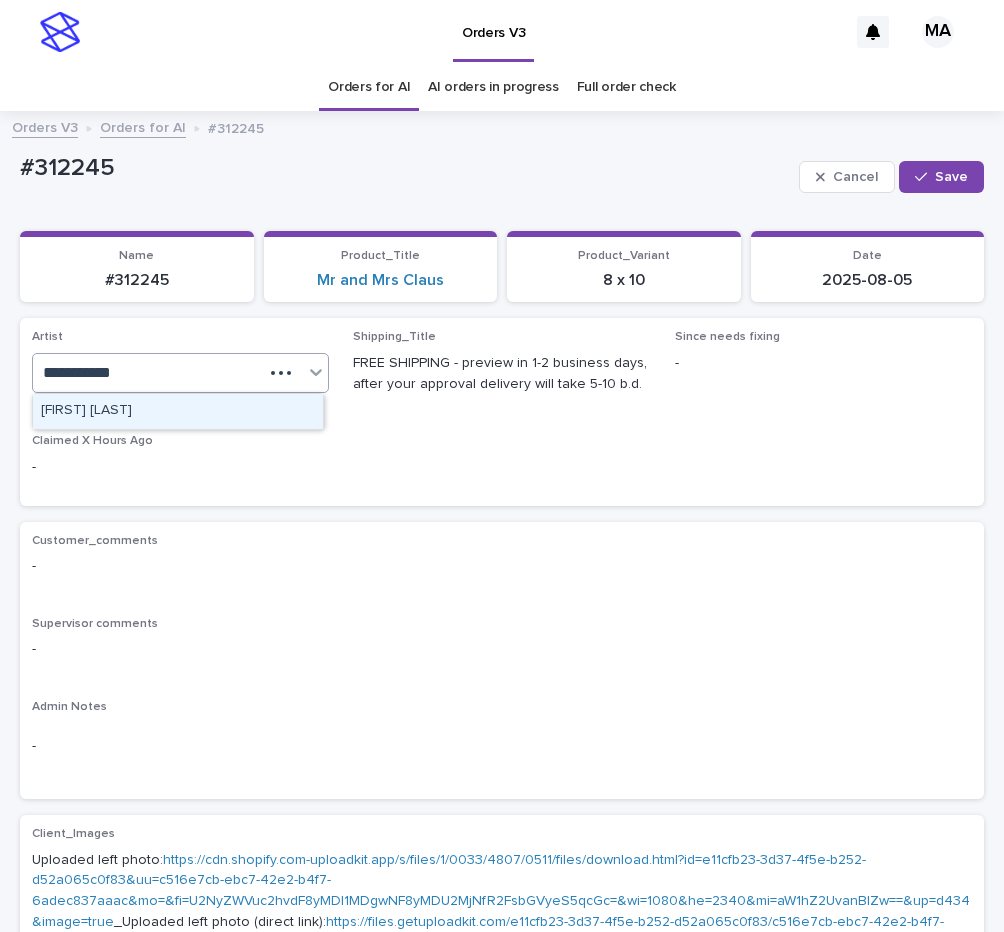 click on "[FIRST] [LAST]" at bounding box center [178, 411] 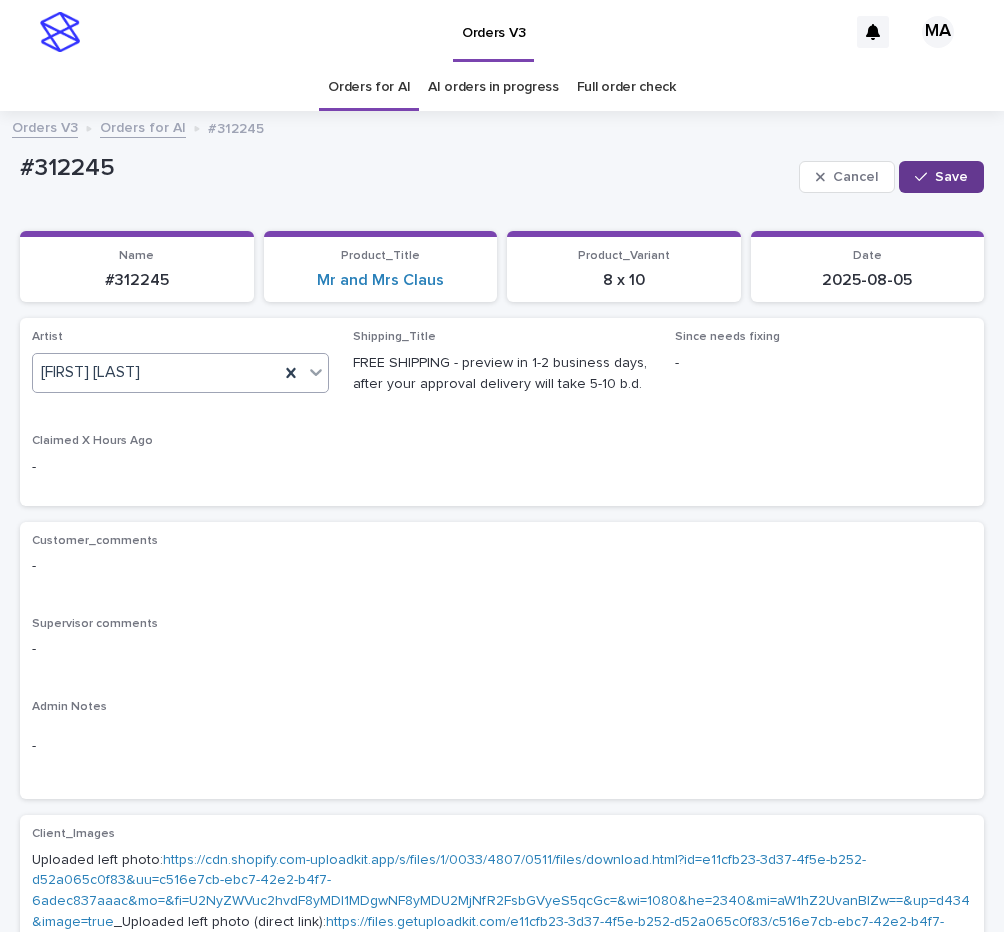 click on "Save" at bounding box center (941, 177) 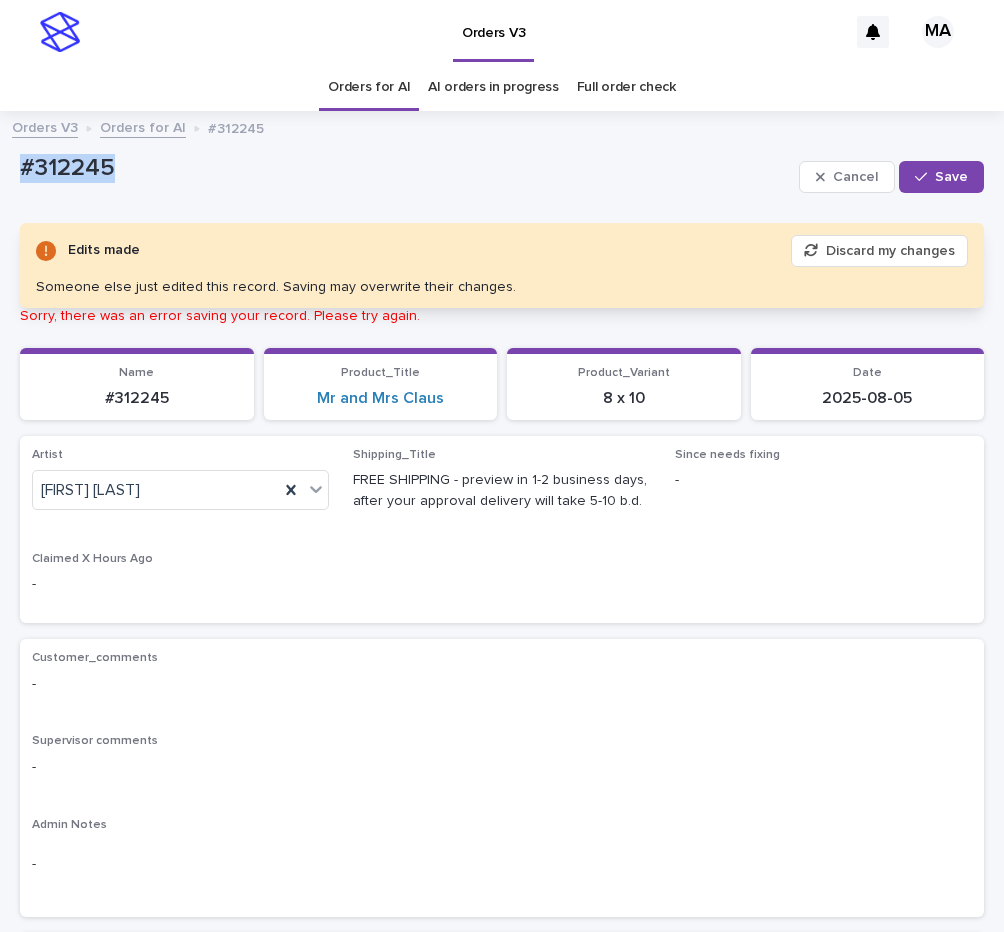 drag, startPoint x: 140, startPoint y: 168, endPoint x: -8, endPoint y: 181, distance: 148.56985 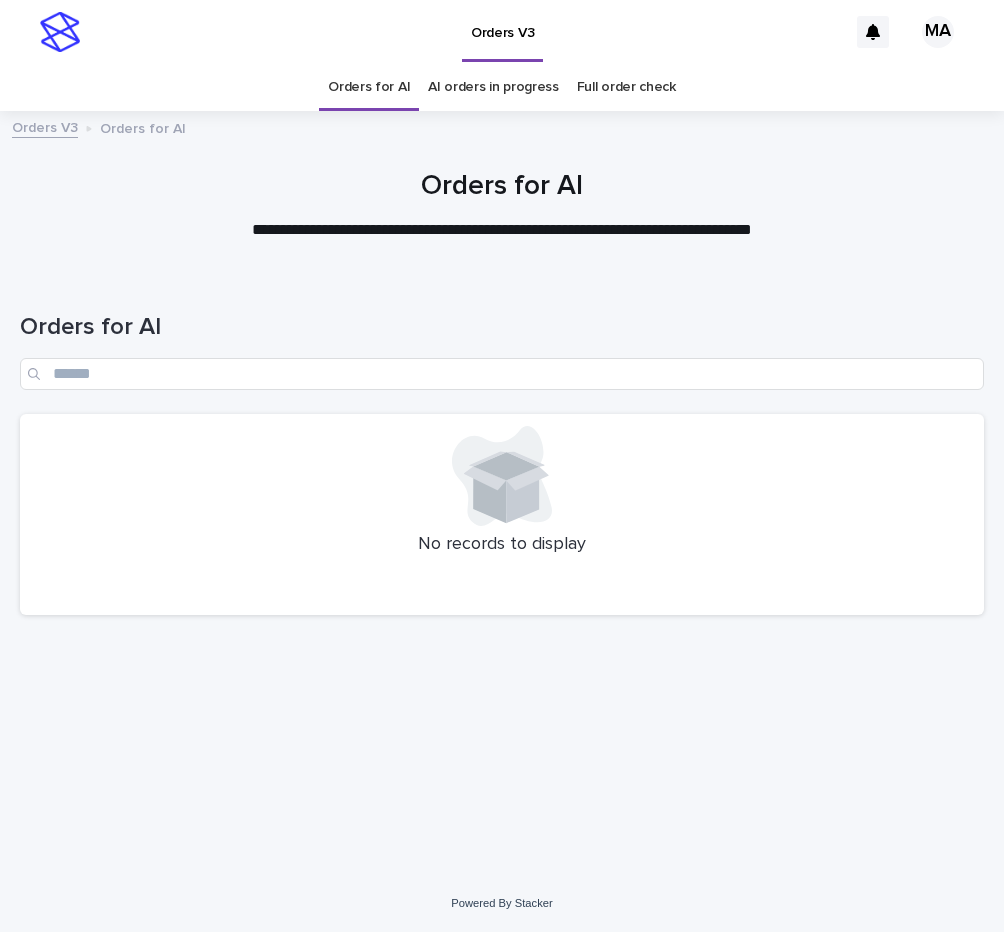 scroll, scrollTop: 0, scrollLeft: 0, axis: both 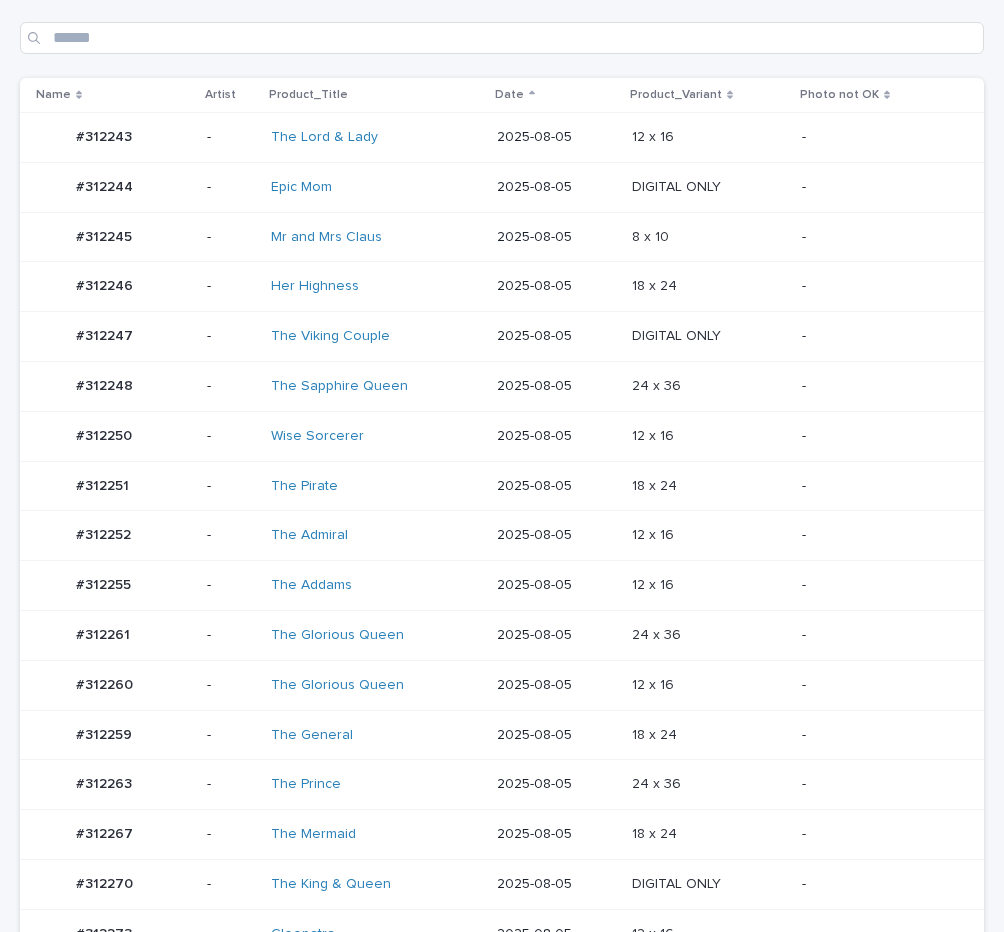 click on "24 x 36 24 x 36" at bounding box center [709, 635] 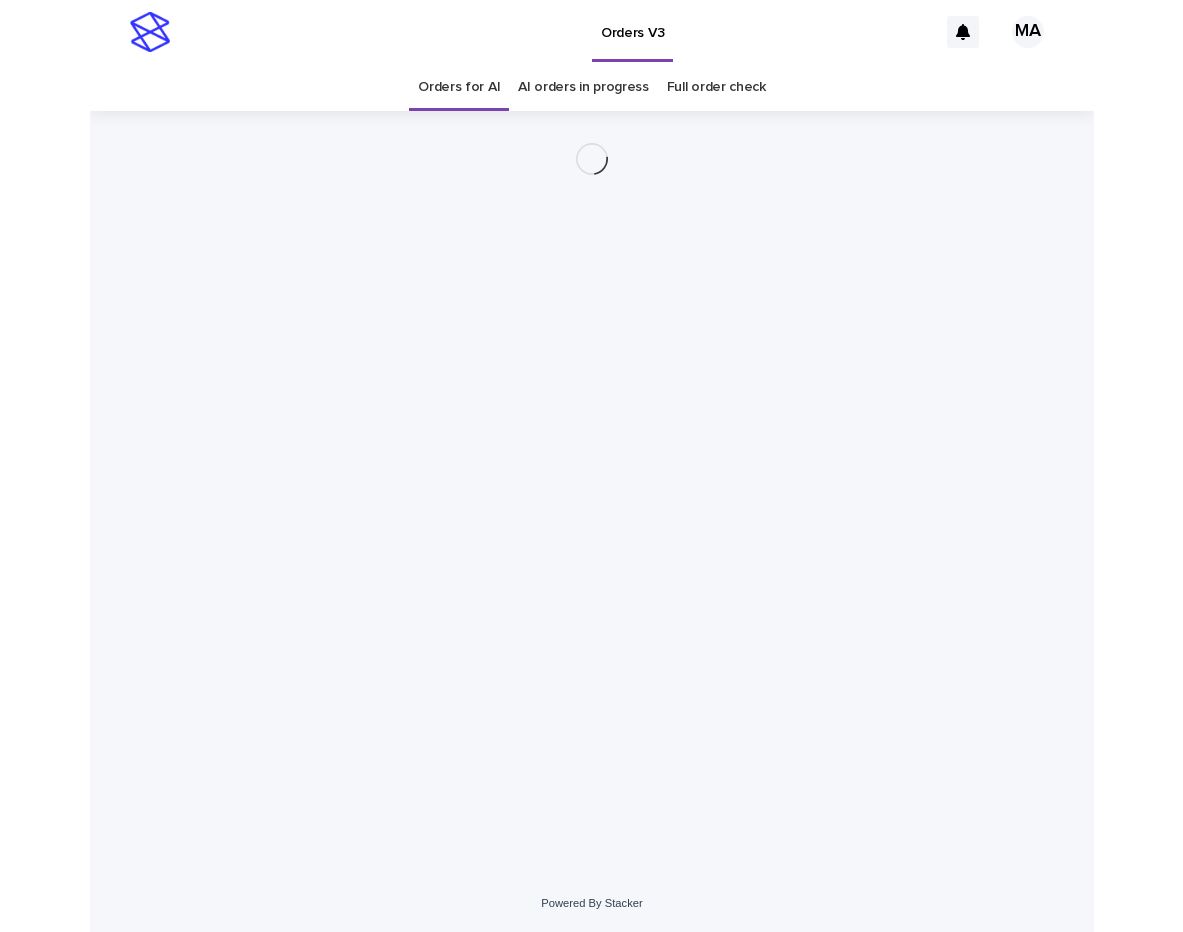 scroll, scrollTop: 0, scrollLeft: 0, axis: both 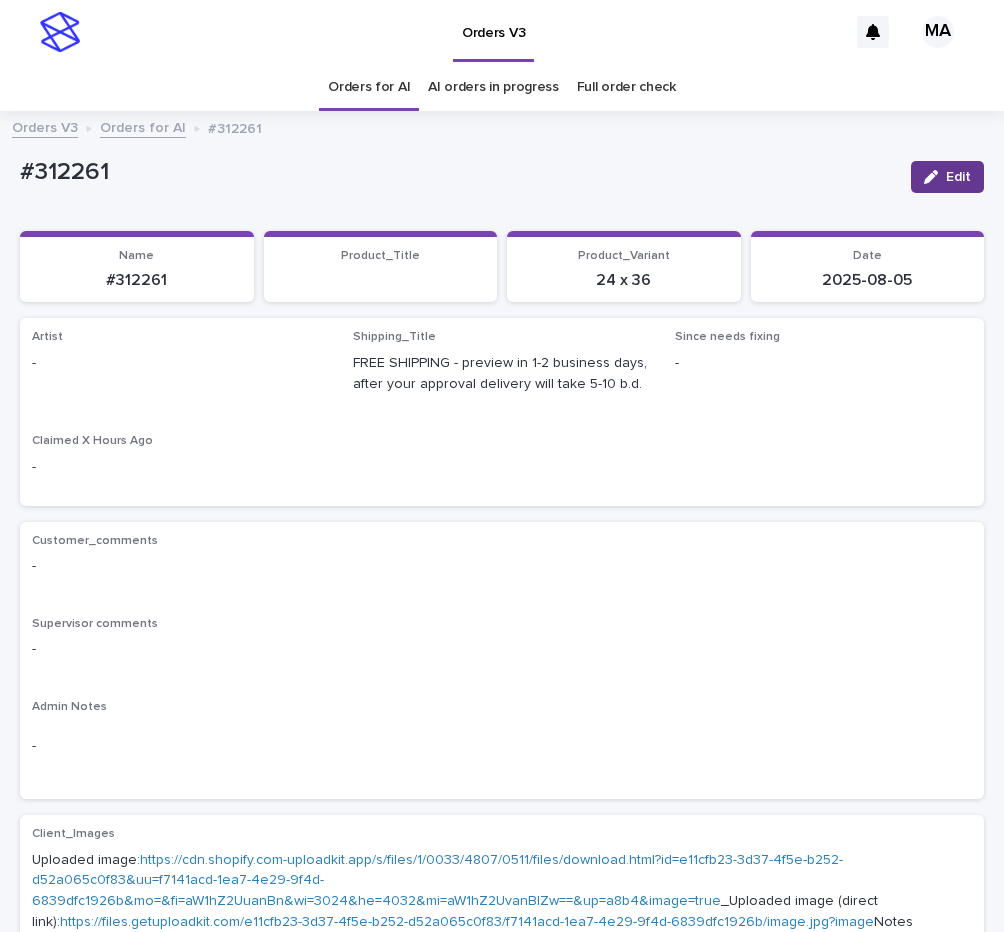 click on "Edit" at bounding box center (958, 177) 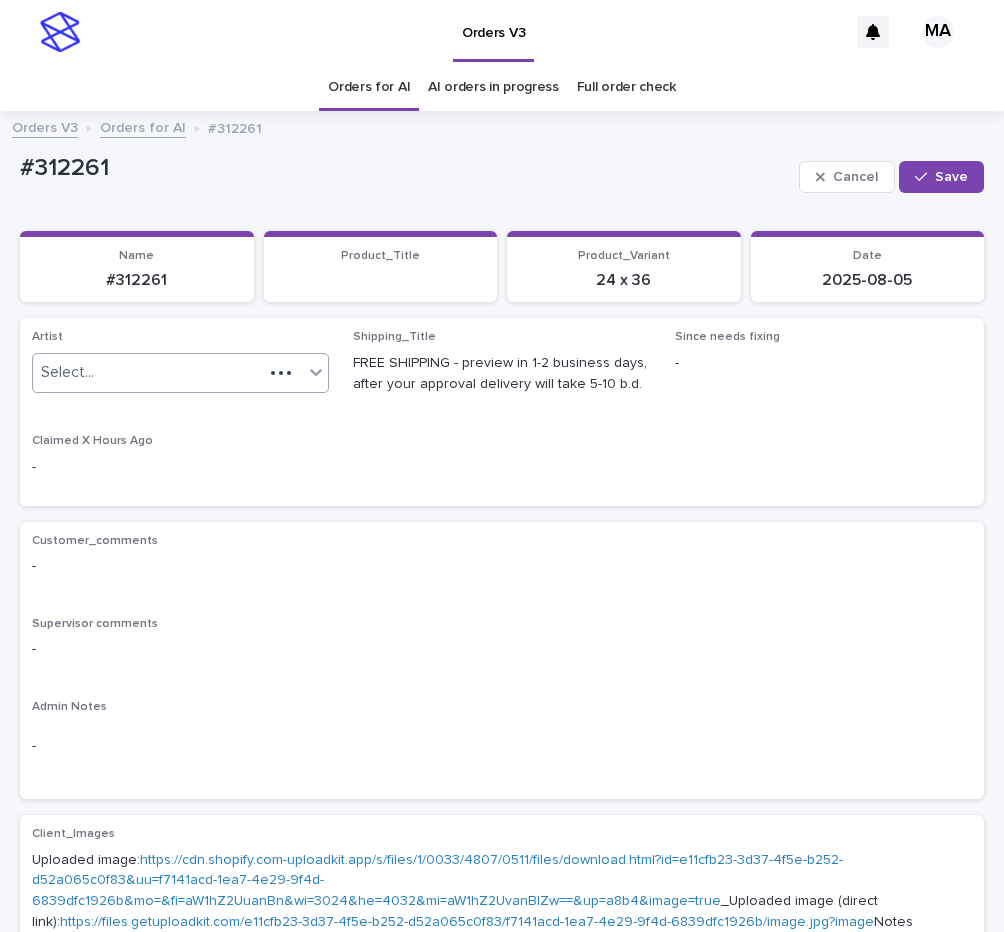 click on "Select..." at bounding box center (148, 372) 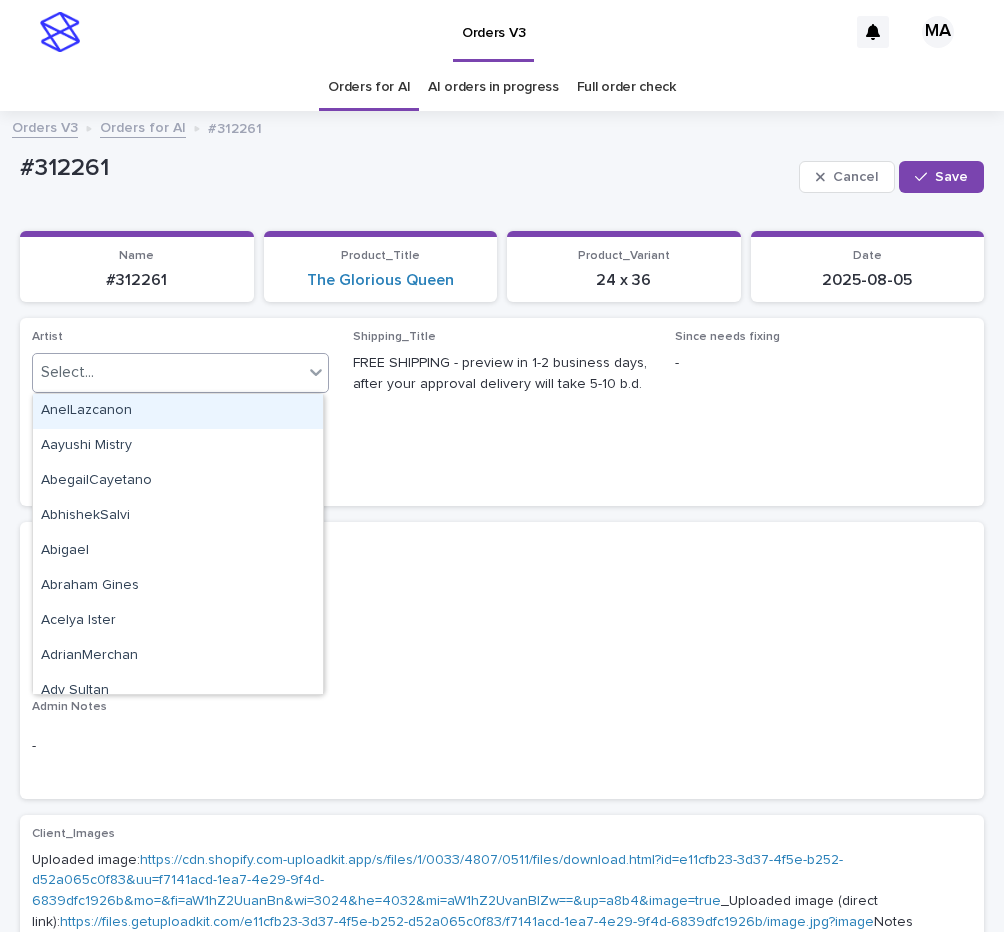 paste on "**********" 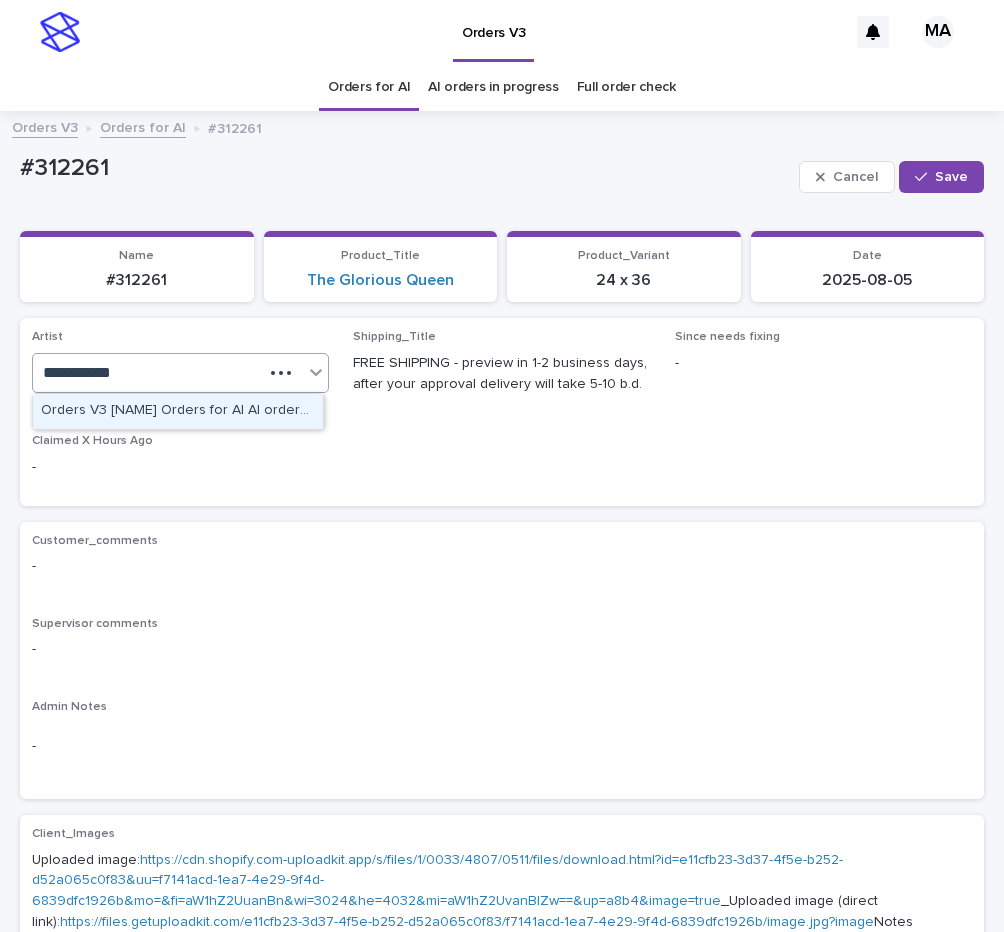 click on "[FIRST] [LAST]" at bounding box center [178, 411] 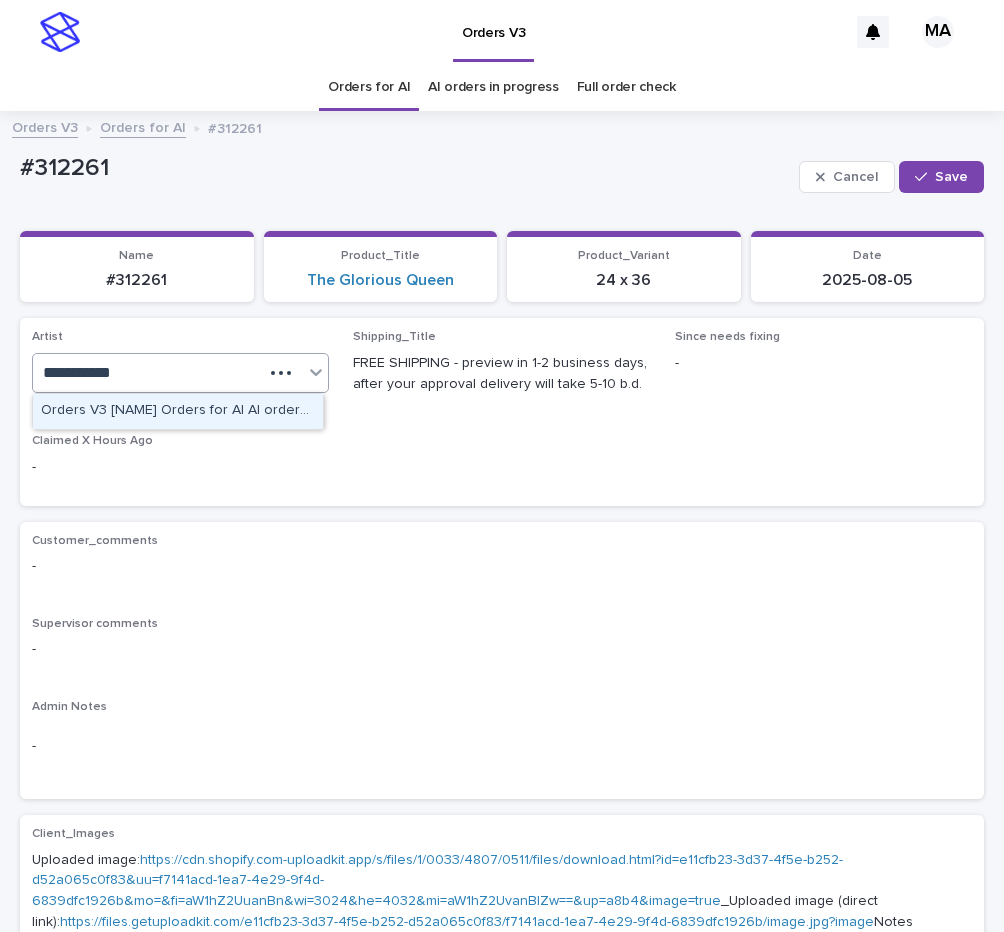 type 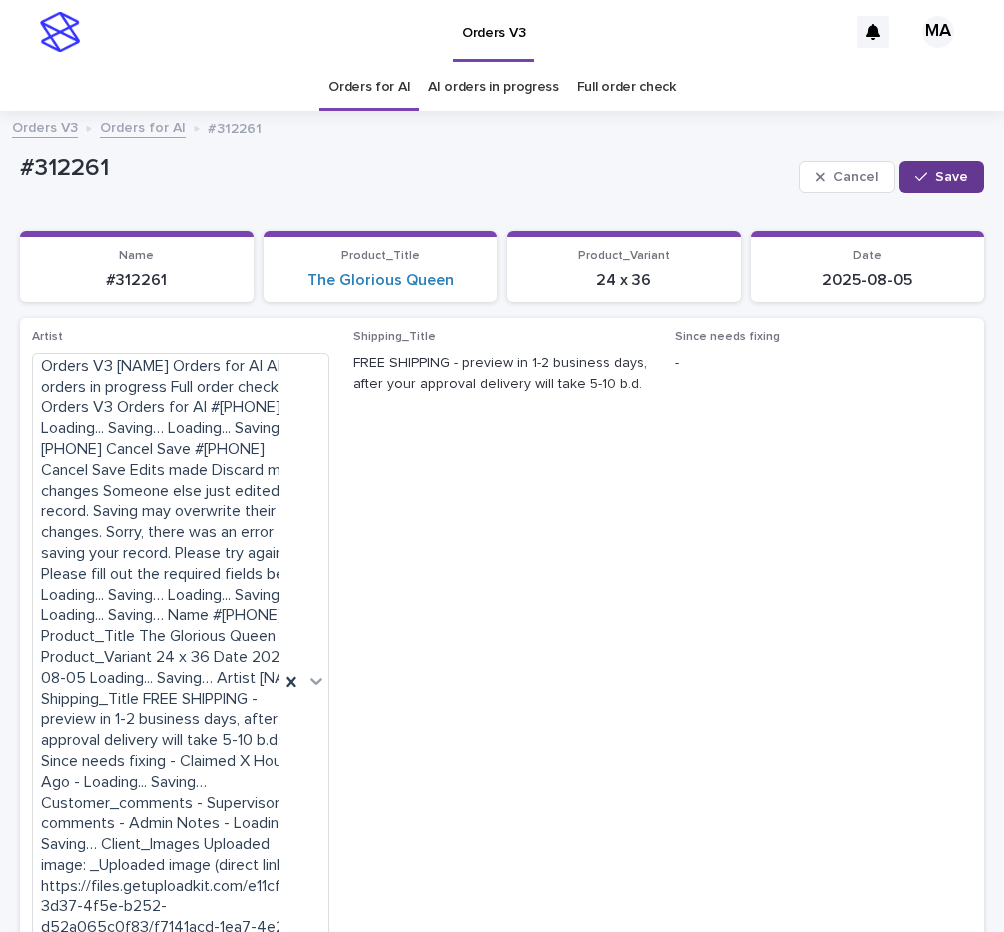 click on "Save" at bounding box center (951, 177) 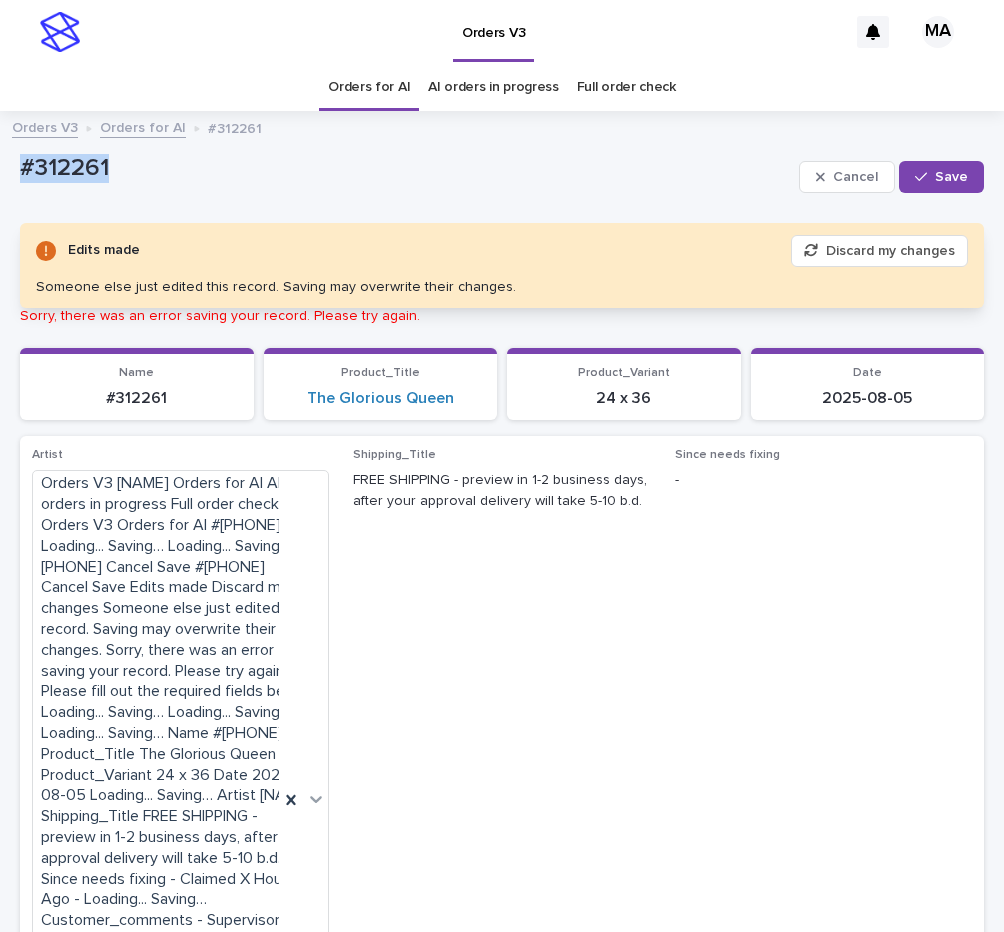 drag, startPoint x: 141, startPoint y: 180, endPoint x: -8, endPoint y: 180, distance: 149 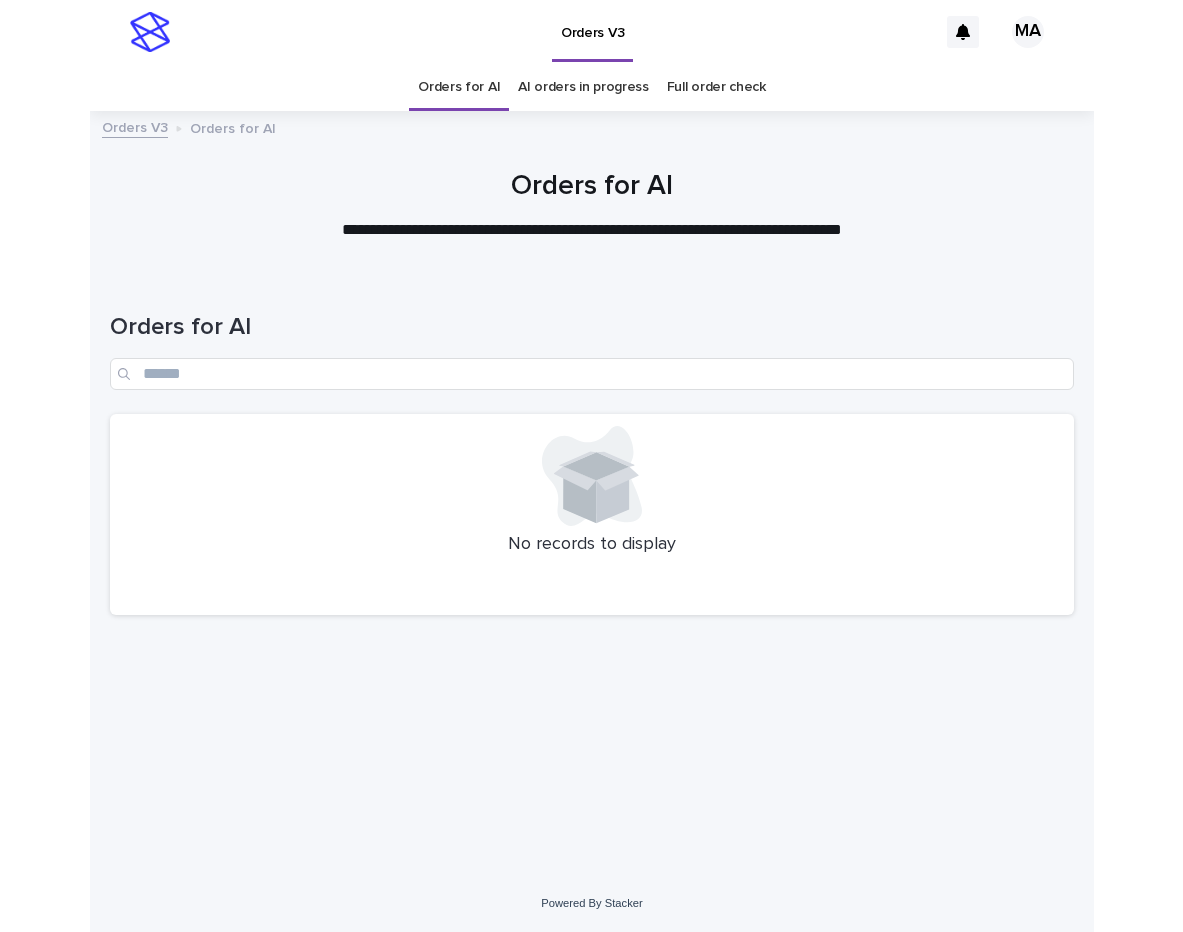 scroll, scrollTop: 0, scrollLeft: 0, axis: both 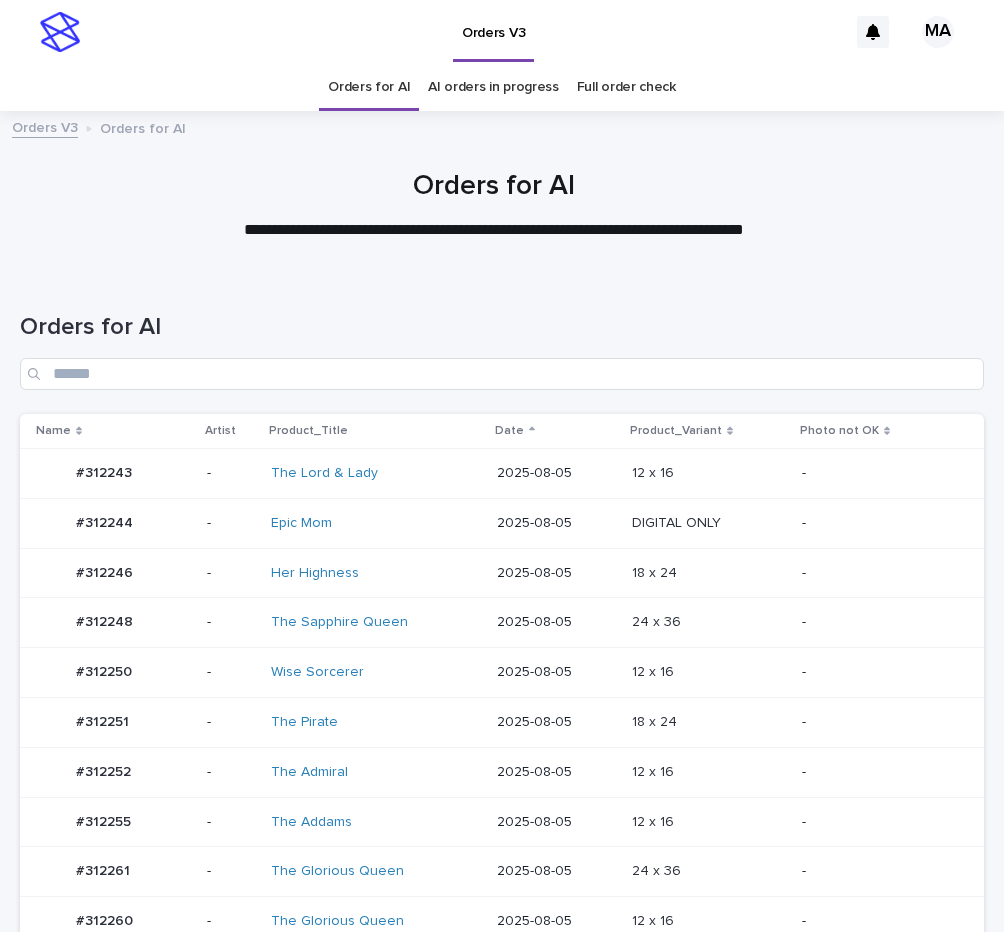 click at bounding box center (709, 722) 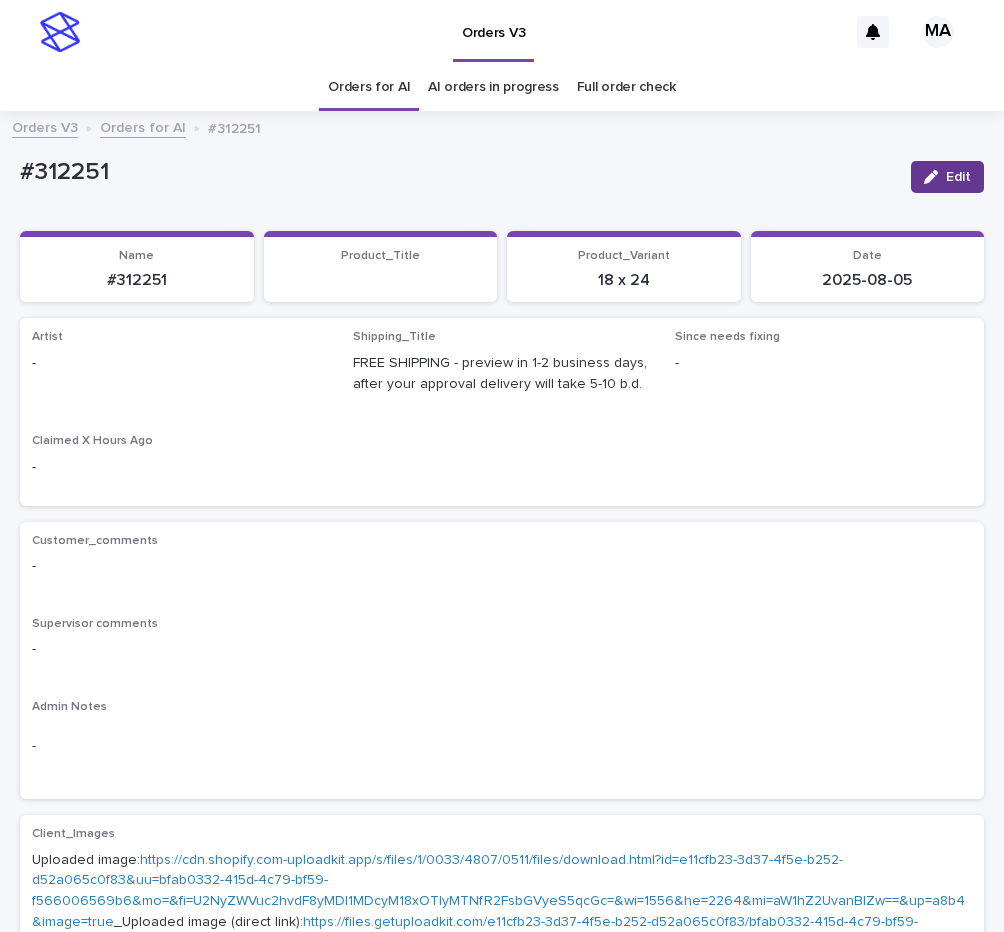 click on "Edit" at bounding box center (958, 177) 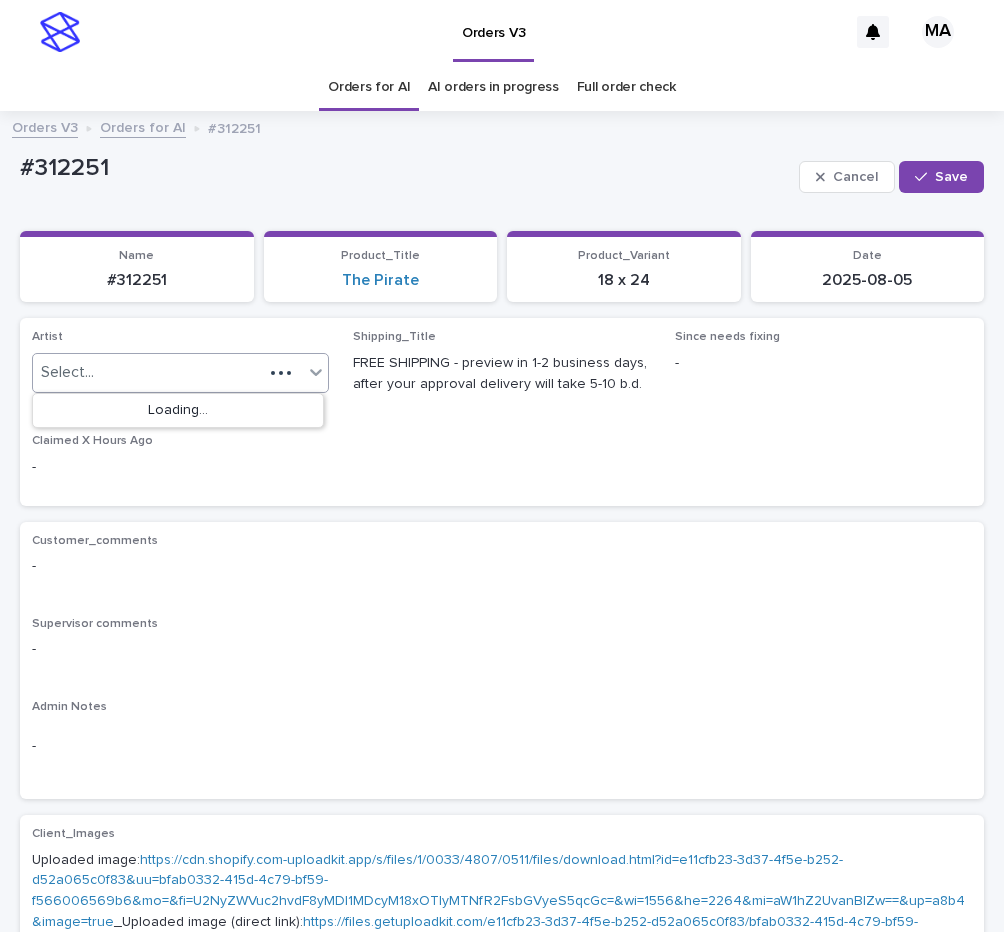 click on "Select..." at bounding box center (148, 372) 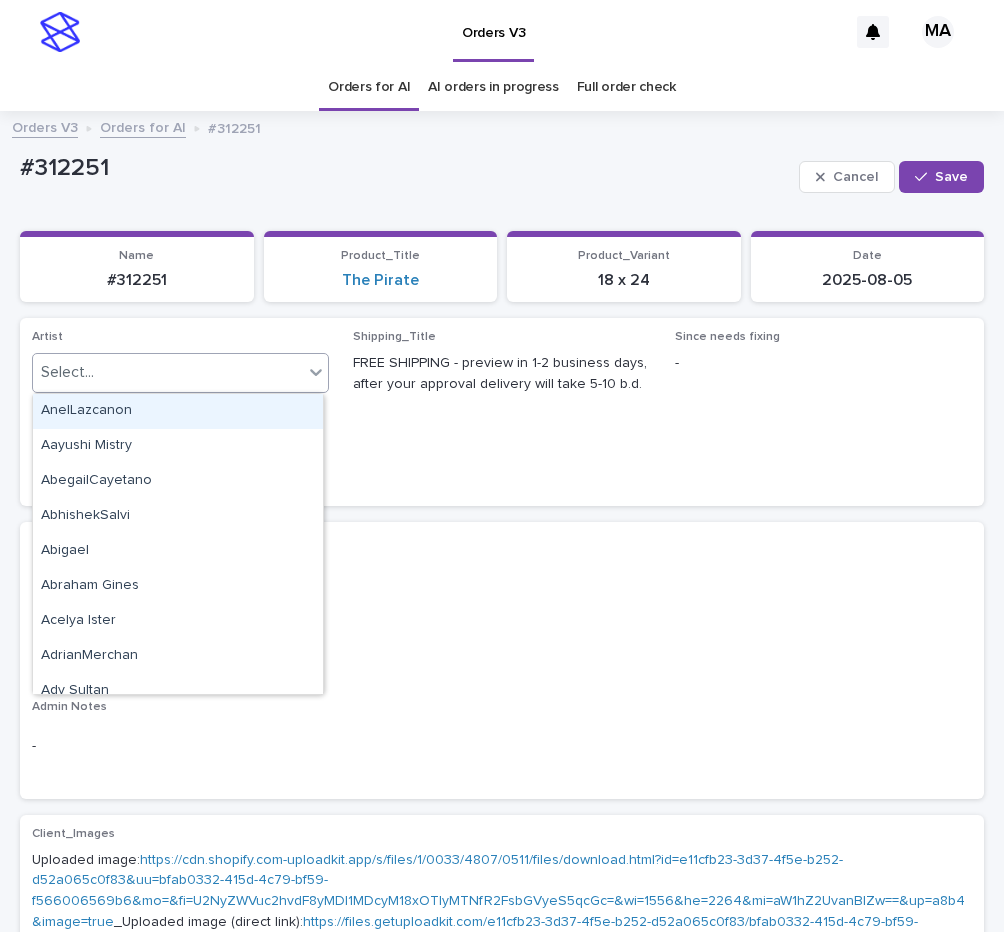 paste on "**********" 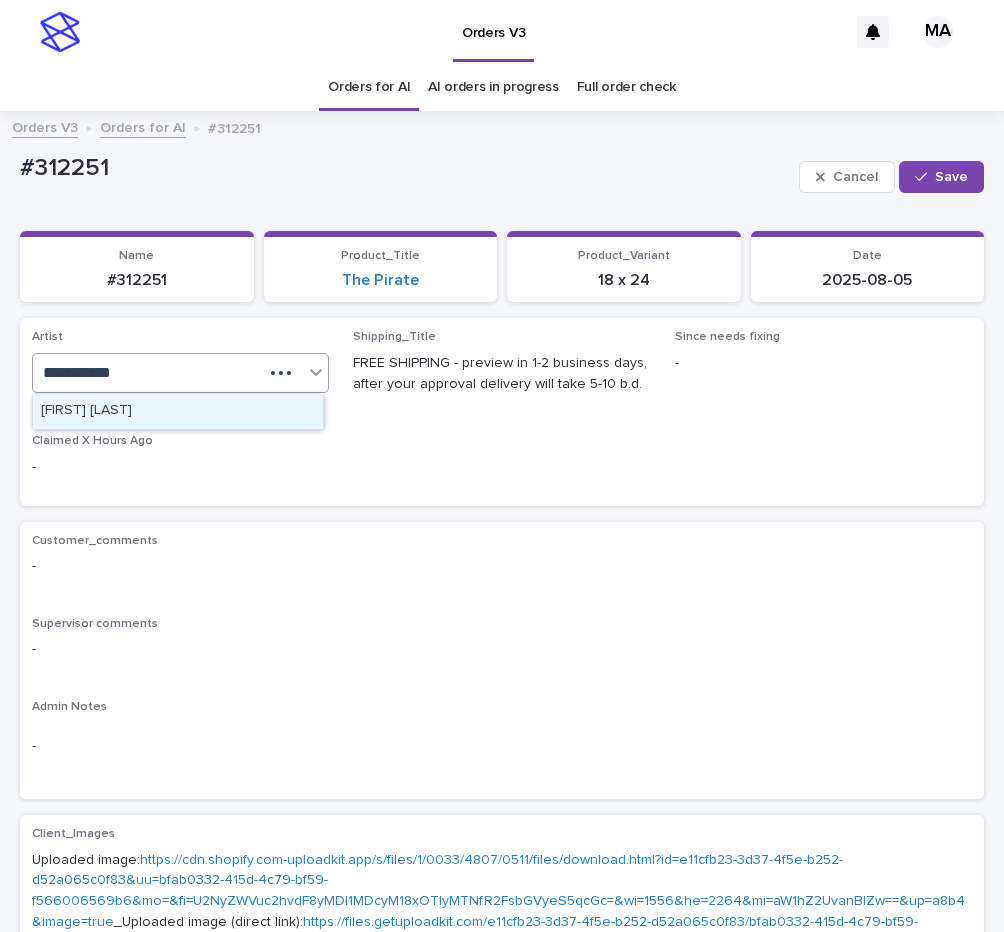 click on "[FIRST] [LAST]" at bounding box center [178, 411] 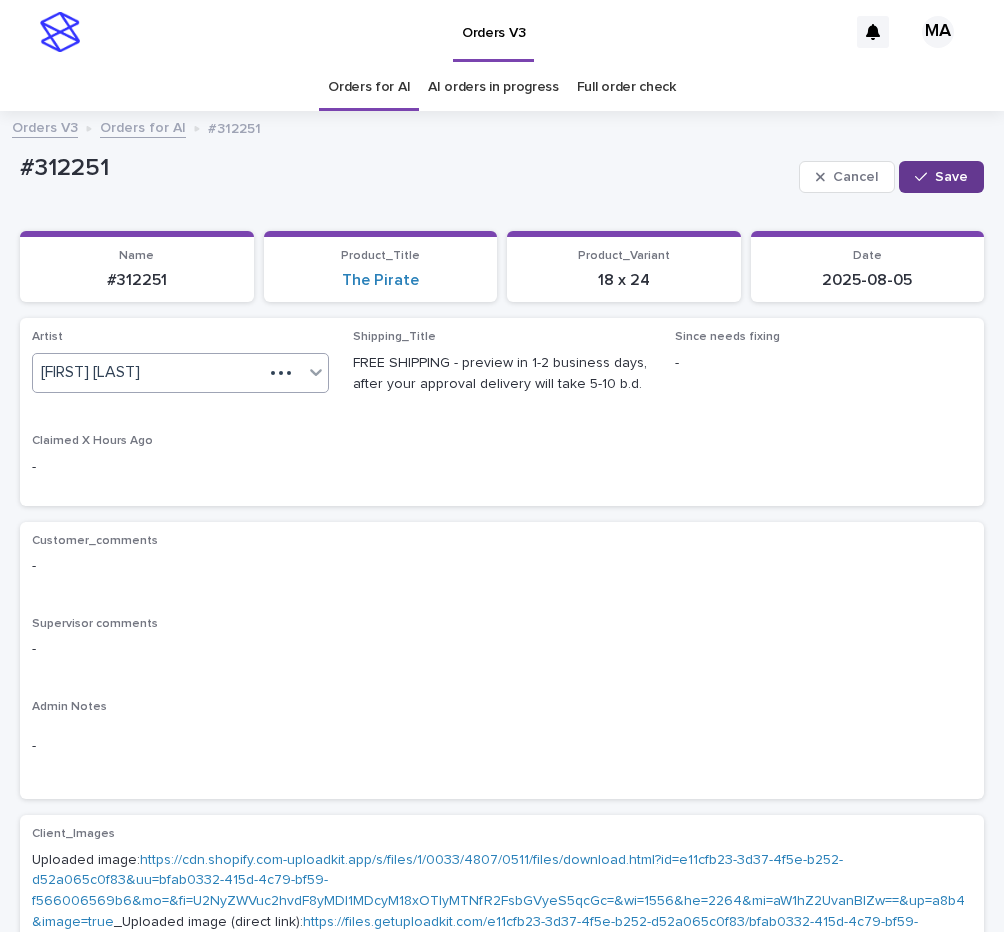 click on "Save" at bounding box center (951, 177) 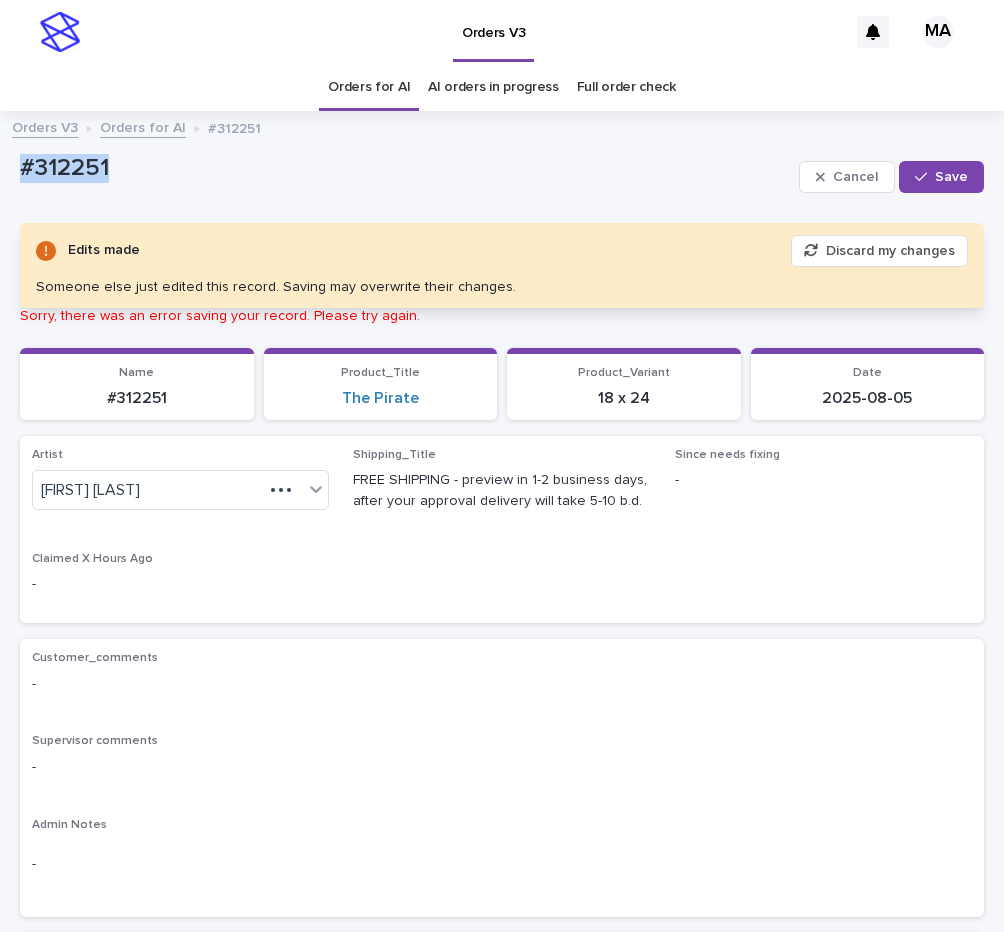 drag, startPoint x: -5, startPoint y: 187, endPoint x: -8, endPoint y: 203, distance: 16.27882 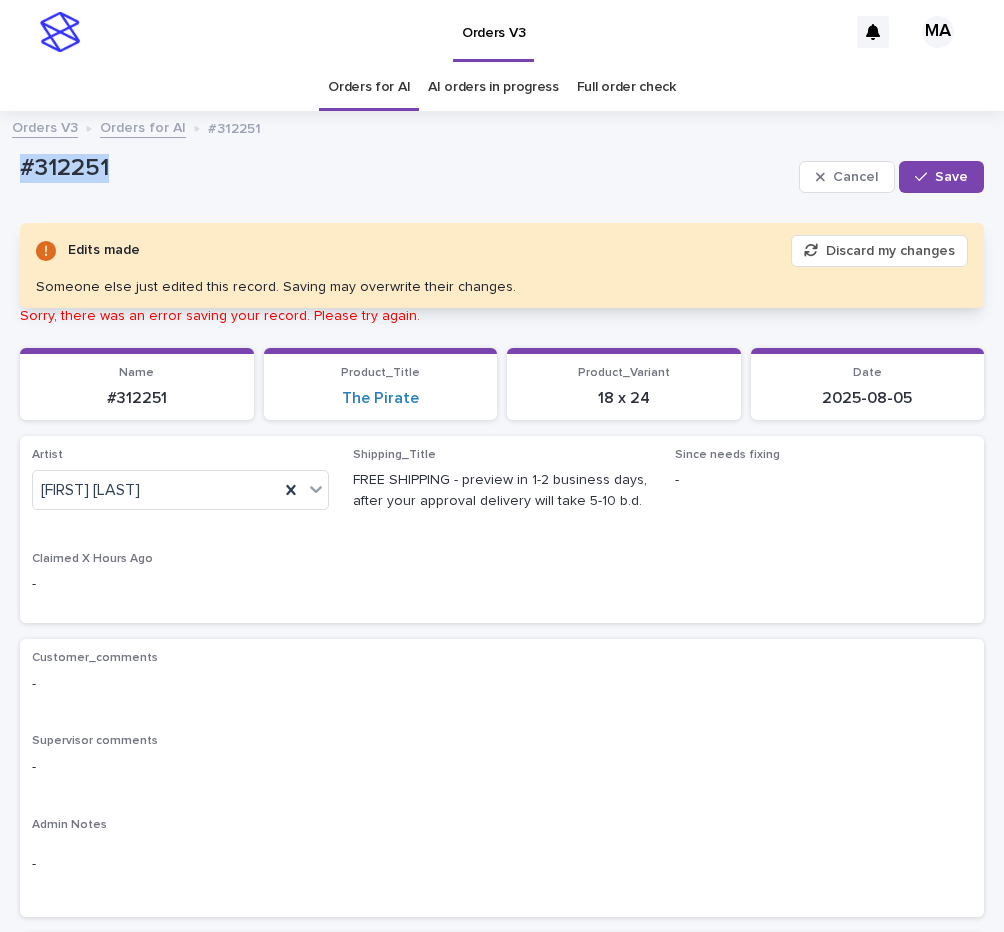 copy on "#312251" 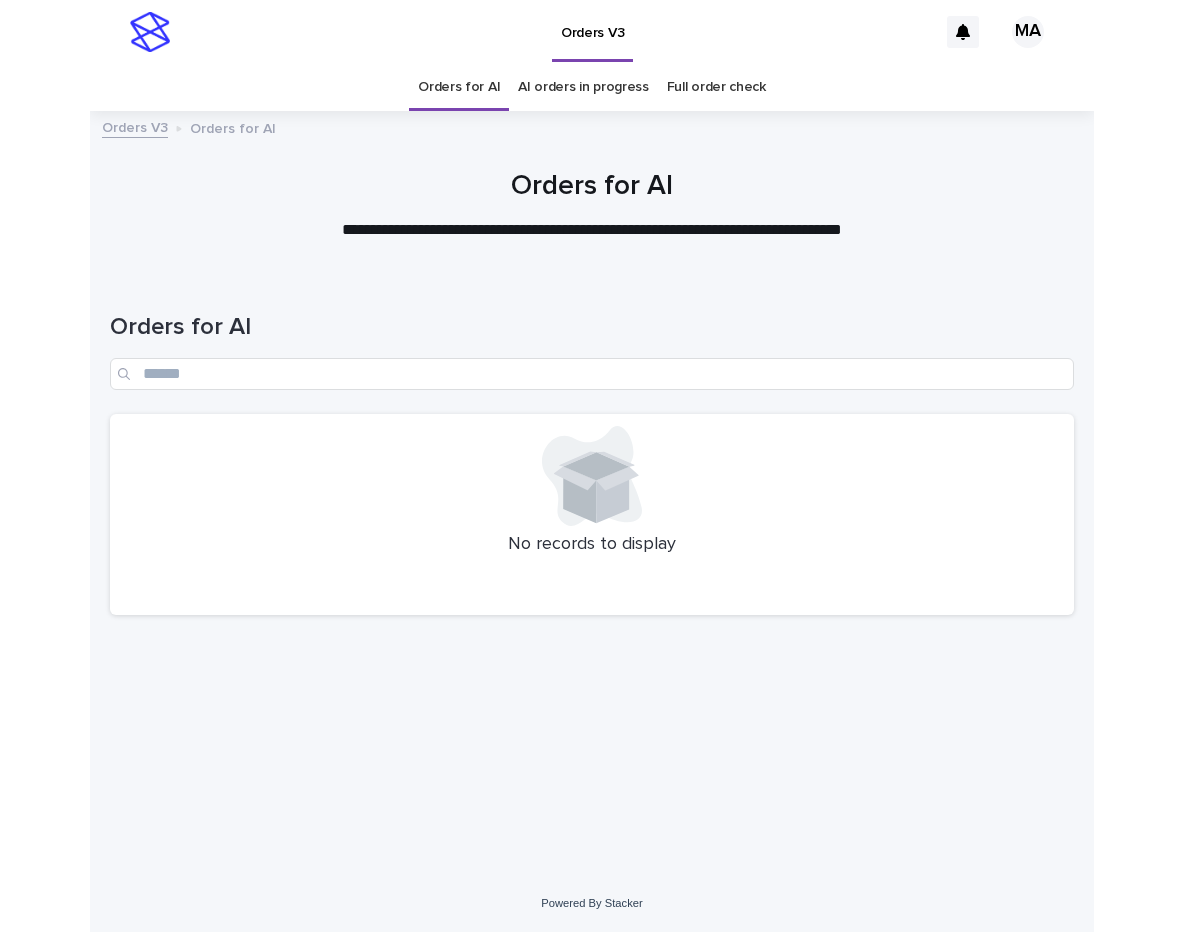 scroll, scrollTop: 0, scrollLeft: 0, axis: both 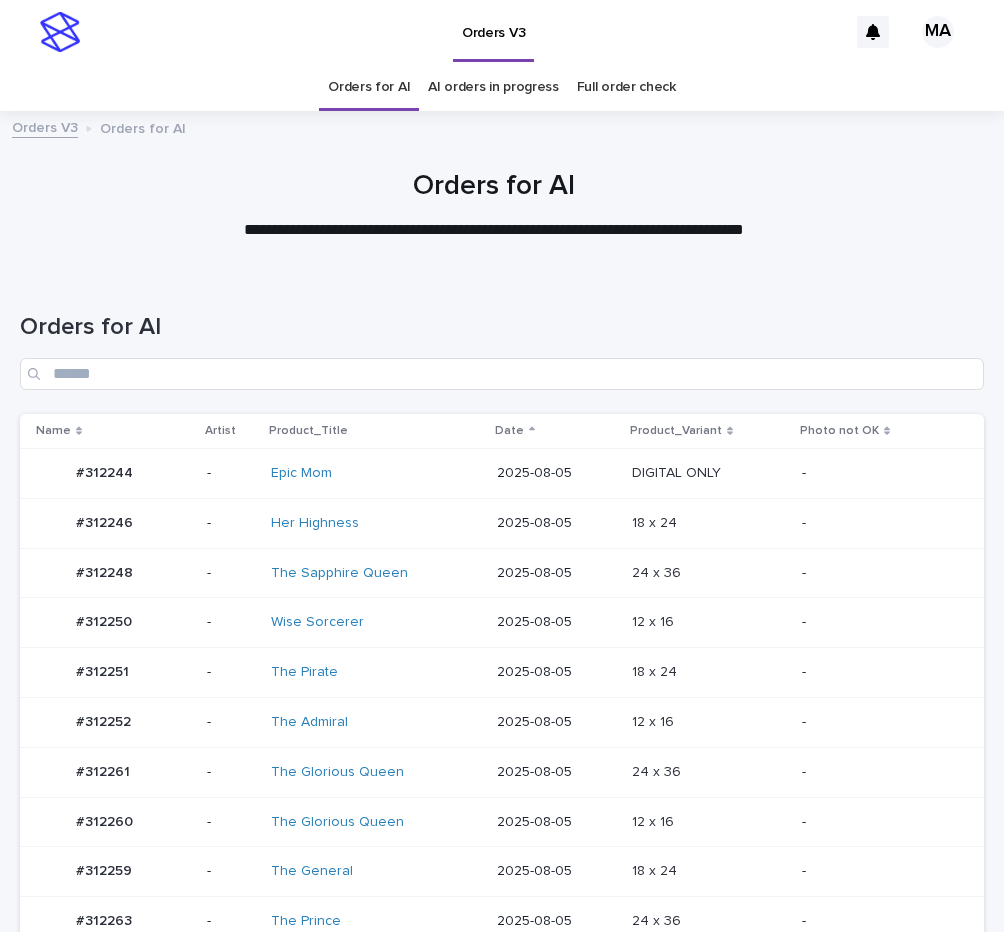click on "-" at bounding box center [877, 523] 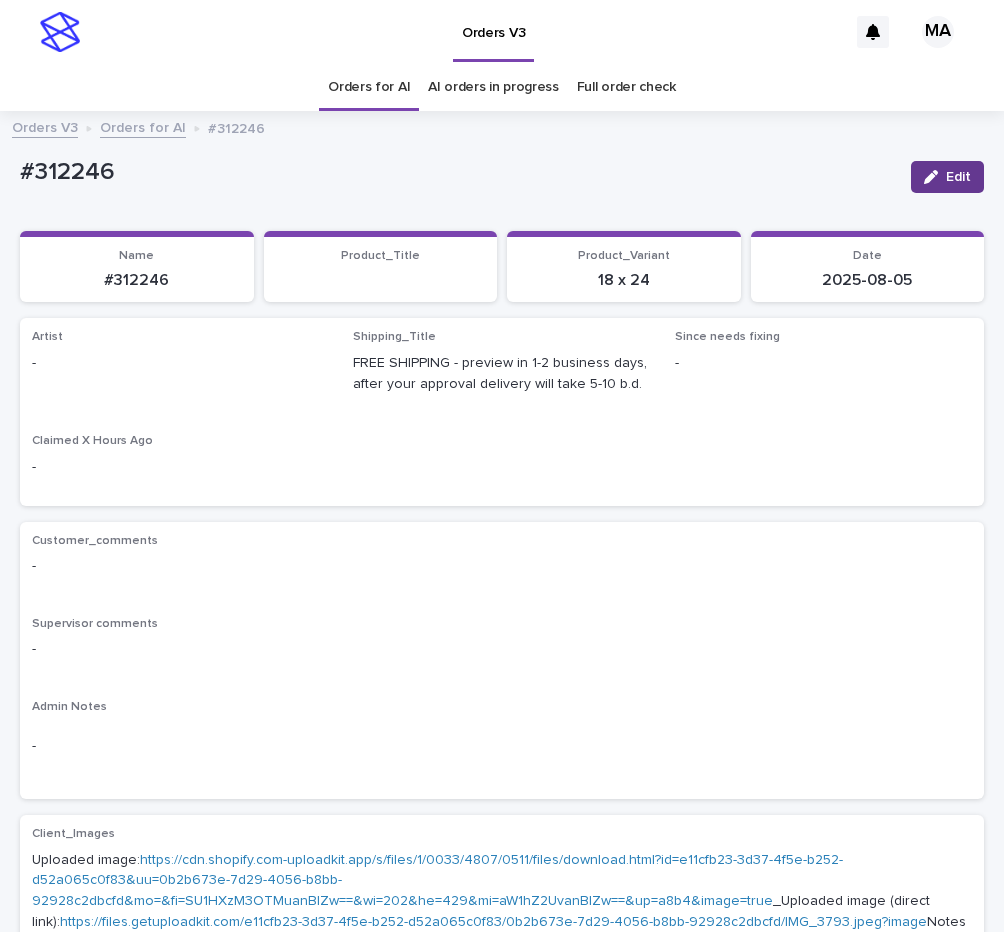 click at bounding box center [935, 177] 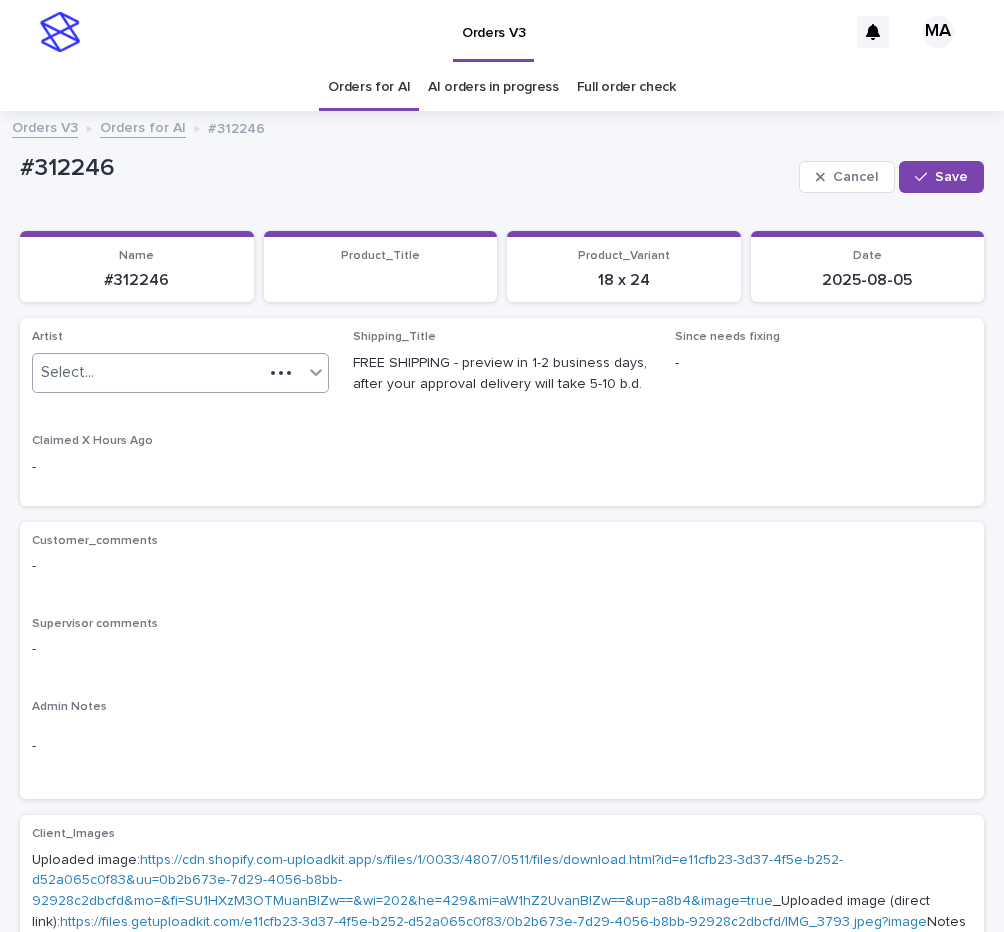 click on "Select..." at bounding box center (148, 372) 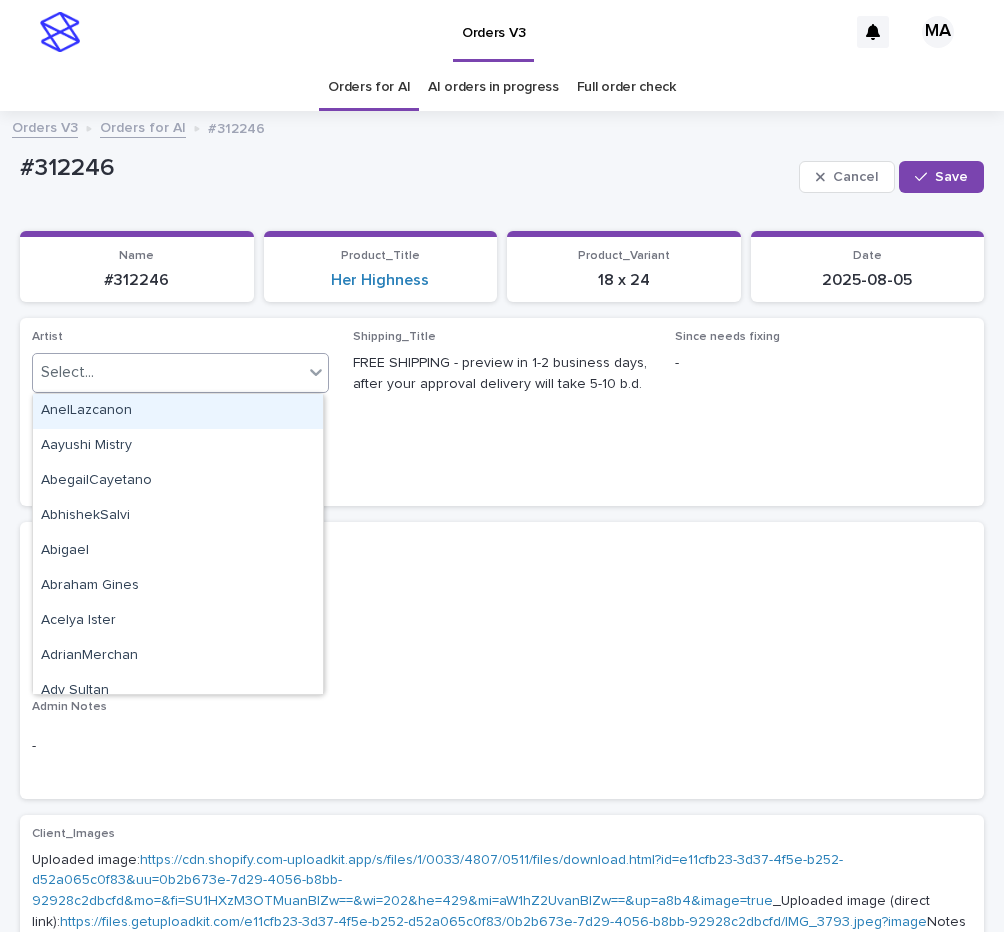 paste on "**********" 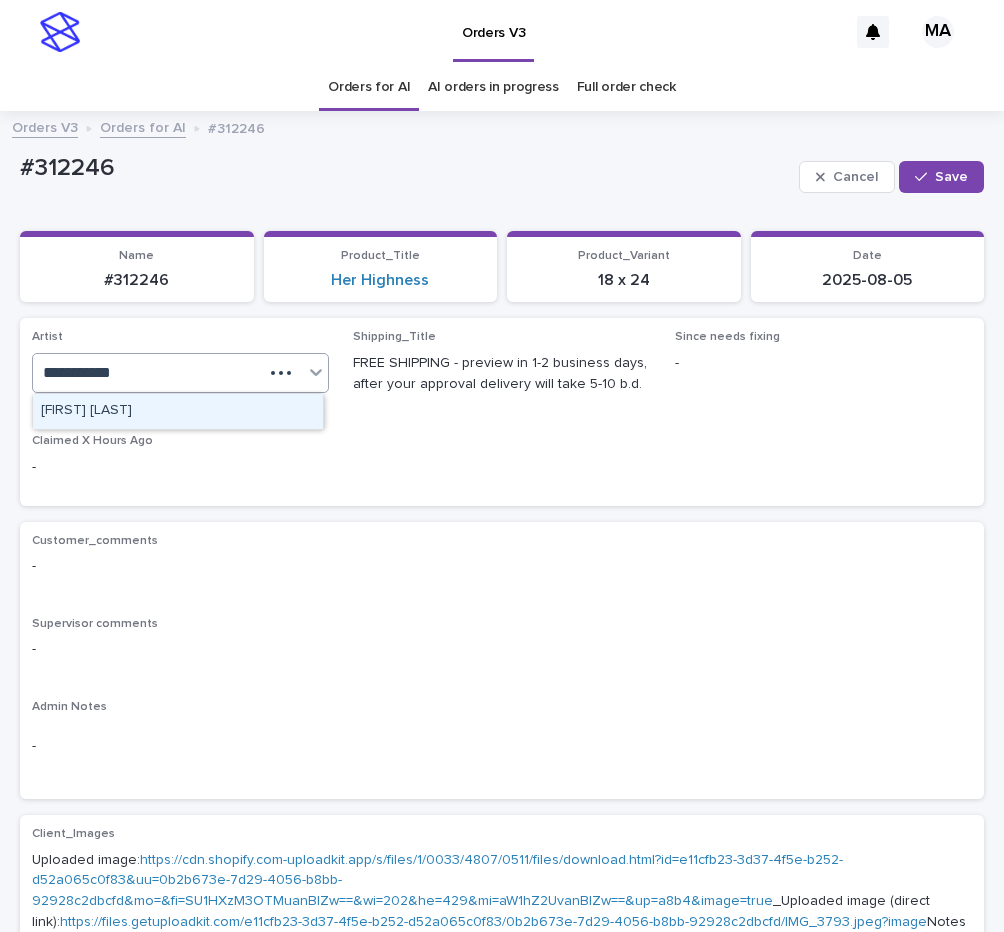 click on "[PERSON]" at bounding box center (178, 411) 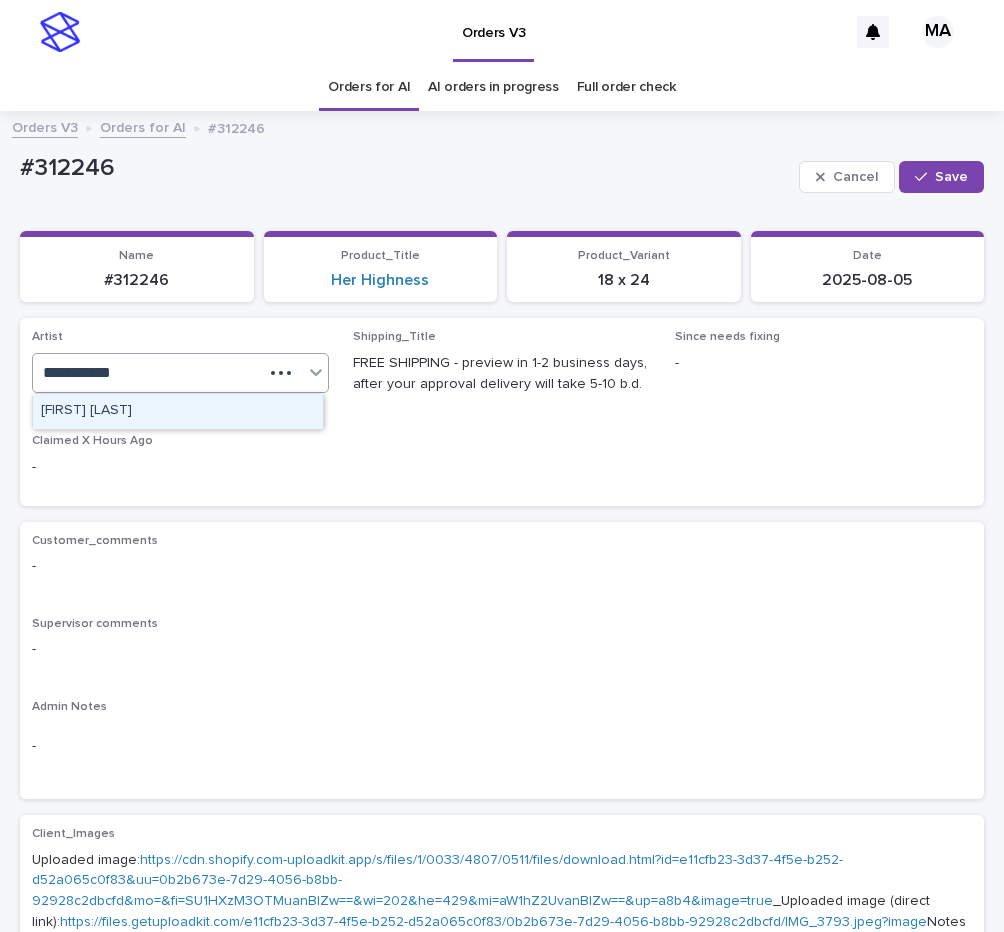 type 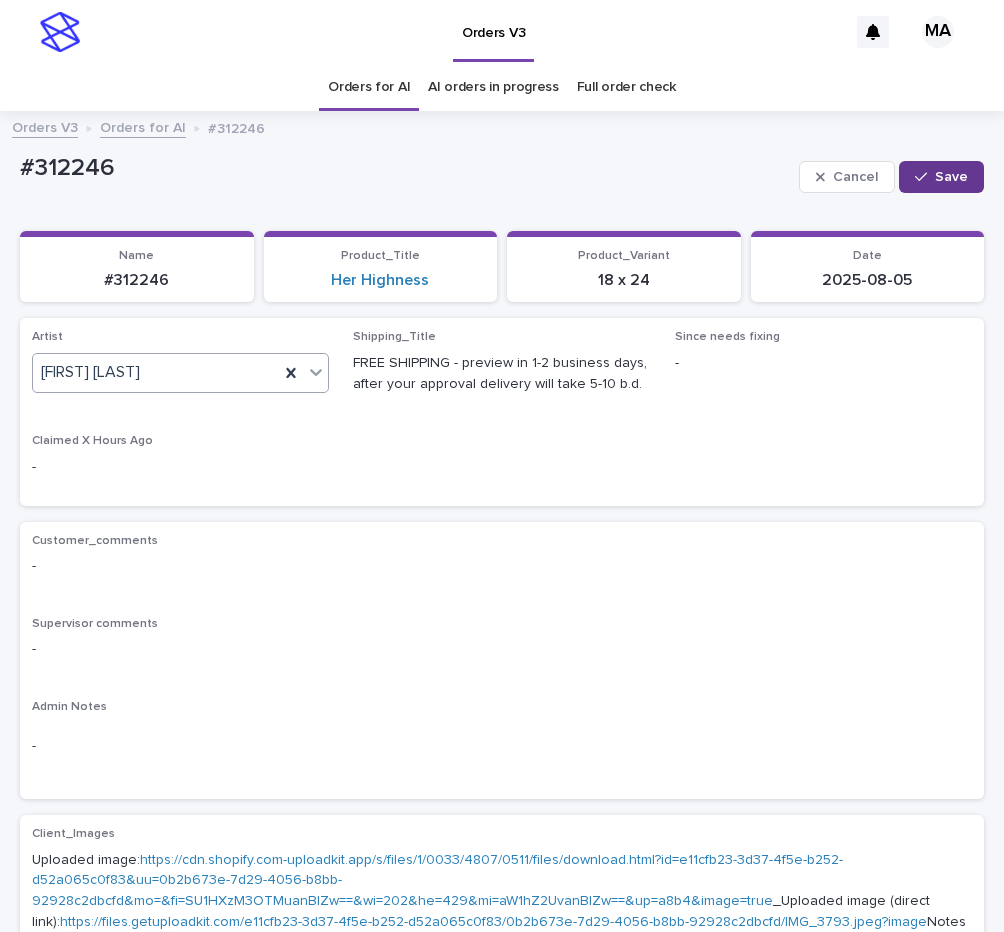 click on "Save" at bounding box center (941, 177) 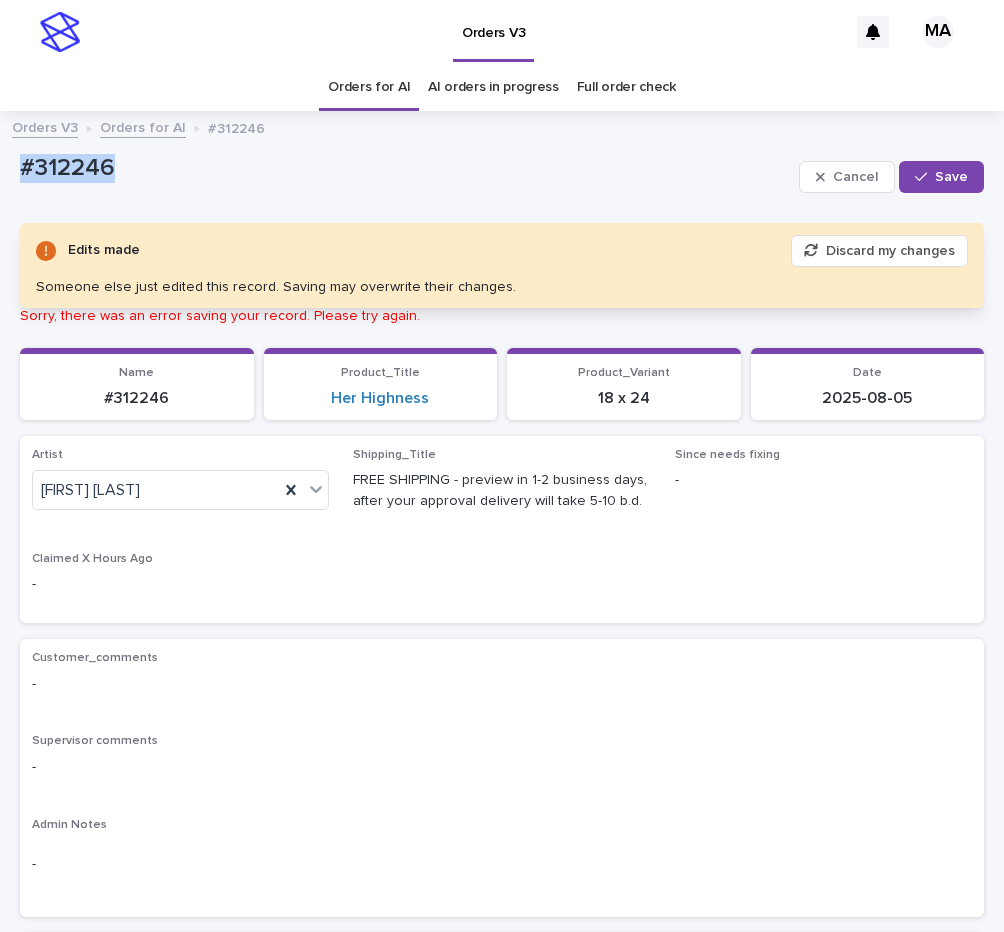 drag, startPoint x: 142, startPoint y: 176, endPoint x: -8, endPoint y: 200, distance: 151.90787 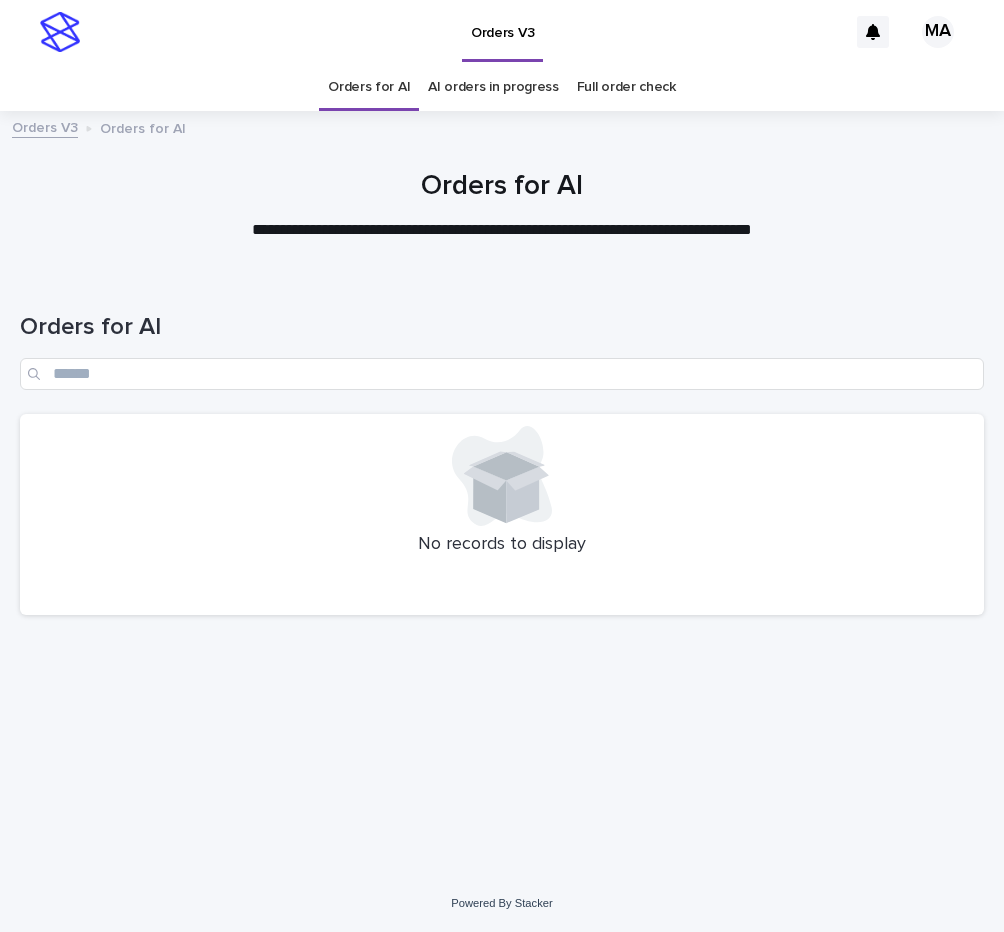 scroll, scrollTop: 0, scrollLeft: 0, axis: both 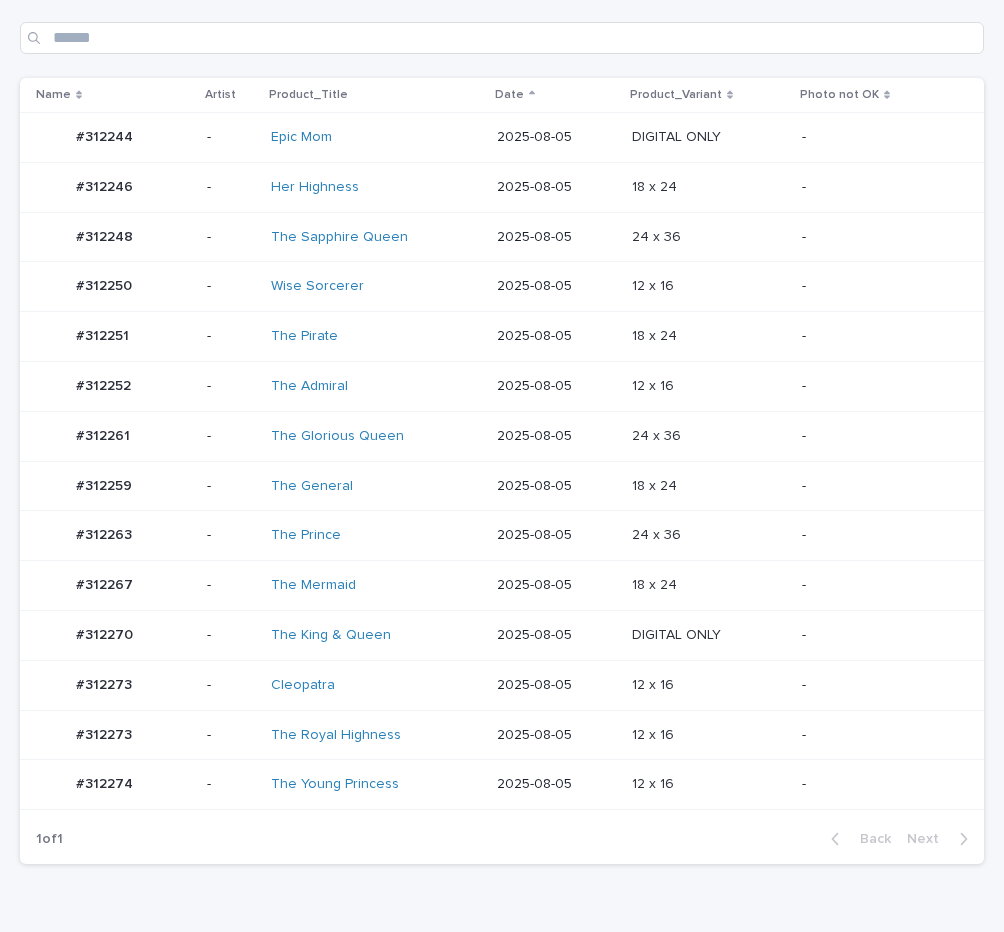 click on "-" at bounding box center (877, 635) 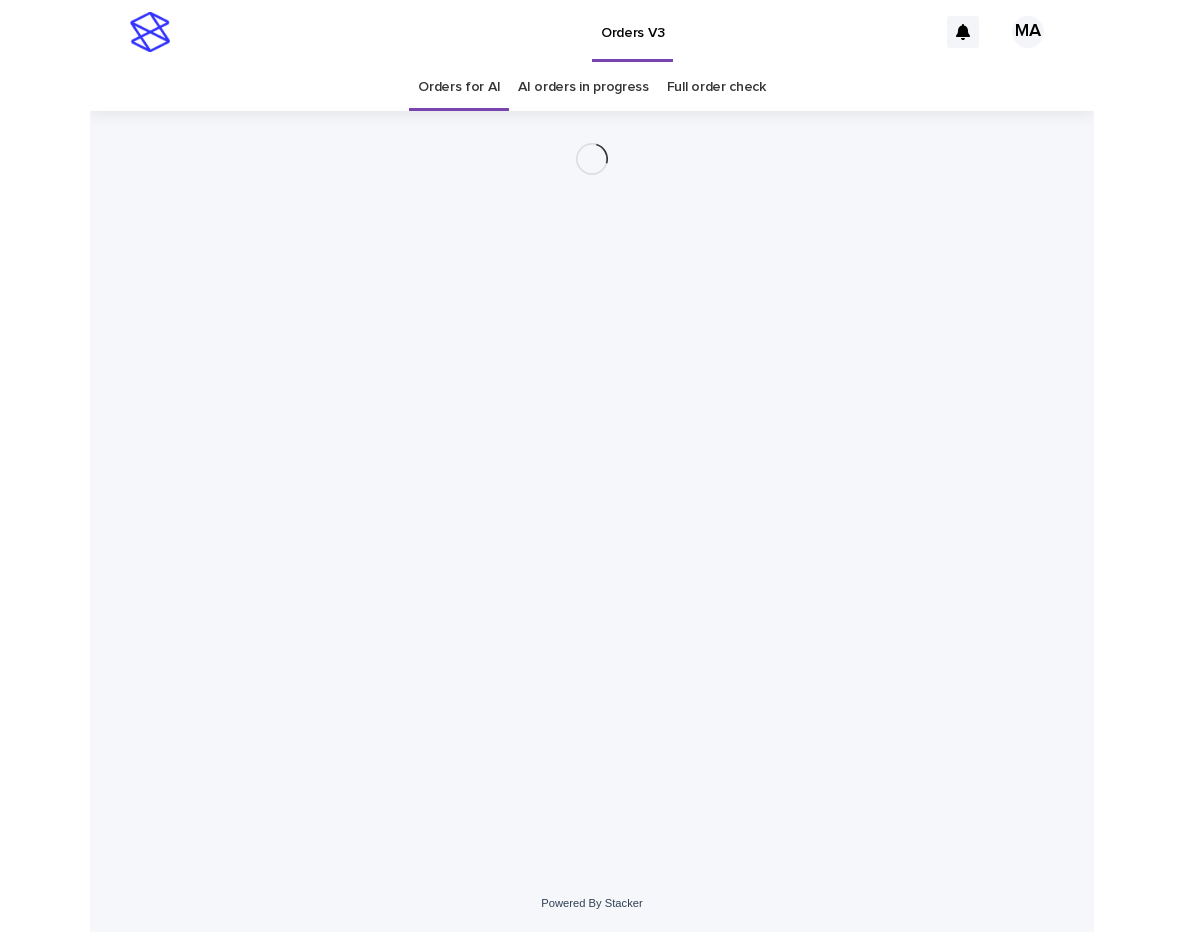scroll, scrollTop: 0, scrollLeft: 0, axis: both 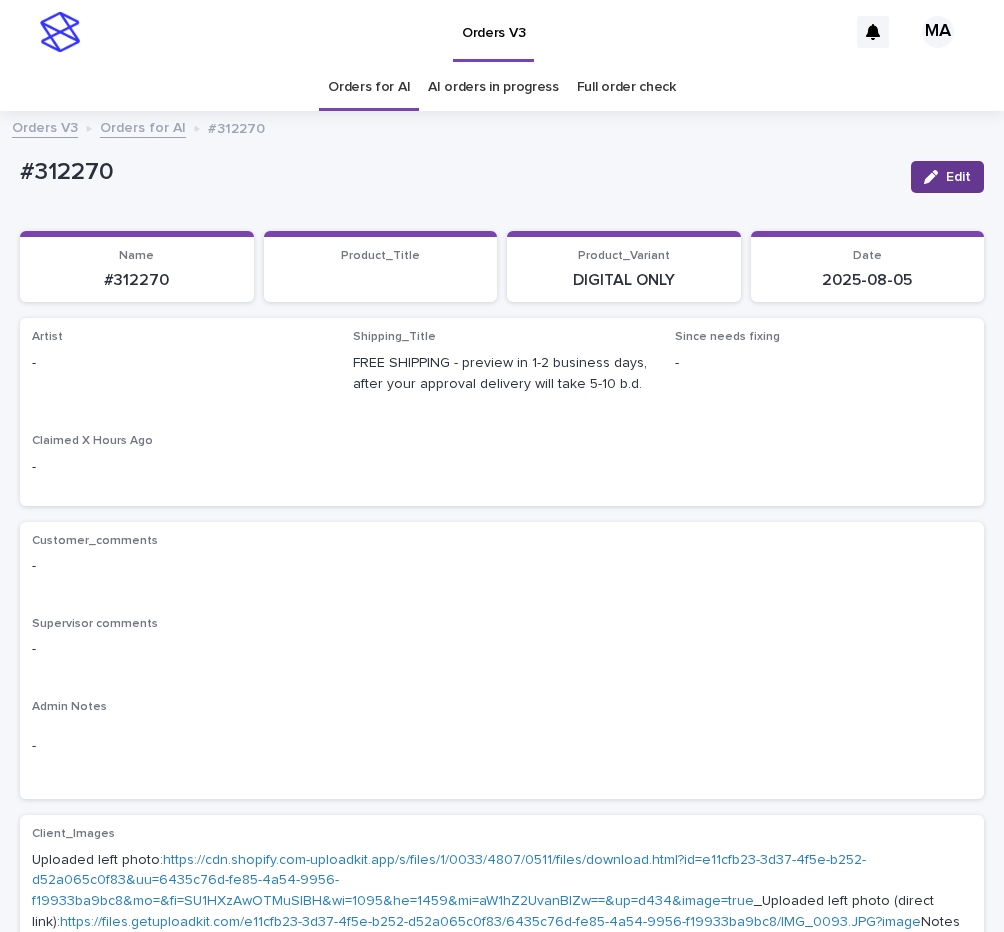click on "Edit" at bounding box center (947, 177) 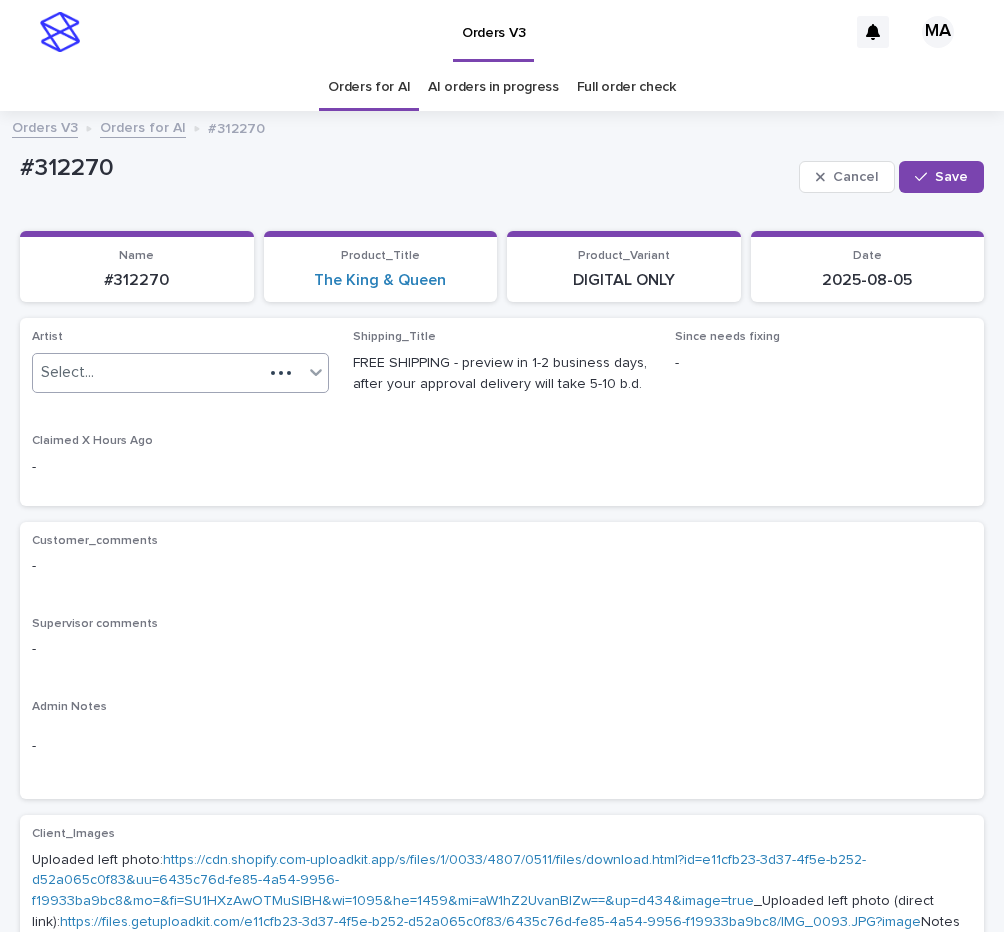 click on "Select..." at bounding box center [148, 372] 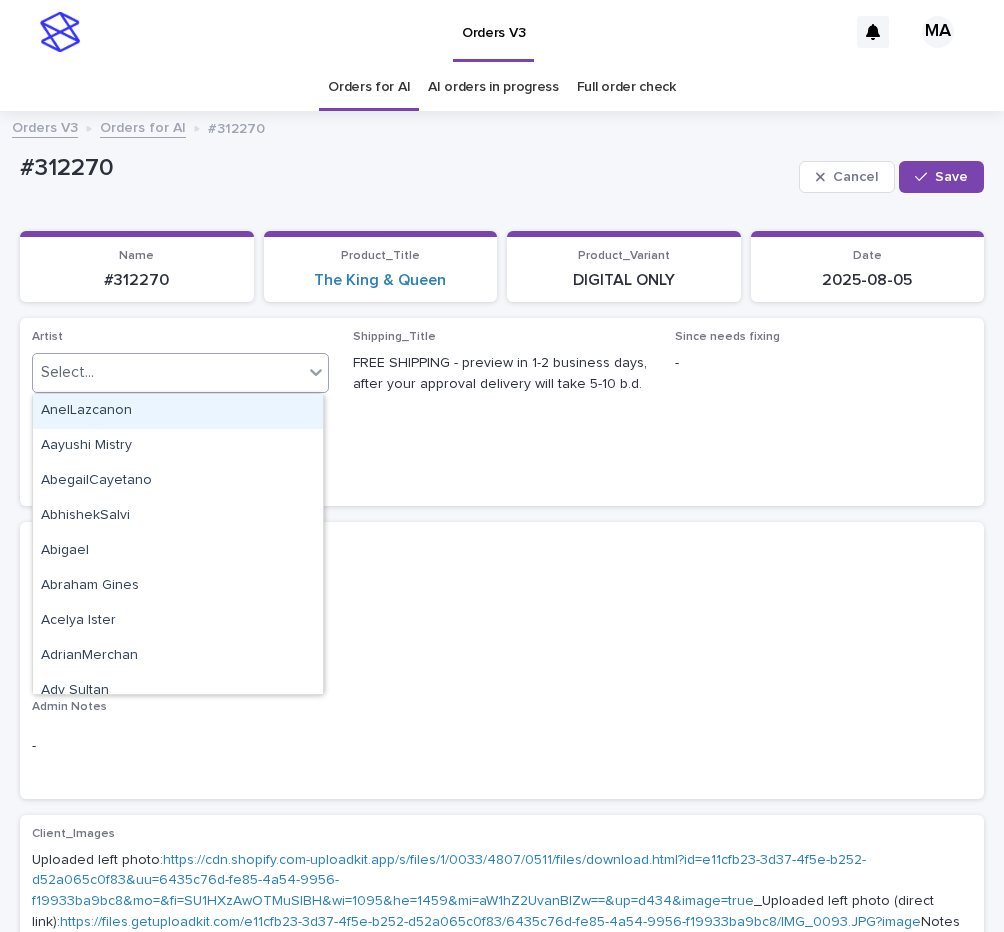 paste on "**********" 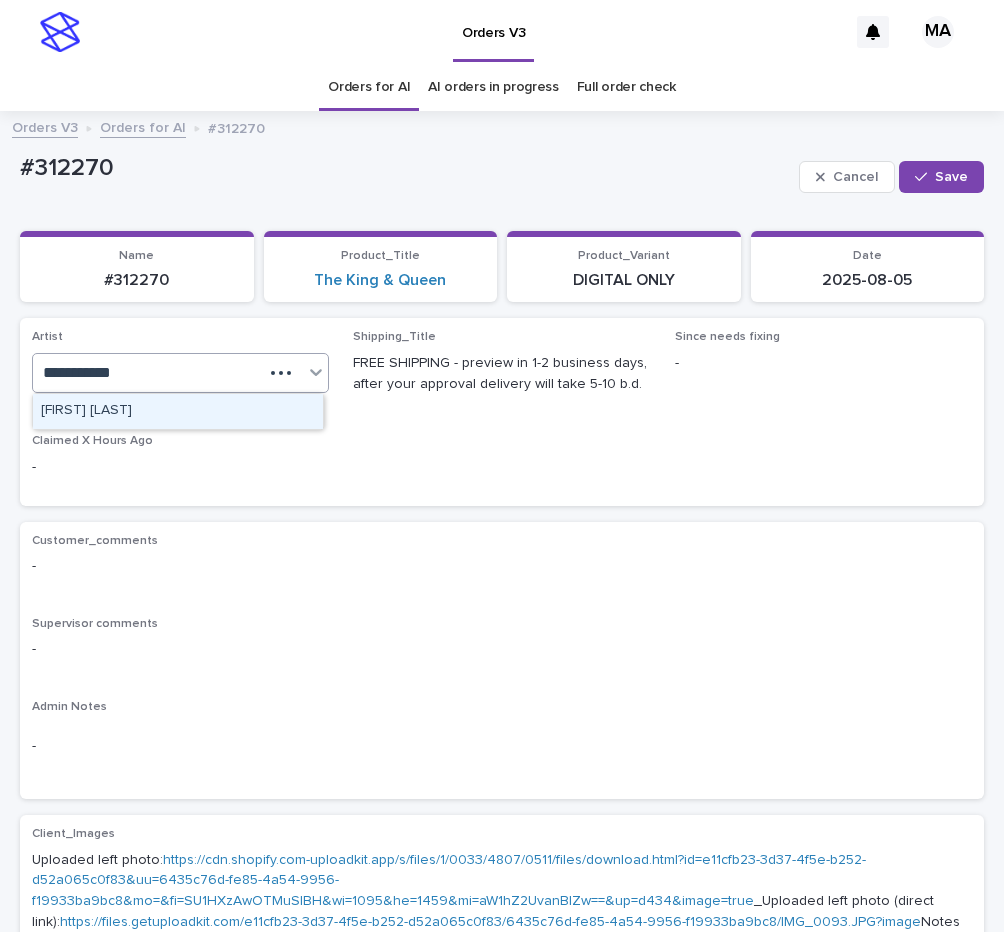 click on "[FIRST] [LAST]" at bounding box center (178, 411) 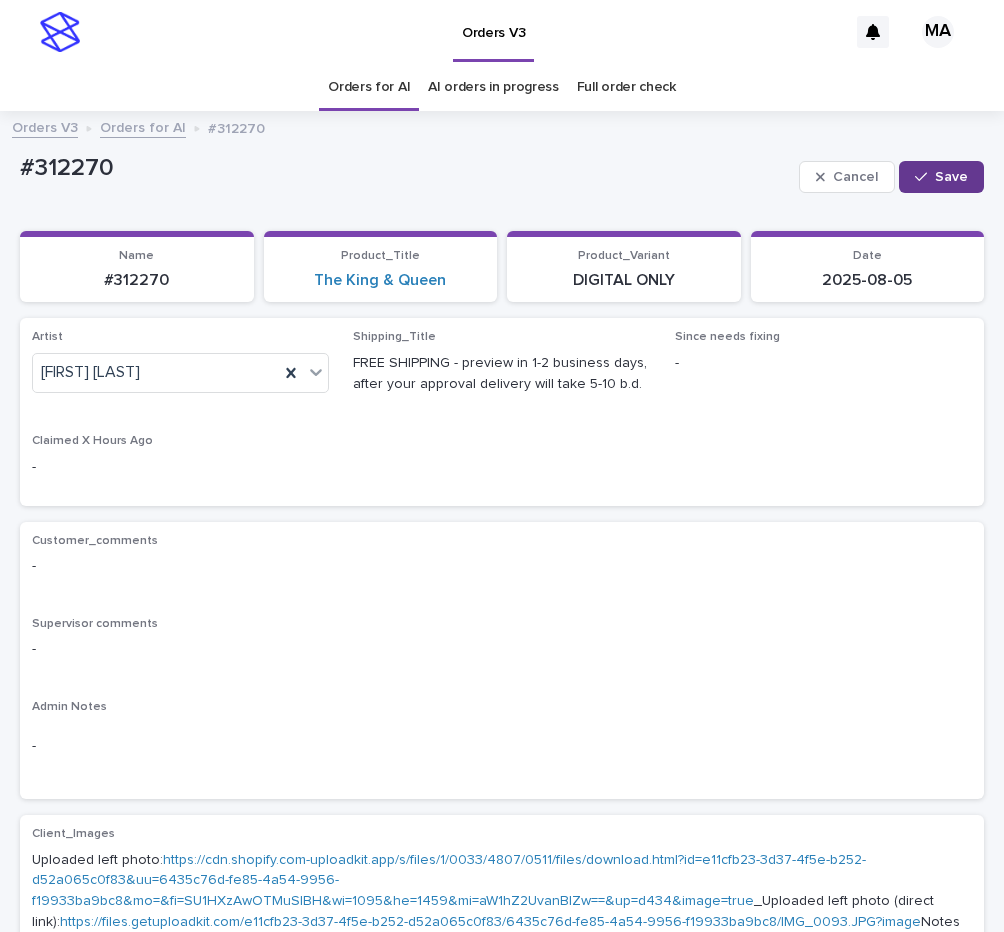 click on "Save" at bounding box center (941, 177) 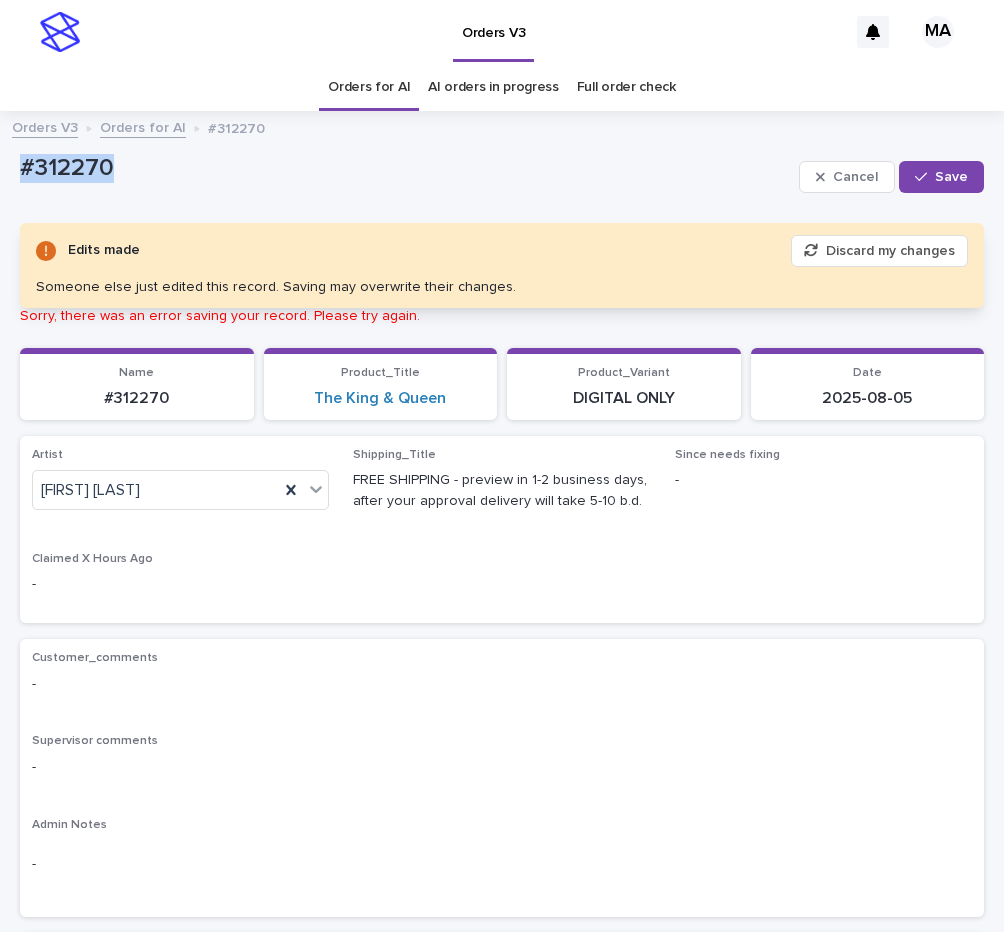 drag, startPoint x: 147, startPoint y: 163, endPoint x: -8, endPoint y: 184, distance: 156.4161 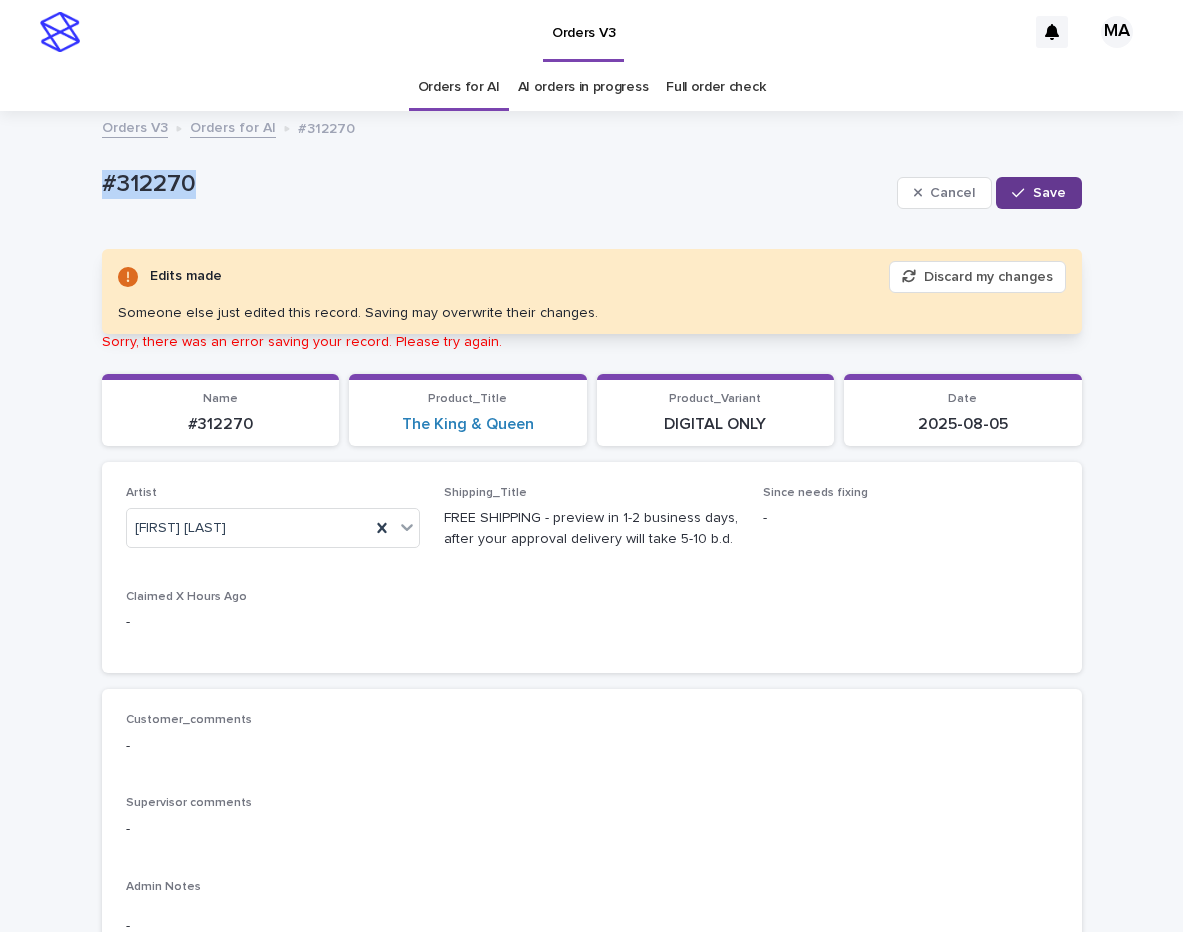 click 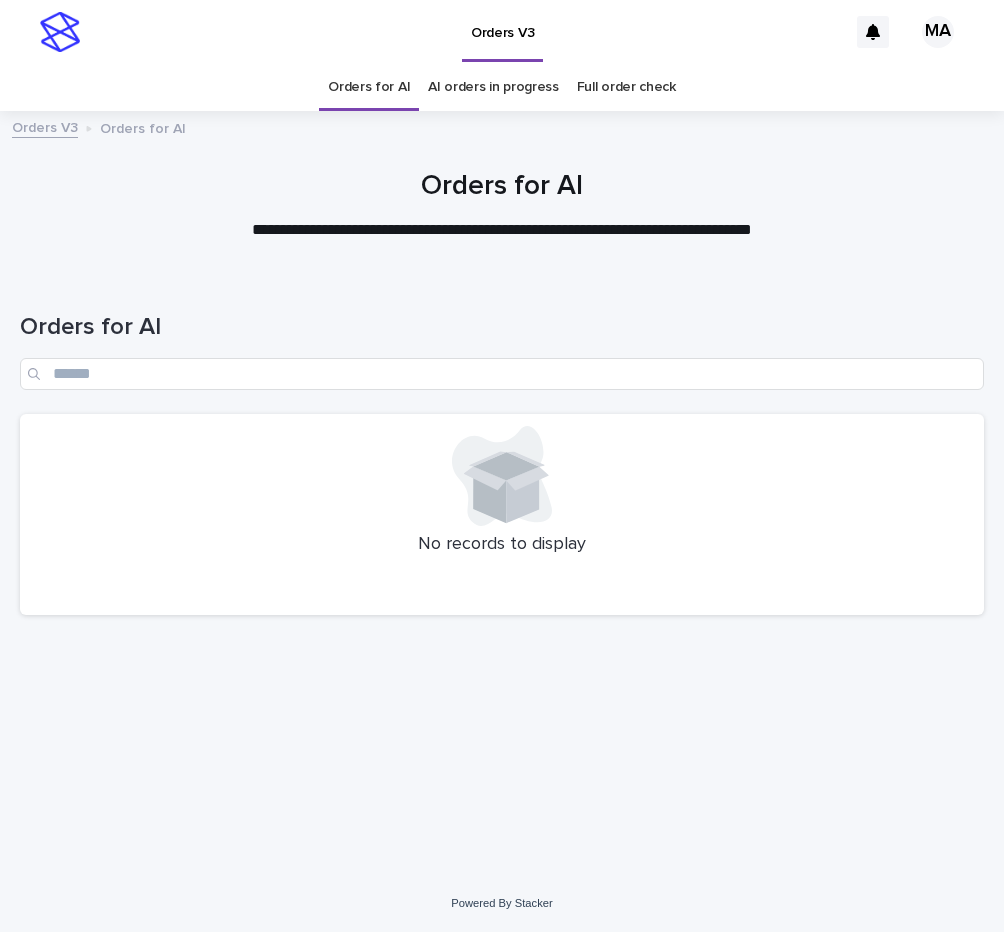 scroll, scrollTop: 0, scrollLeft: 0, axis: both 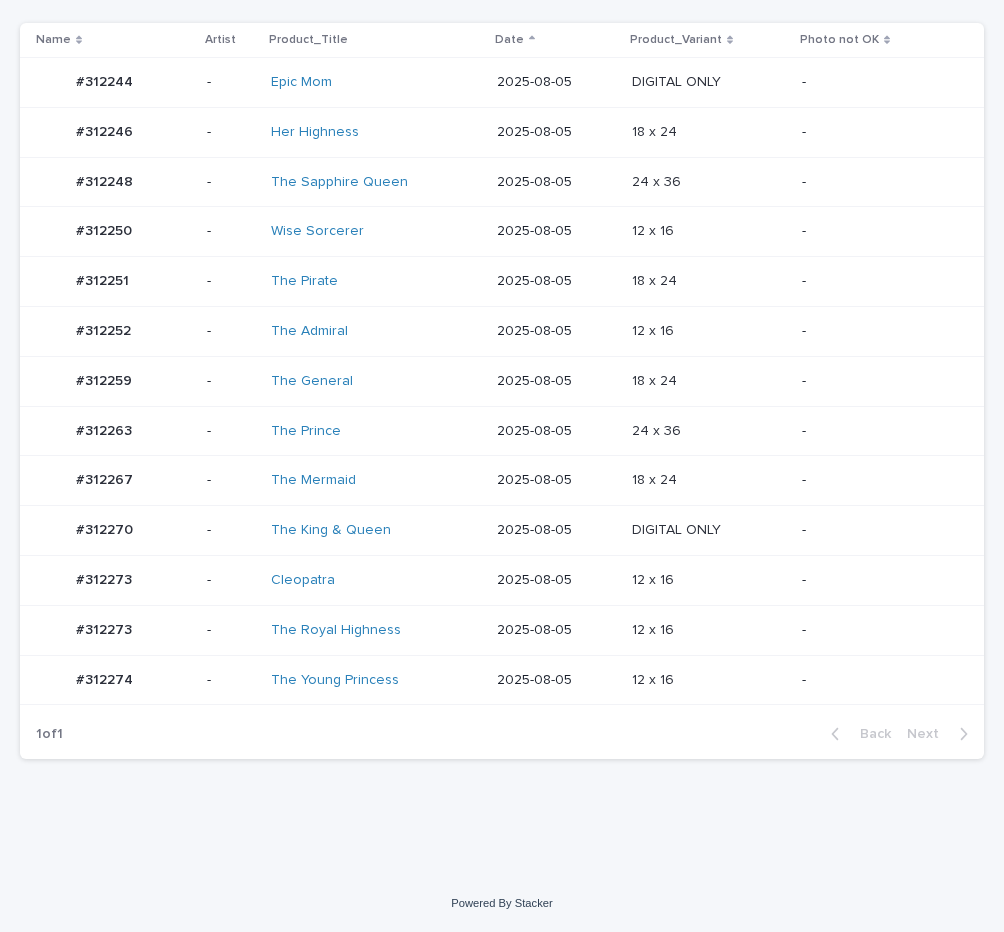 click on "-" at bounding box center [889, 630] 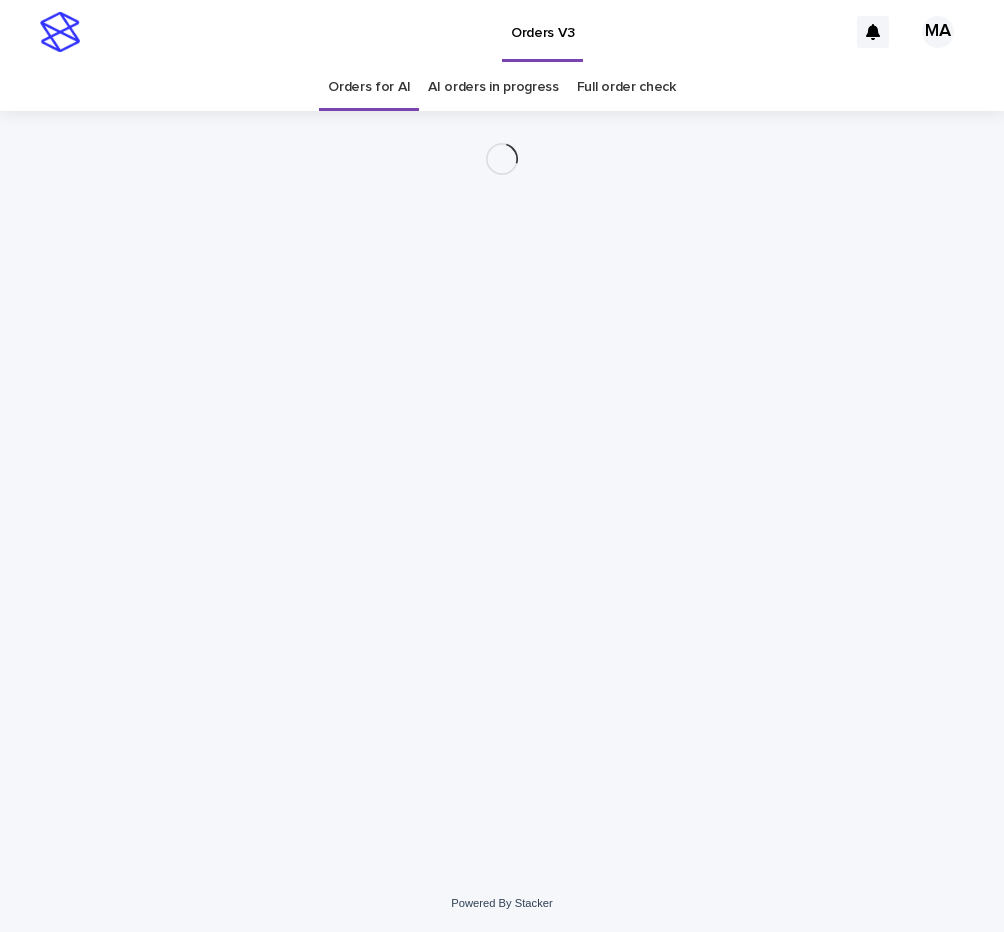 scroll, scrollTop: 0, scrollLeft: 0, axis: both 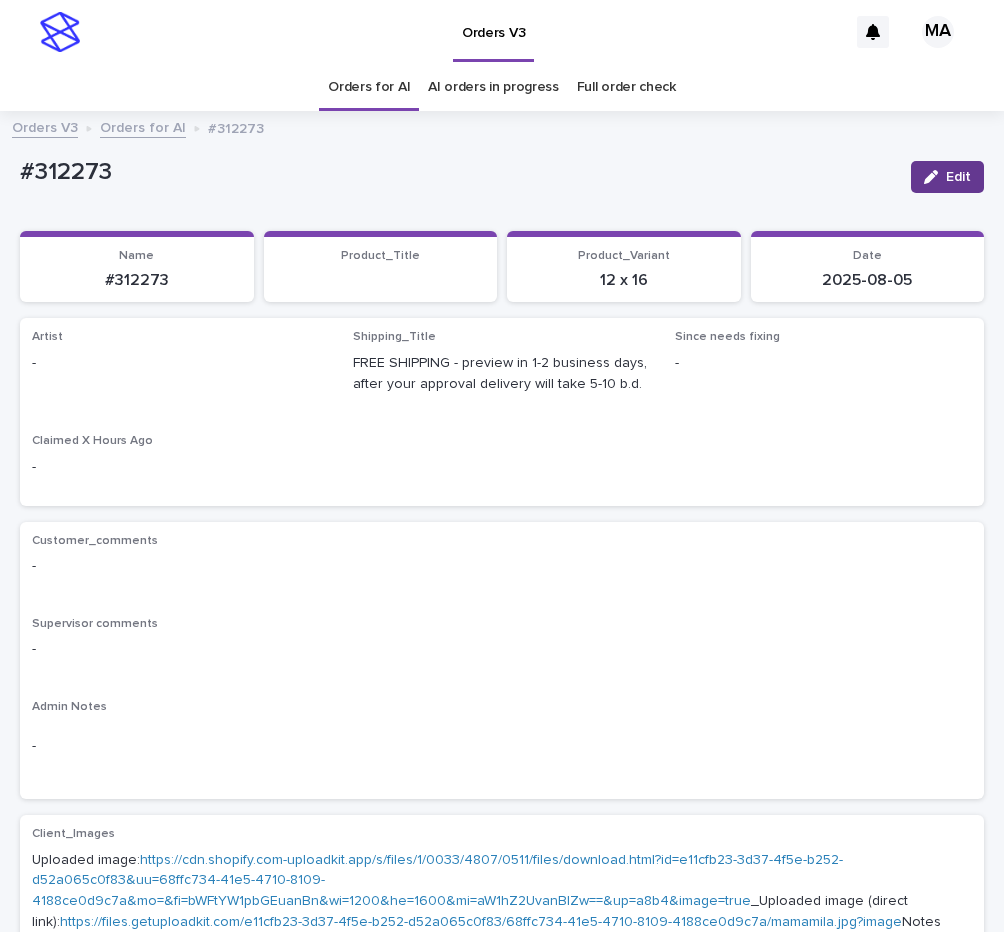 click on "Edit" at bounding box center (947, 177) 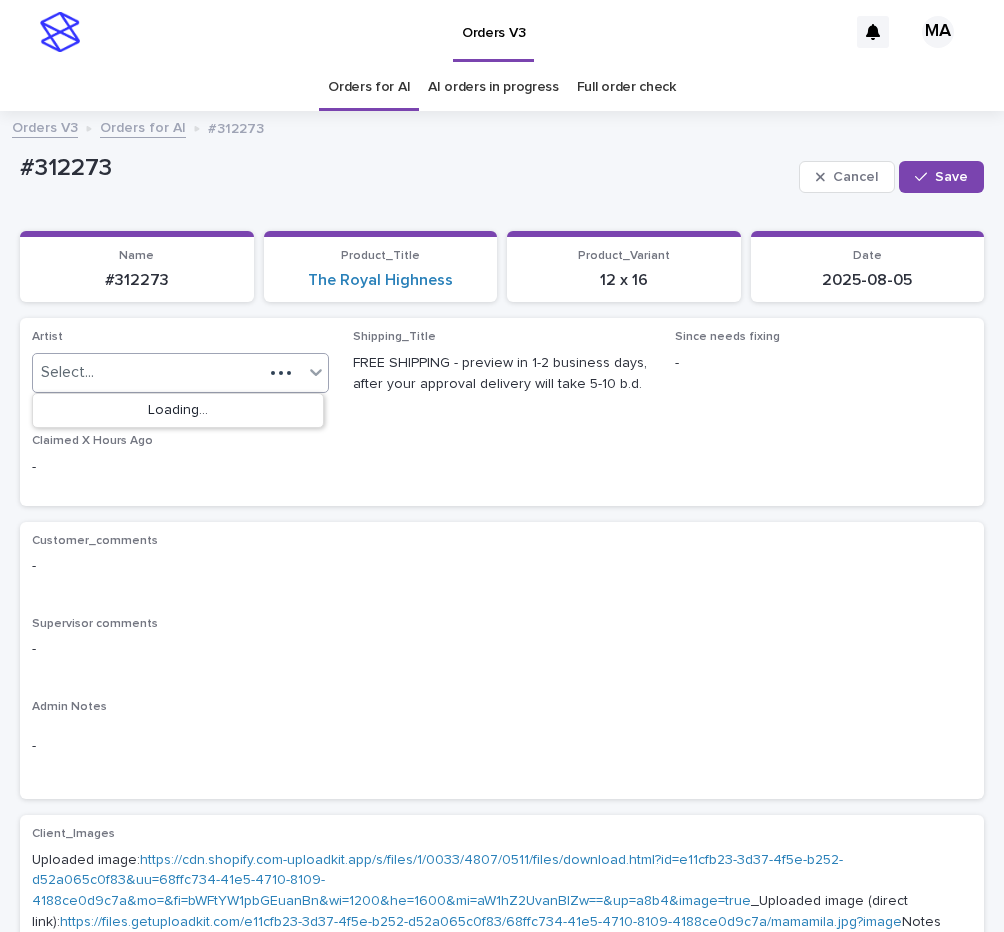 click on "Select..." at bounding box center [148, 372] 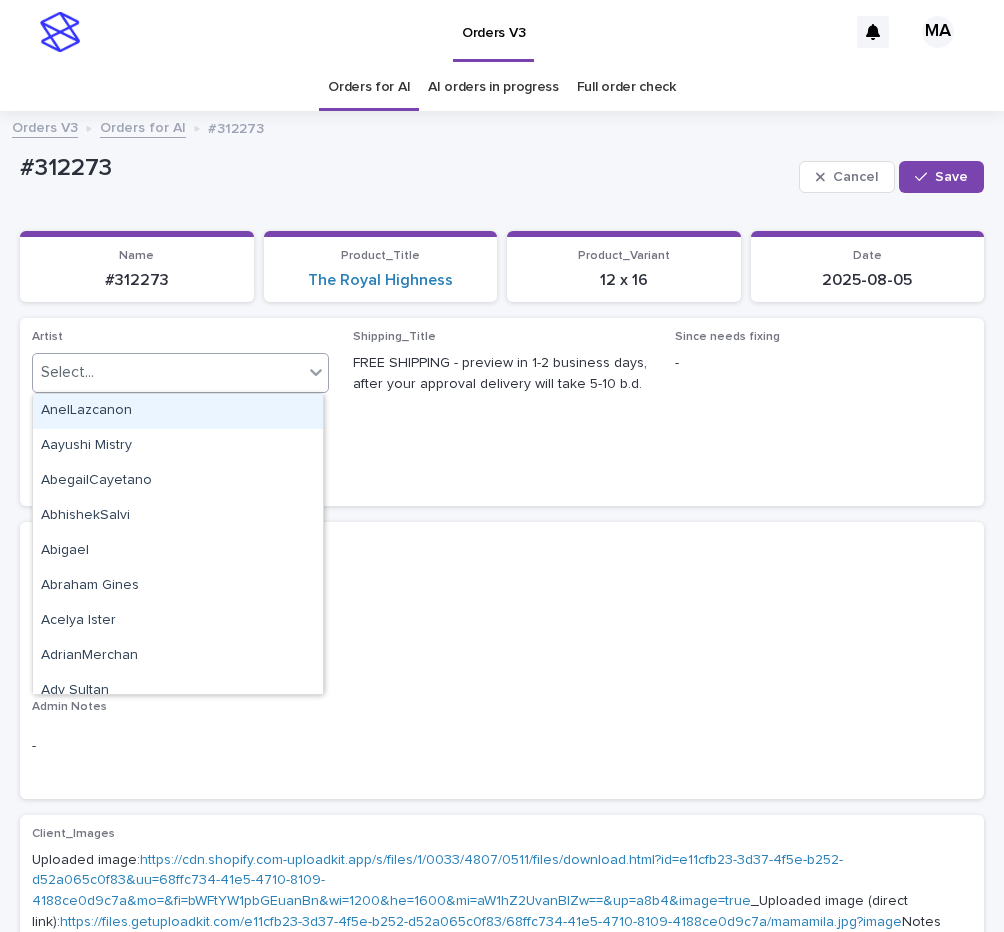 paste on "**********" 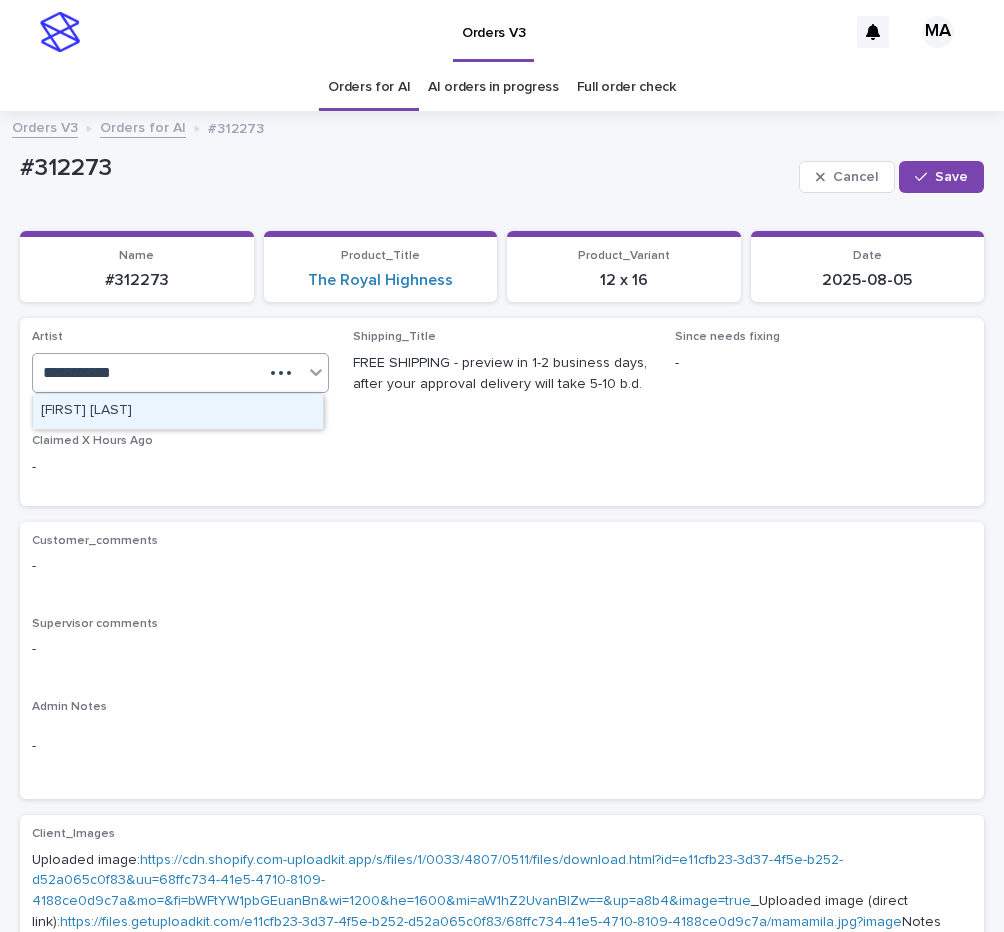 click on "[FIRST] [LAST]" at bounding box center [178, 411] 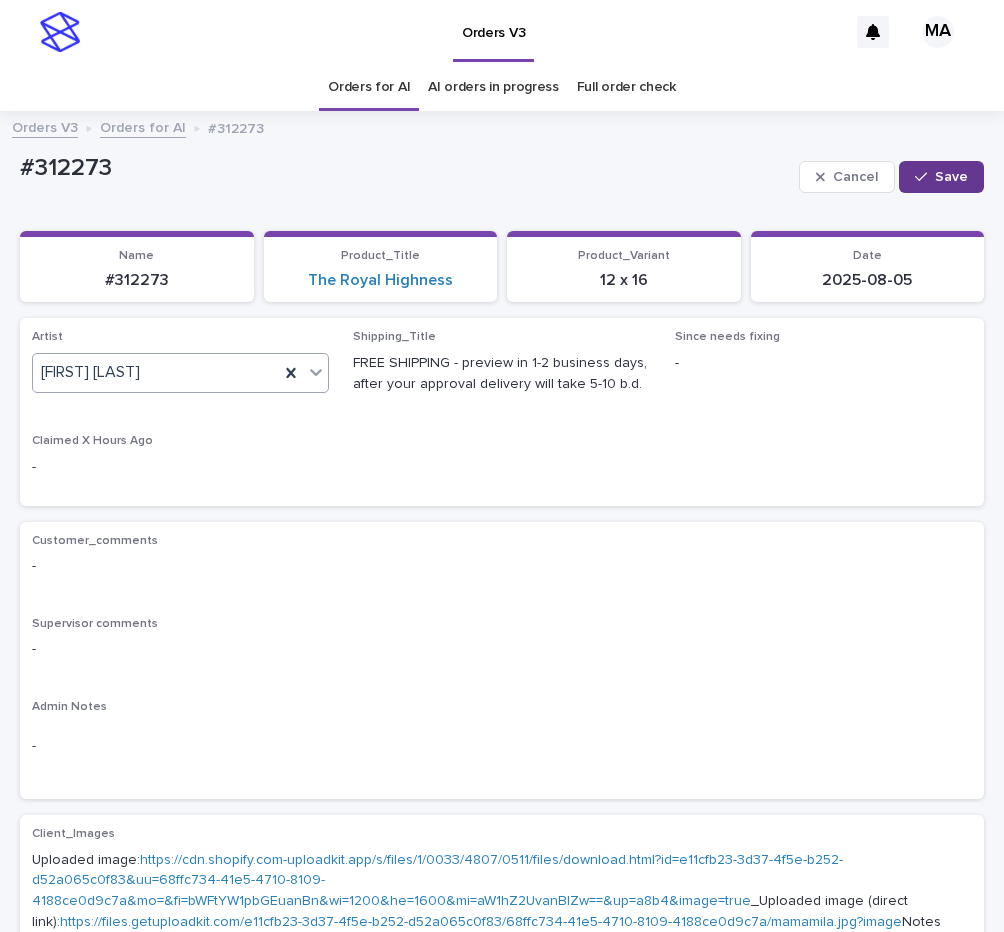 click on "Save" at bounding box center (941, 177) 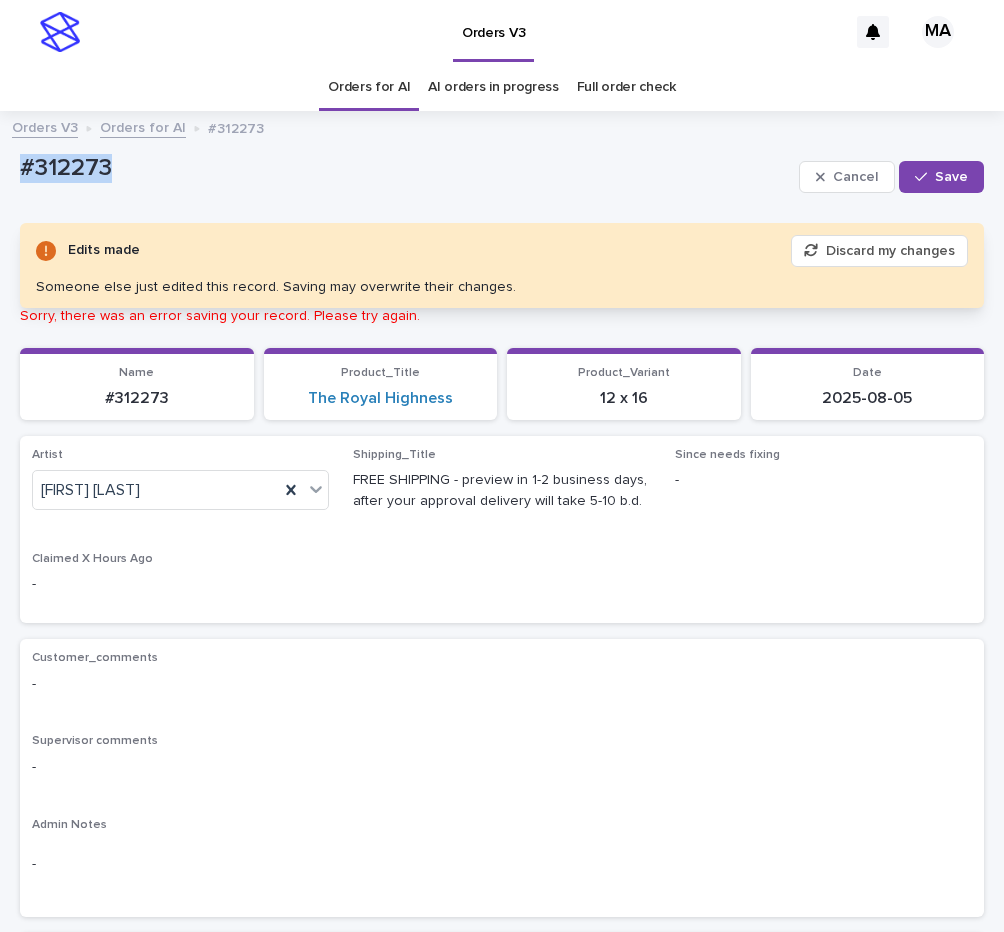 drag, startPoint x: 152, startPoint y: 172, endPoint x: -8, endPoint y: 200, distance: 162.43152 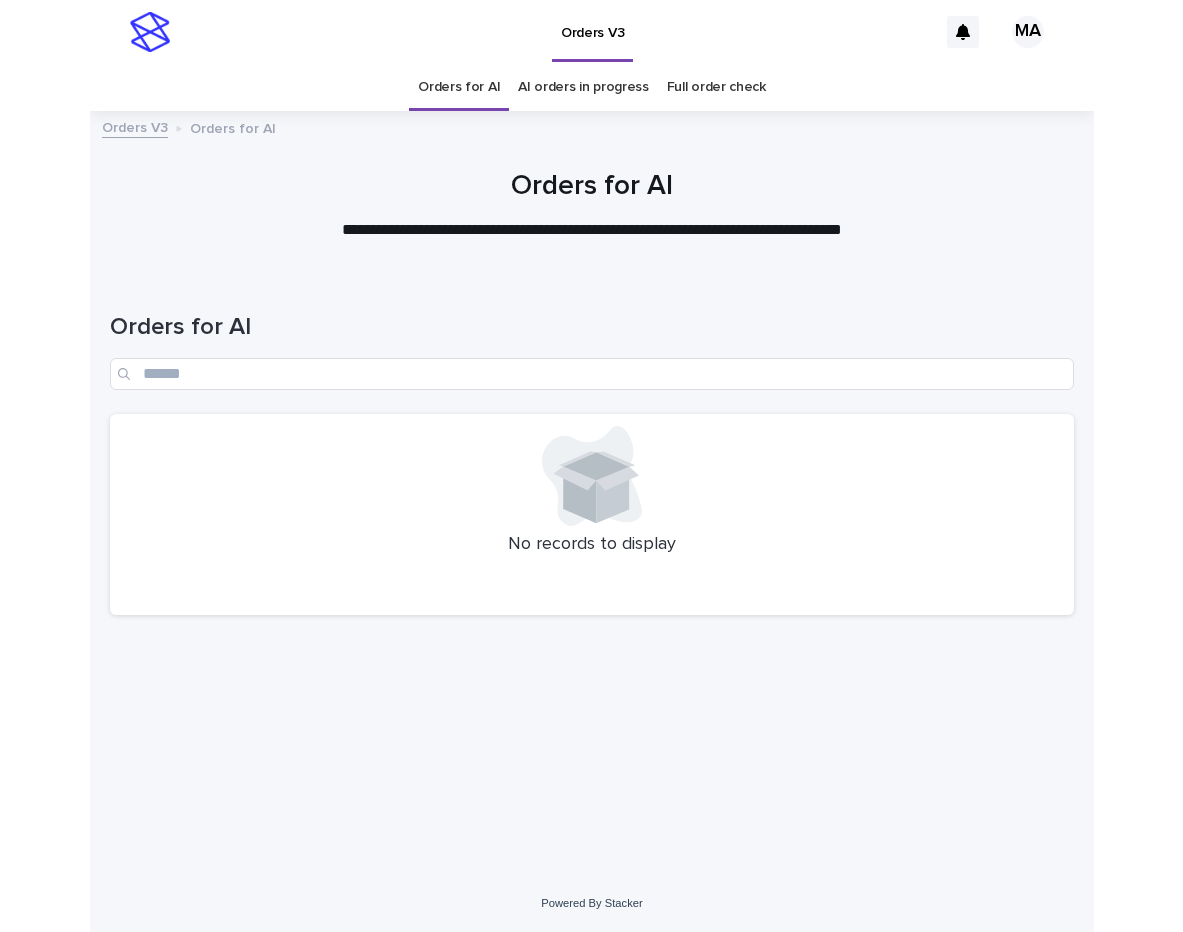 scroll, scrollTop: 0, scrollLeft: 0, axis: both 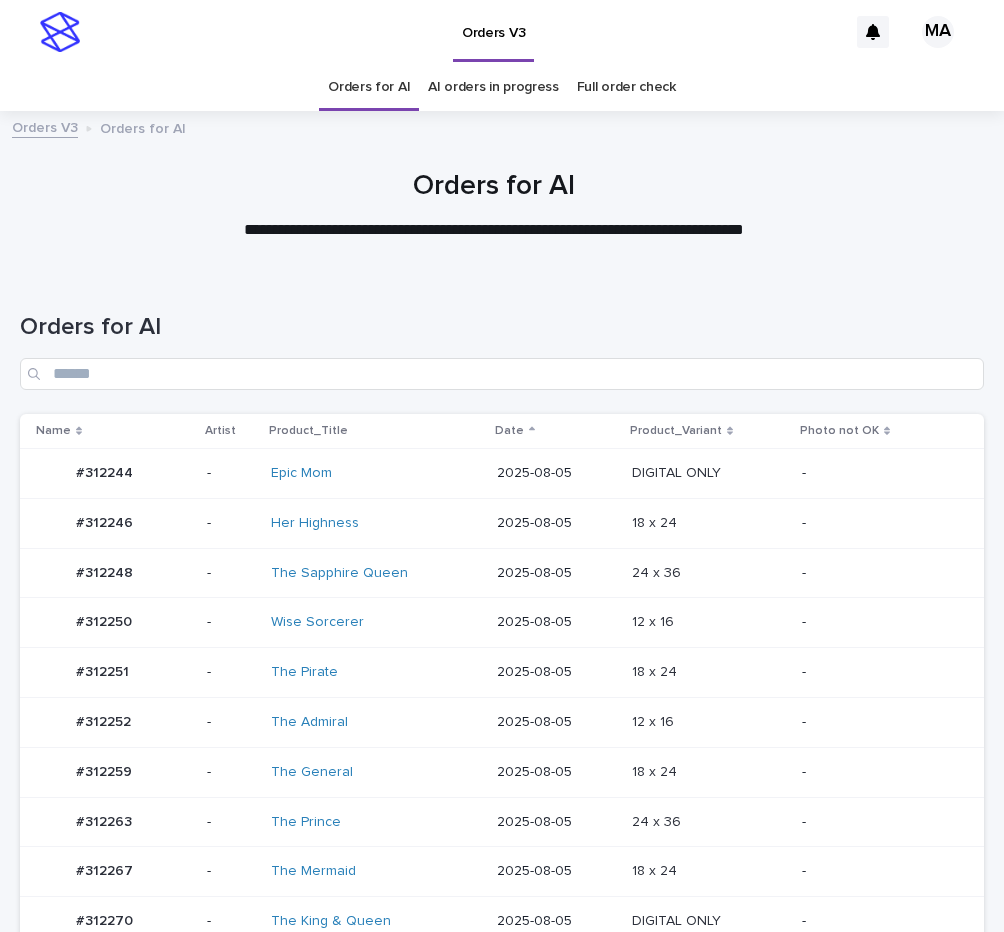 click on "-" at bounding box center (889, 473) 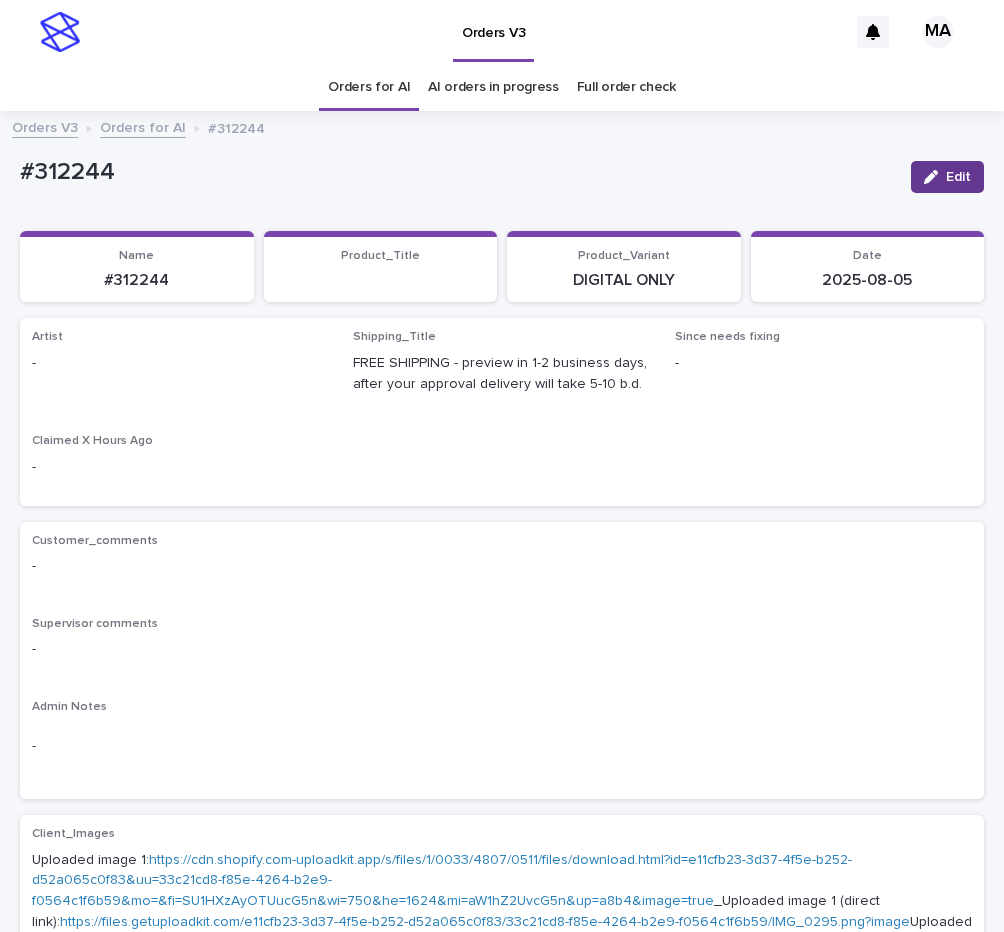 click 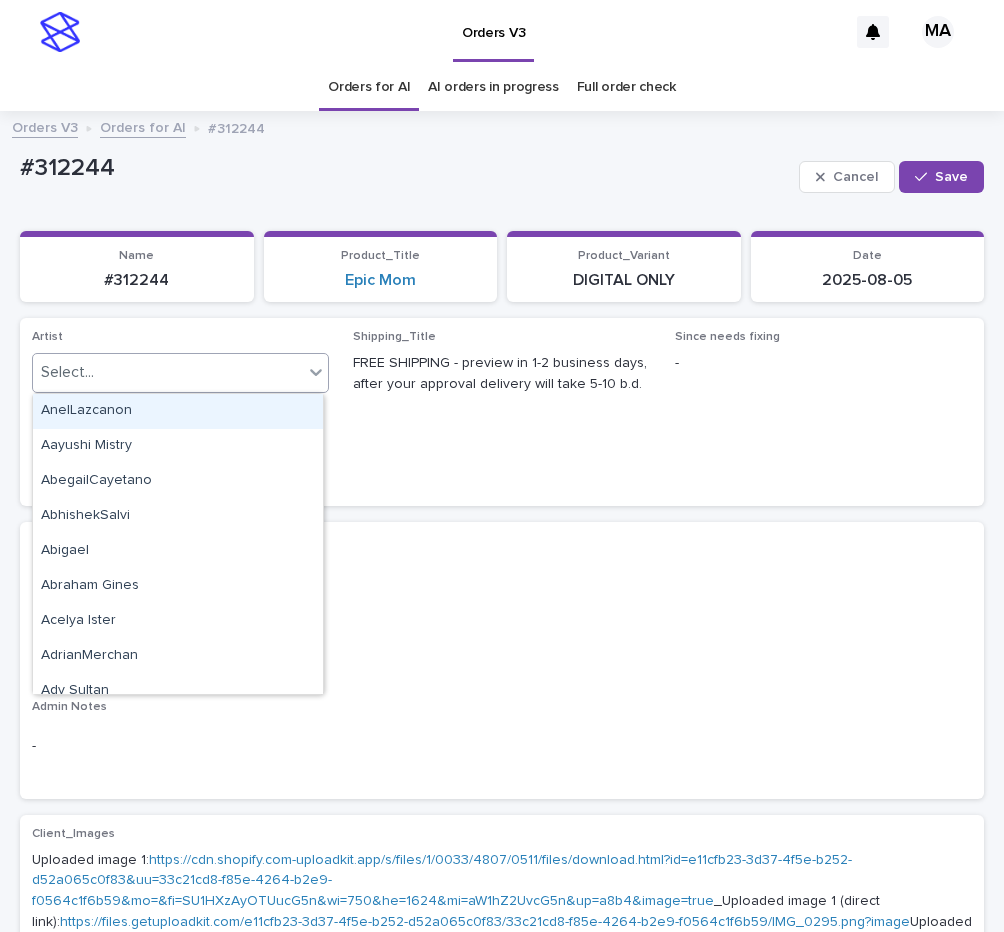 click on "Select..." at bounding box center (168, 372) 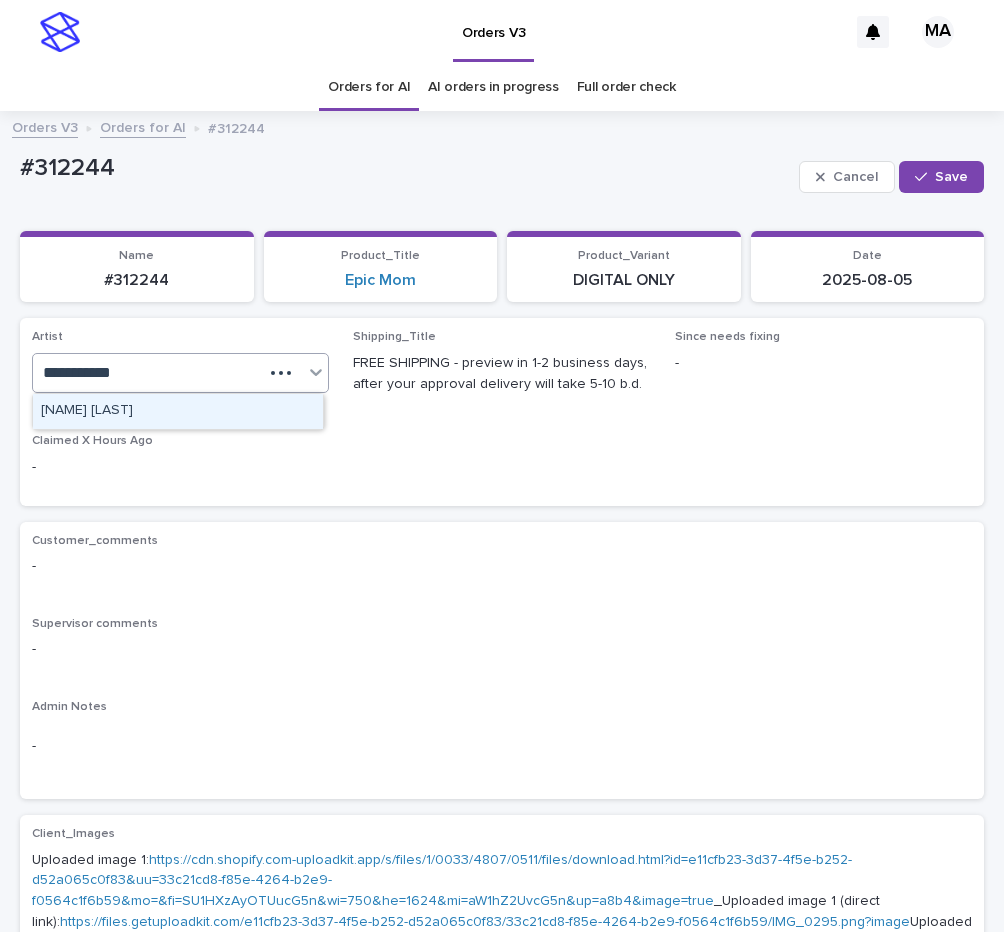 click on "[NAME] [LAST]" at bounding box center (178, 411) 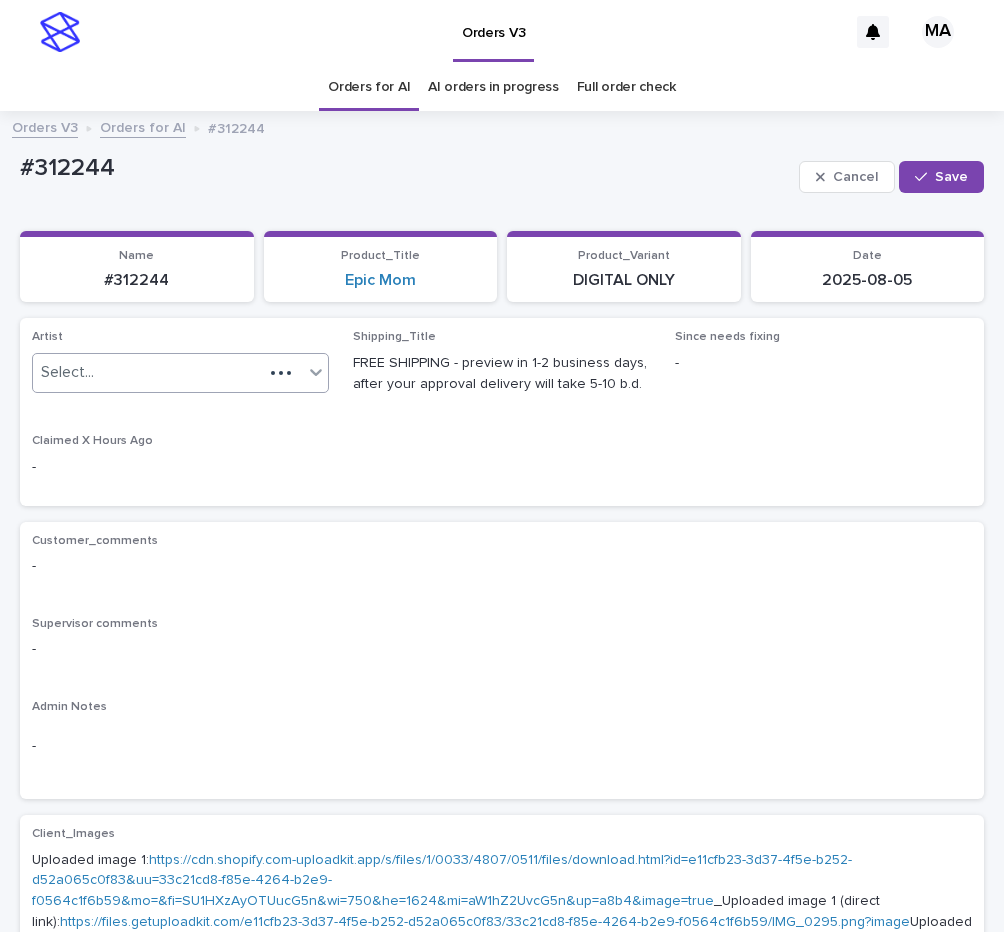 type 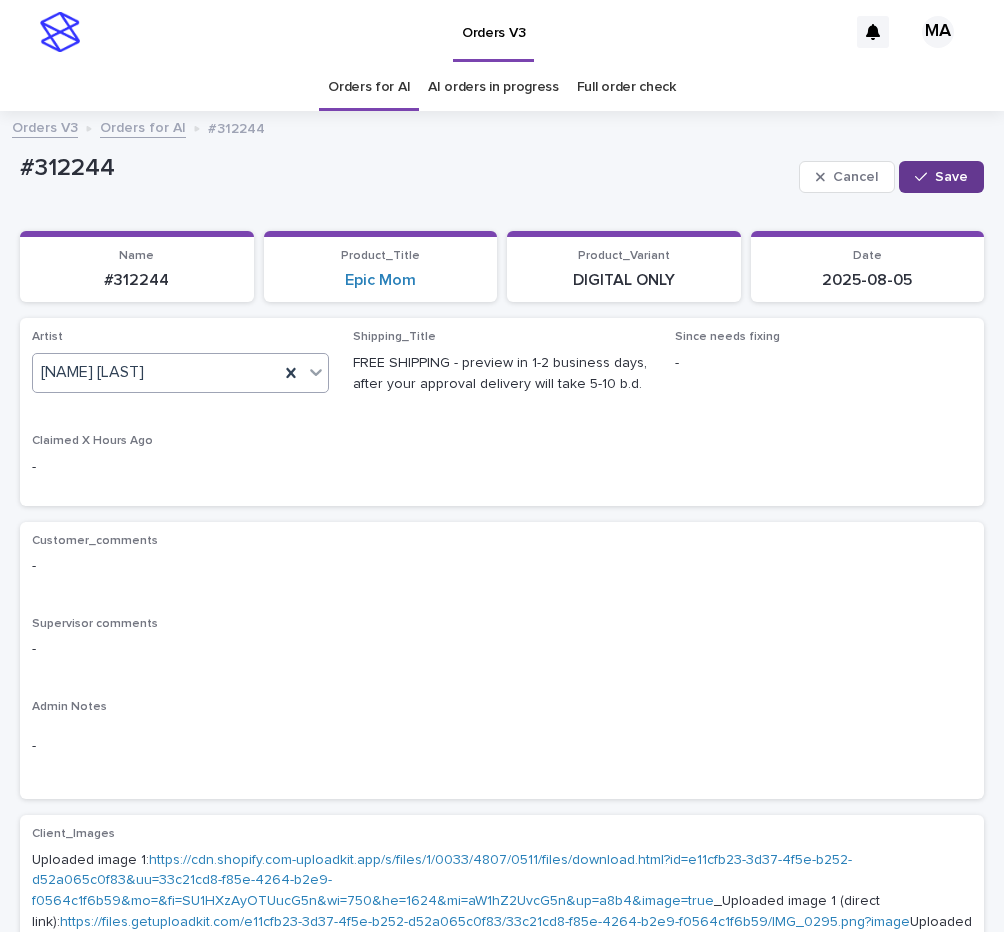 click at bounding box center [925, 177] 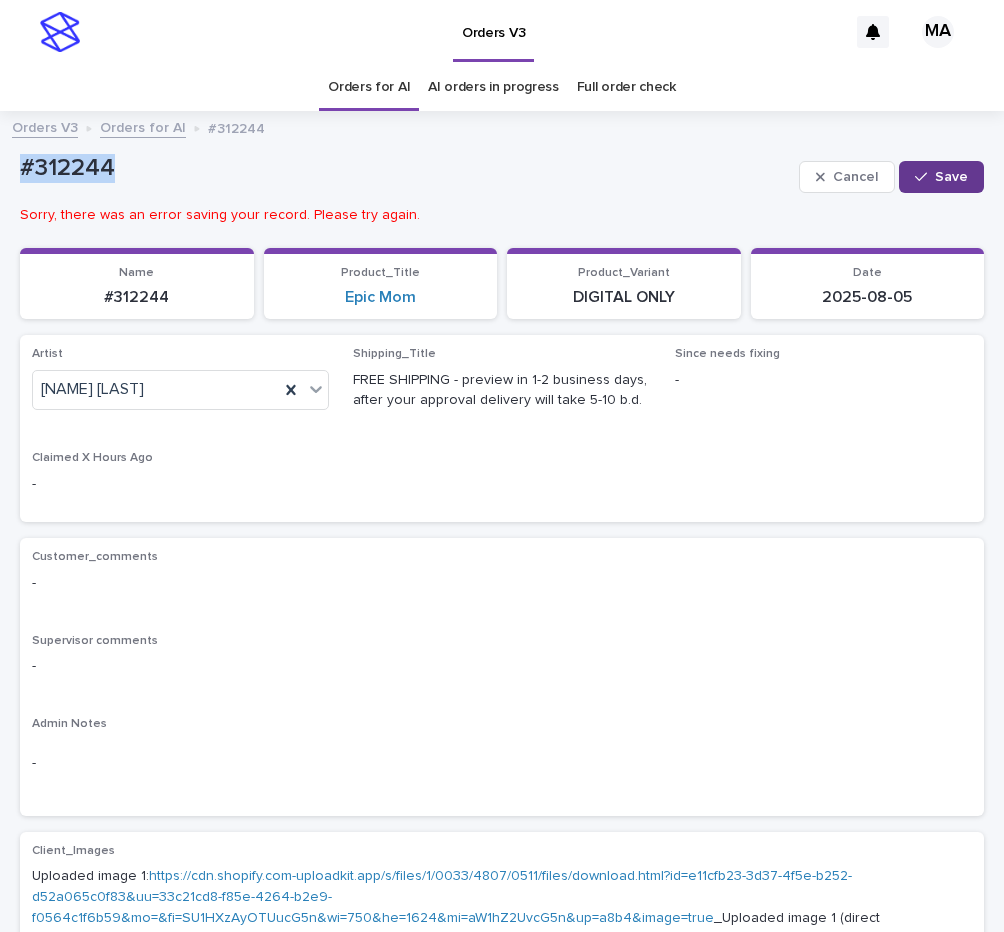 drag, startPoint x: 163, startPoint y: 170, endPoint x: -8, endPoint y: 187, distance: 171.84296 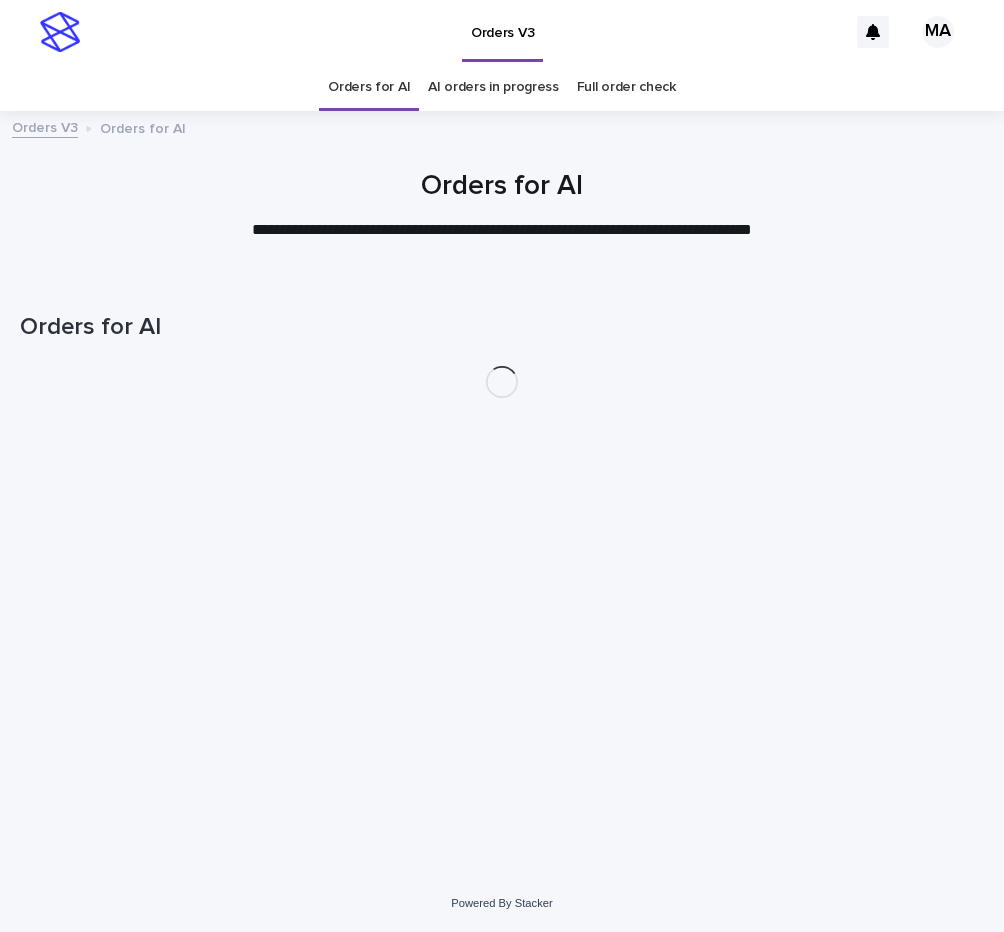 scroll, scrollTop: 0, scrollLeft: 0, axis: both 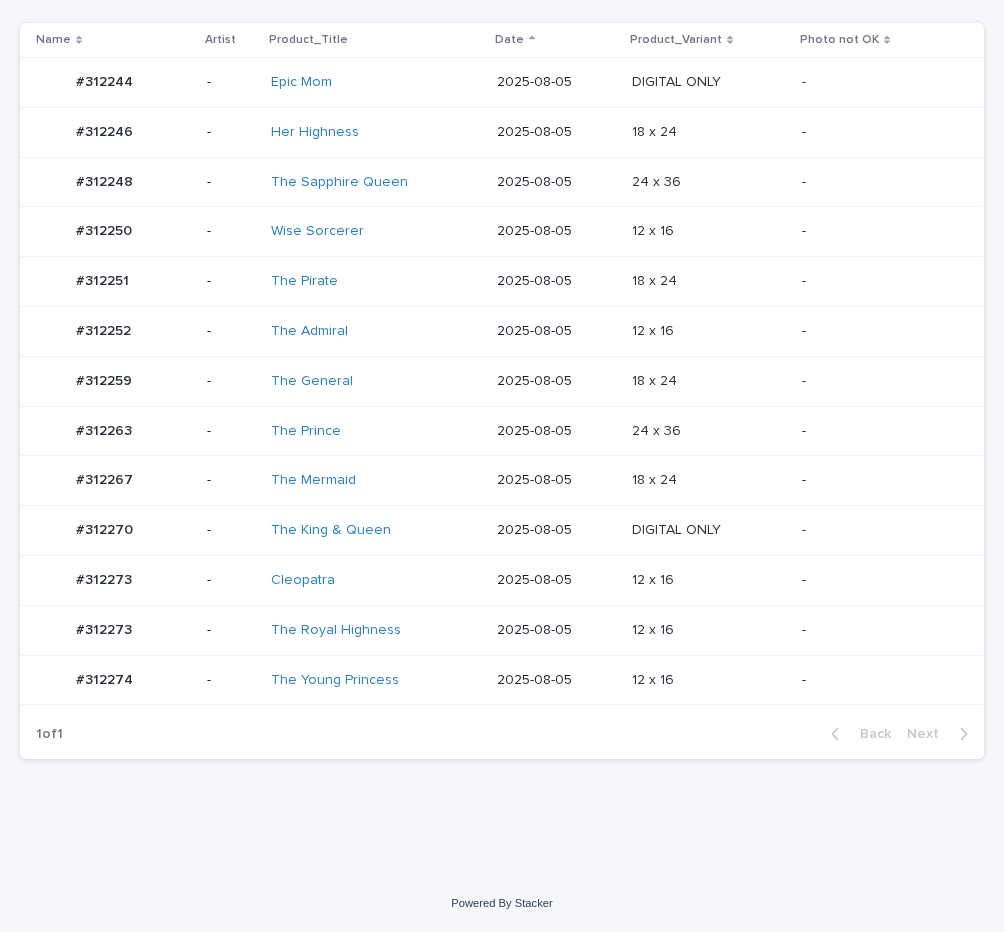 click on "12 x 16 12 x 16" at bounding box center [709, 630] 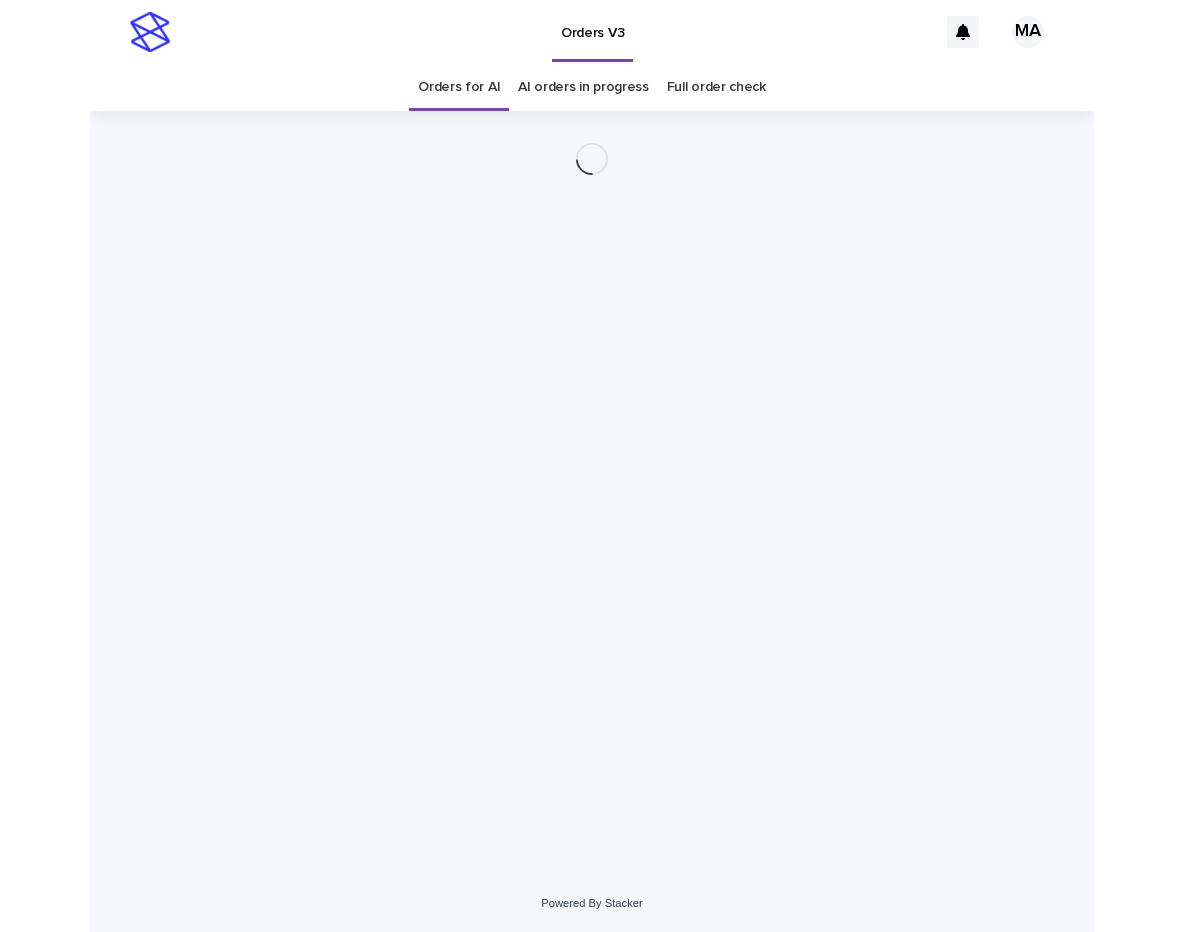 scroll, scrollTop: 0, scrollLeft: 0, axis: both 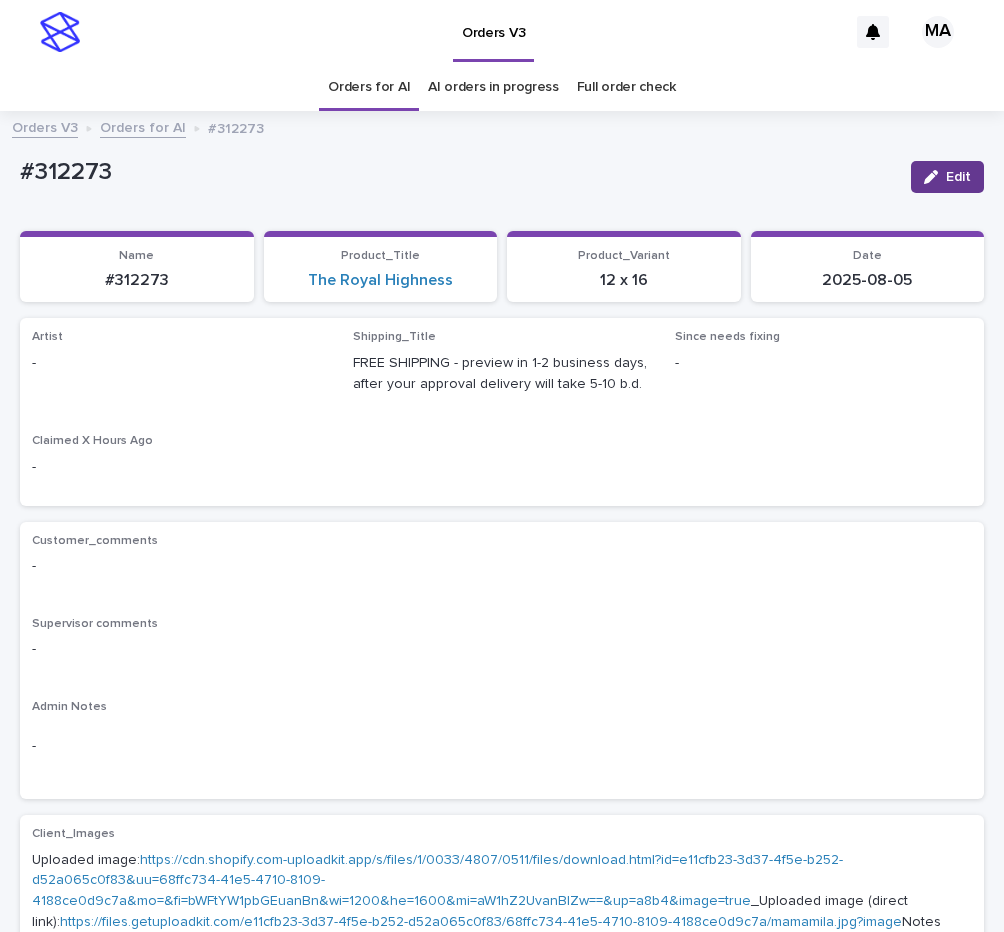 click on "Edit" at bounding box center [947, 177] 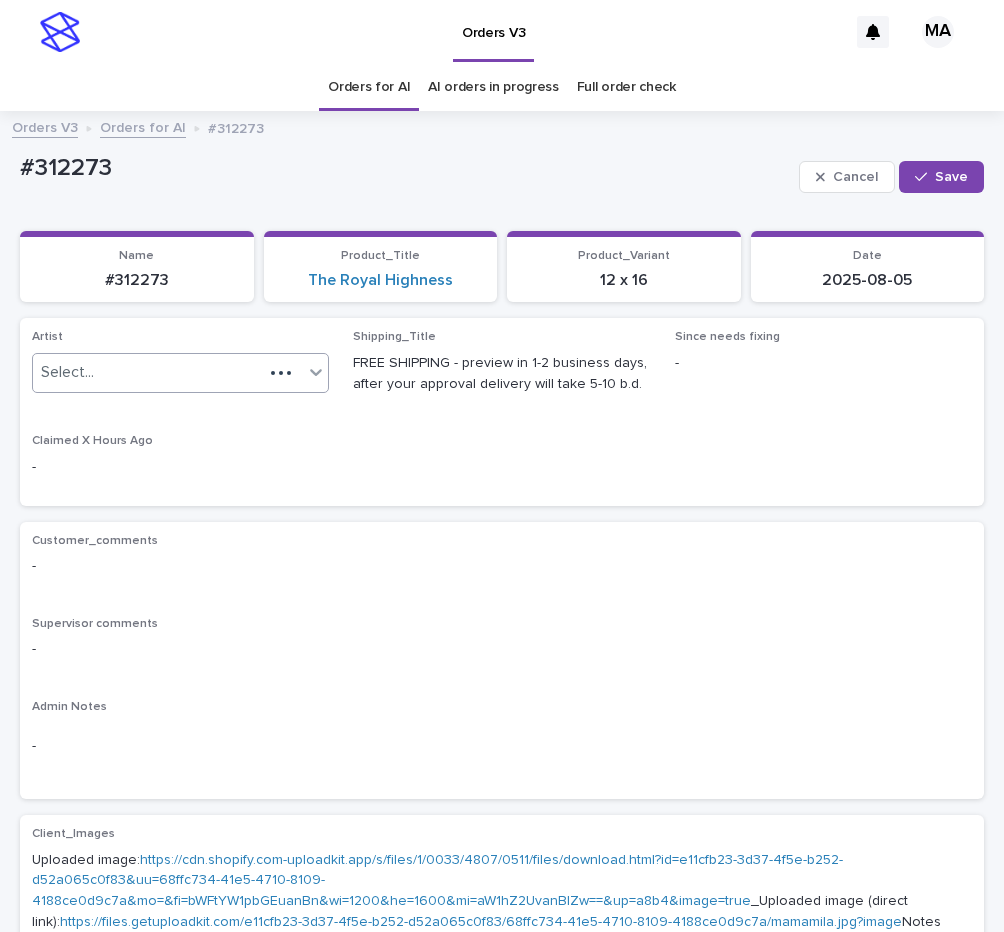 click on "Select..." at bounding box center (148, 372) 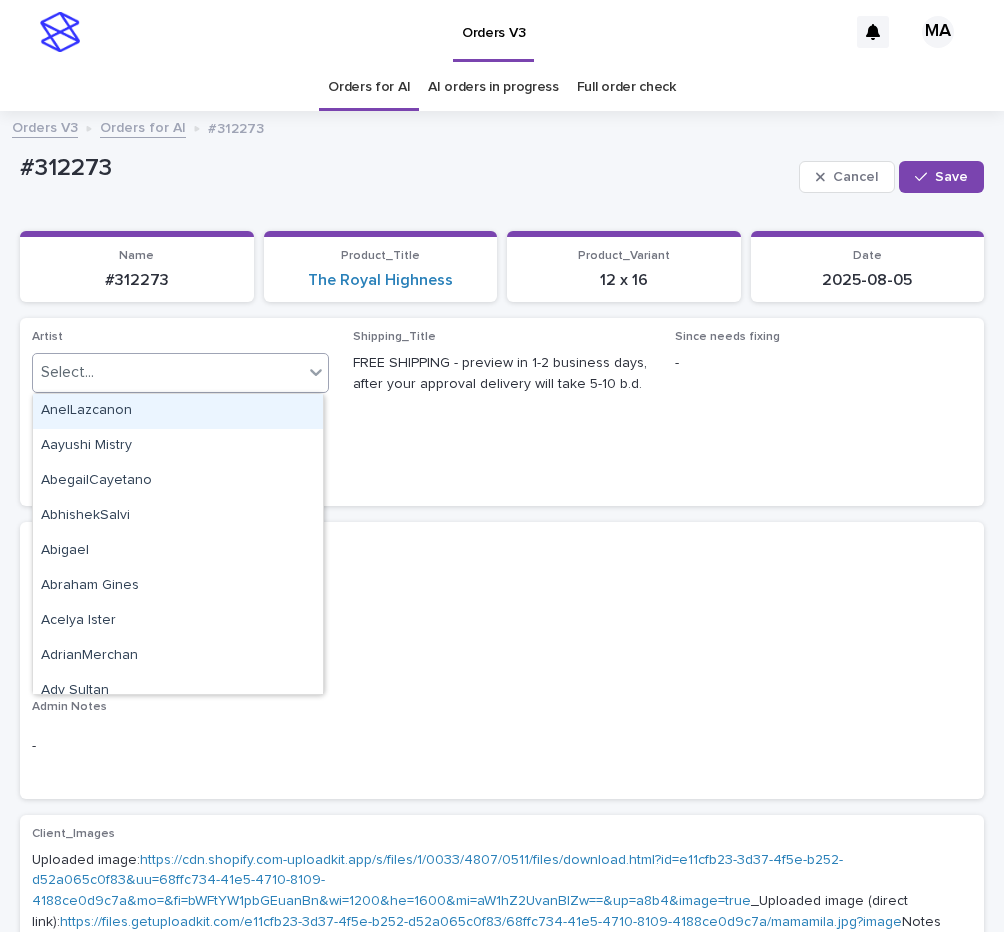 paste on "**********" 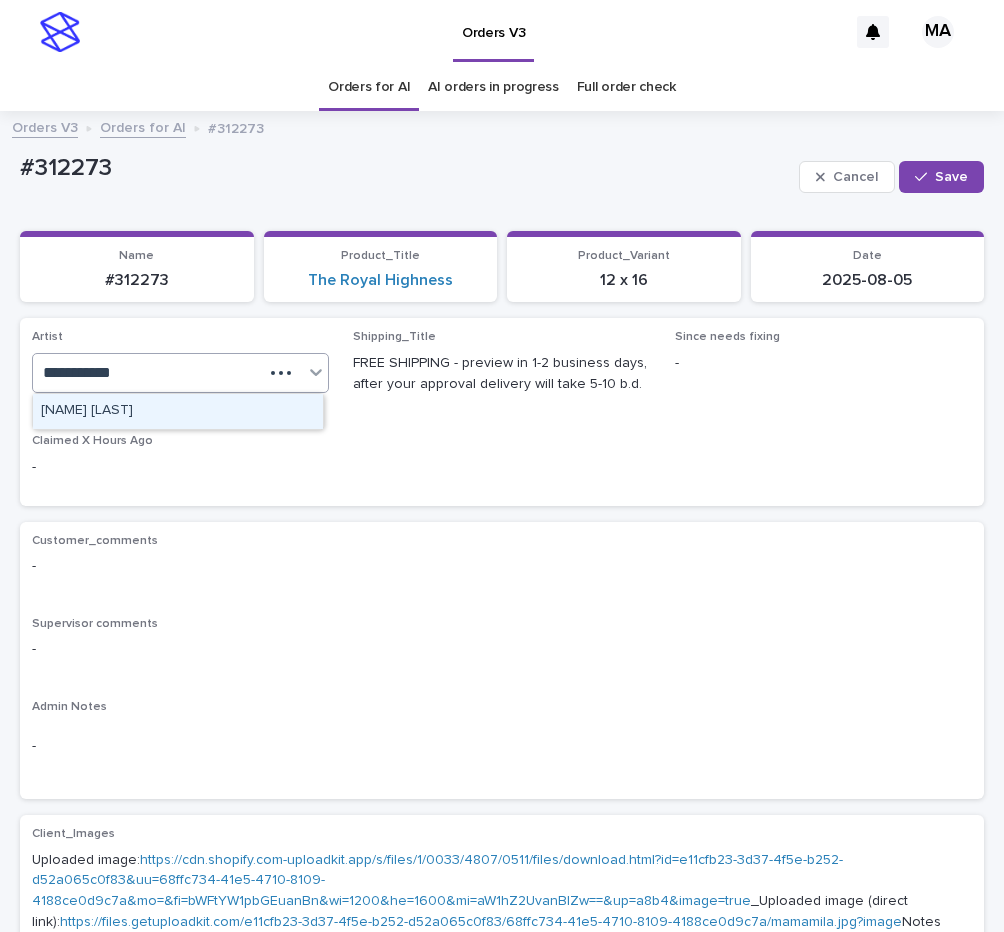 click on "[NAME] [LAST]" at bounding box center [178, 411] 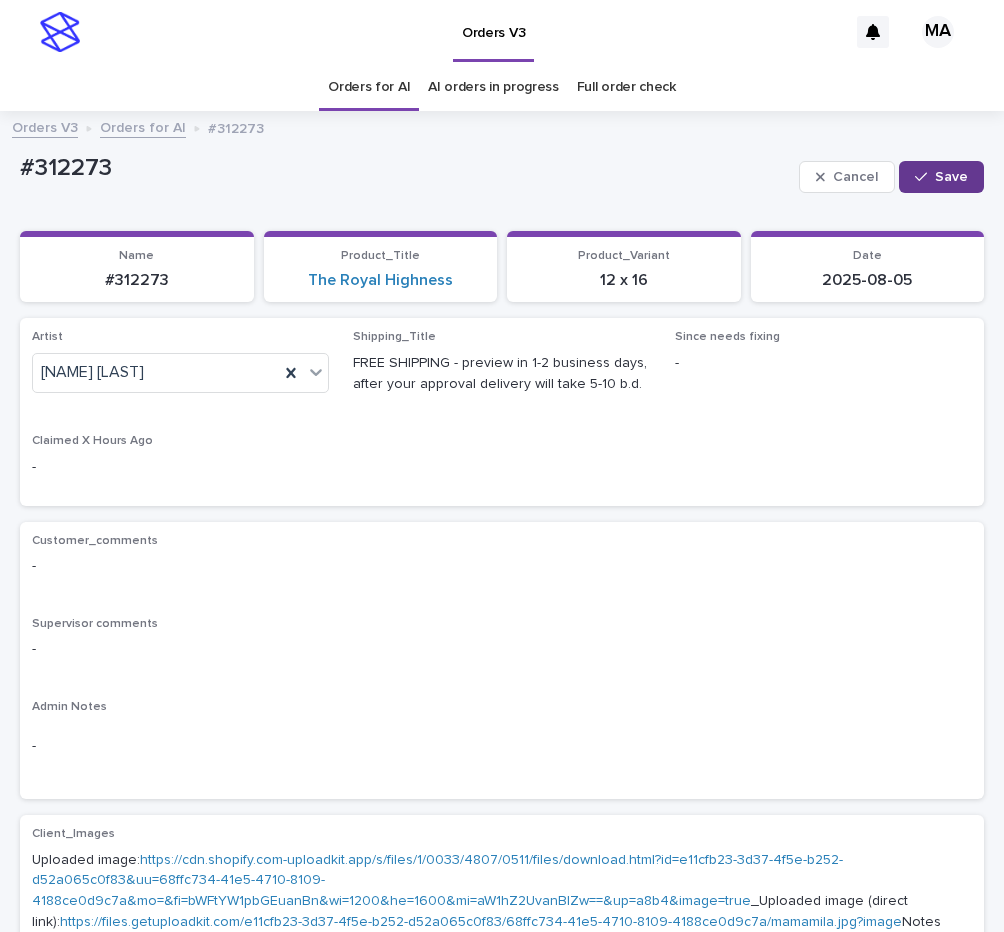 click on "Save" at bounding box center [941, 177] 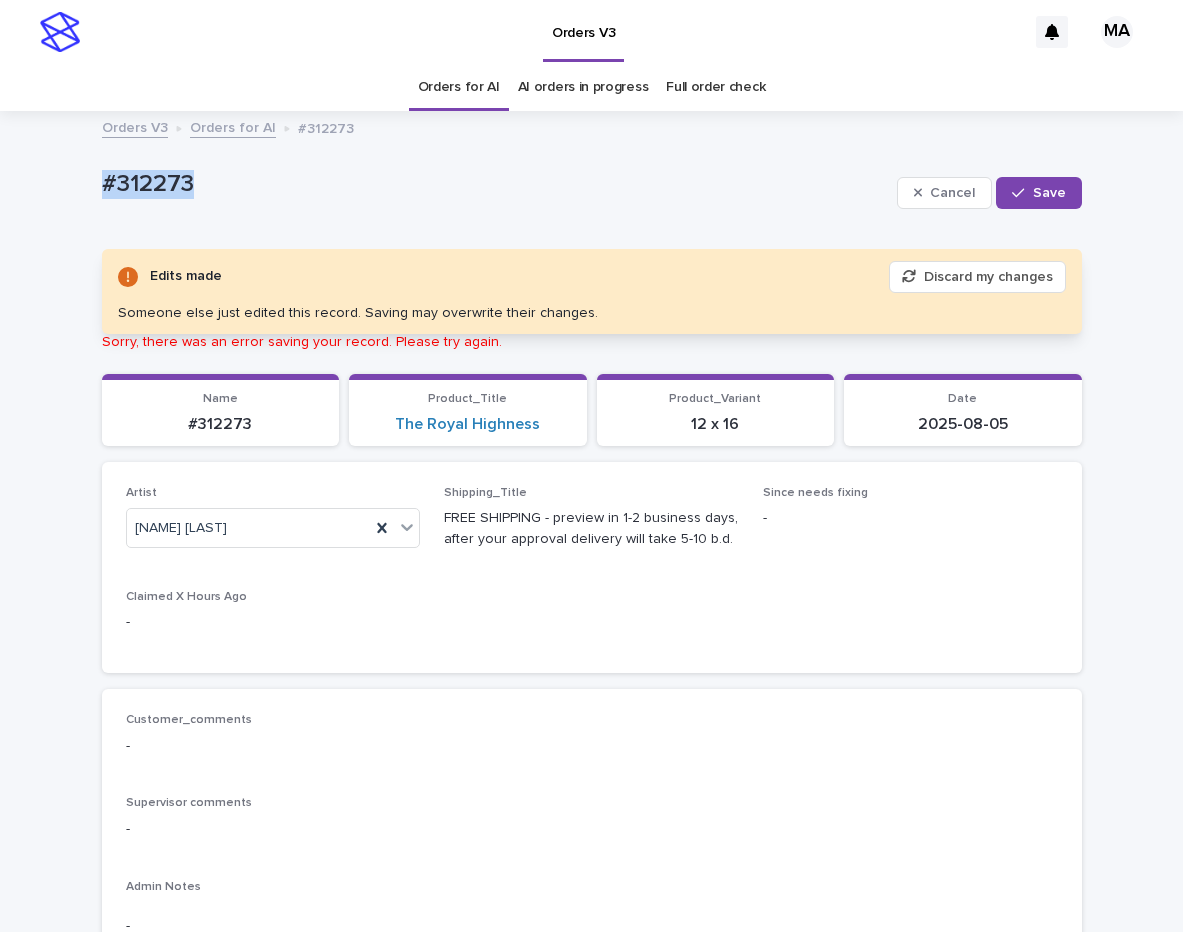drag, startPoint x: 57, startPoint y: 219, endPoint x: 8, endPoint y: 224, distance: 49.25444 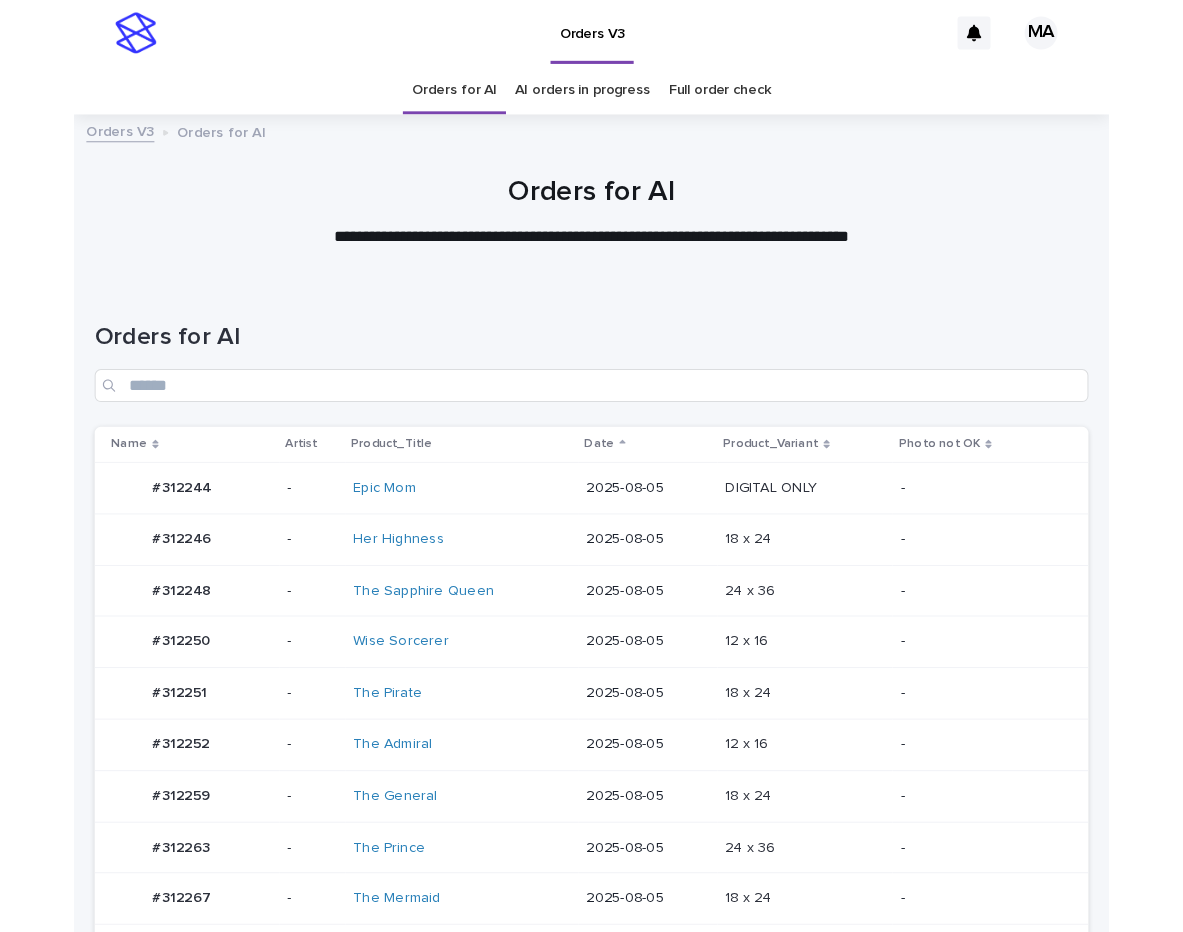 scroll, scrollTop: 0, scrollLeft: 0, axis: both 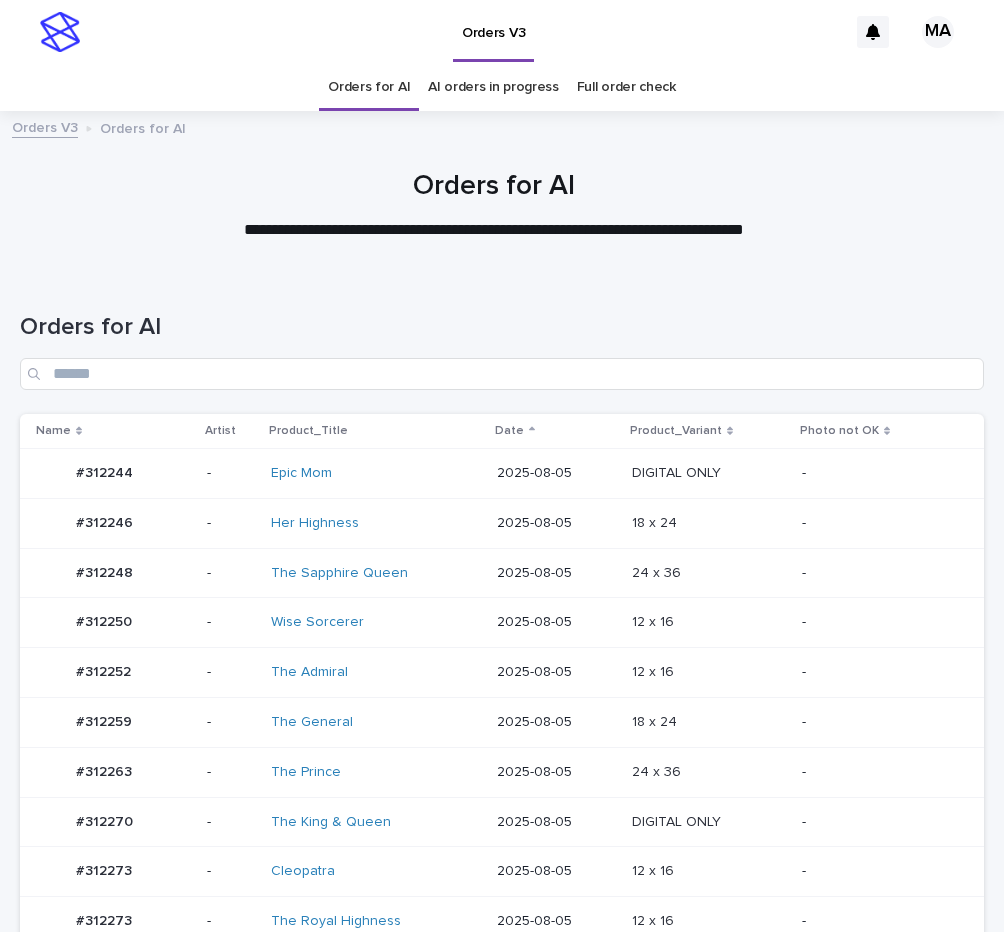 click at bounding box center (709, 672) 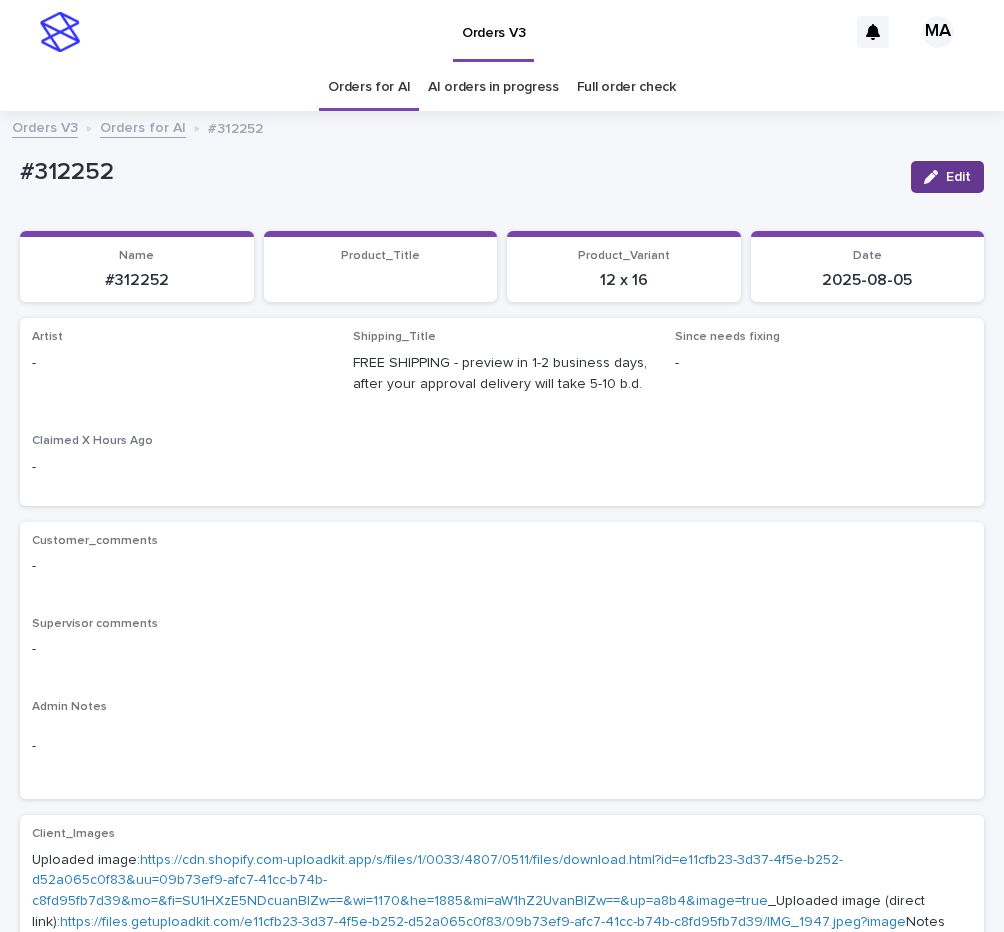 click on "Edit" at bounding box center (947, 177) 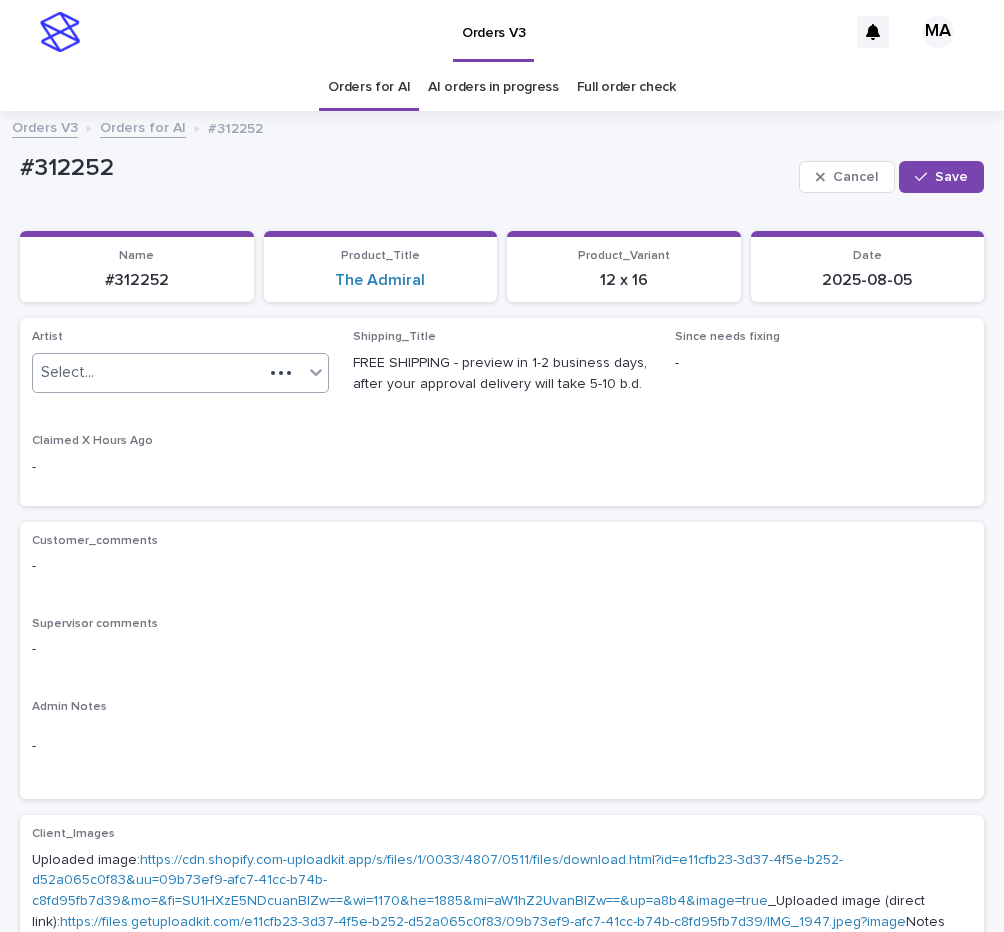 click on "Select..." at bounding box center (148, 372) 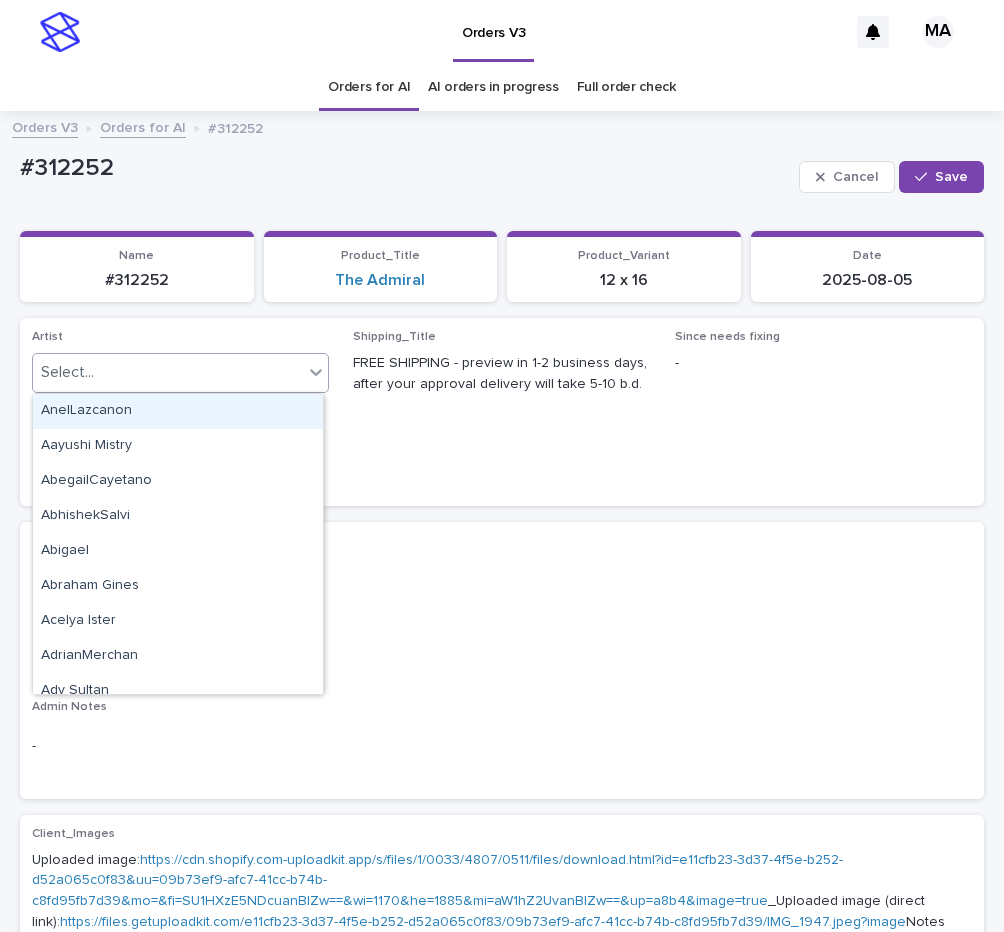 paste on "**********" 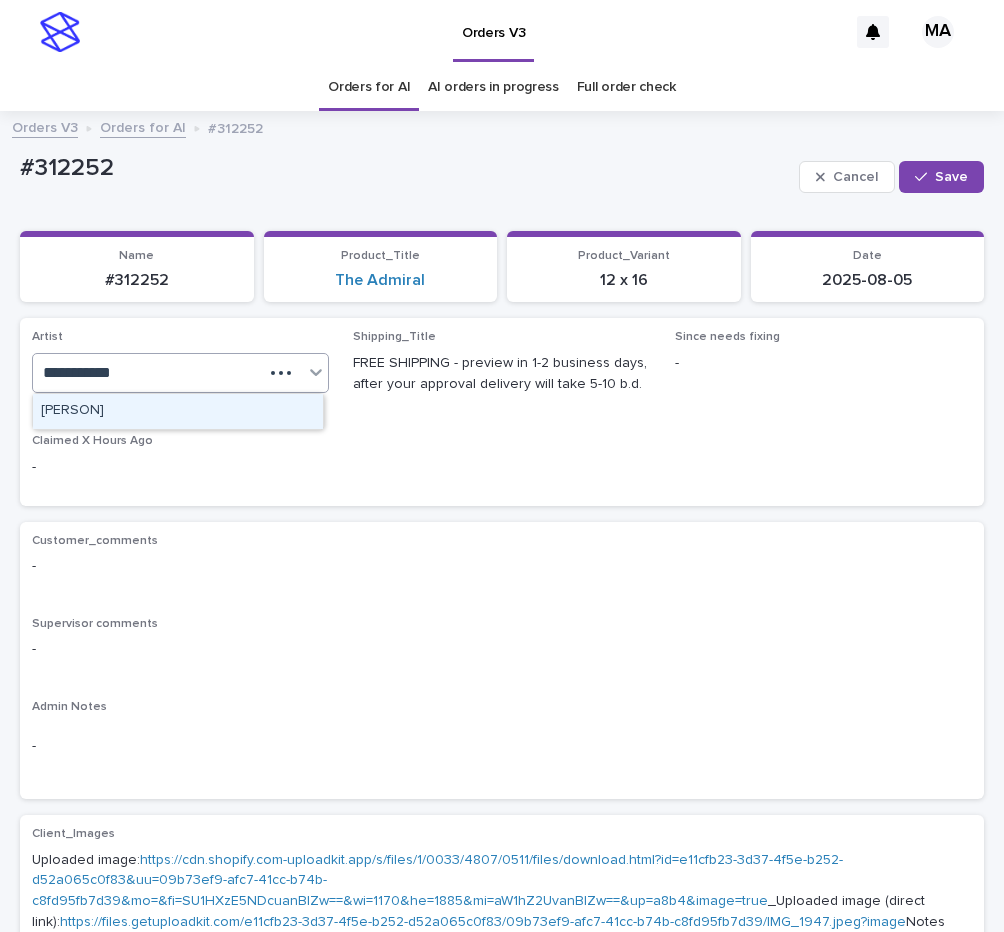 click on "[PERSON]" at bounding box center [178, 411] 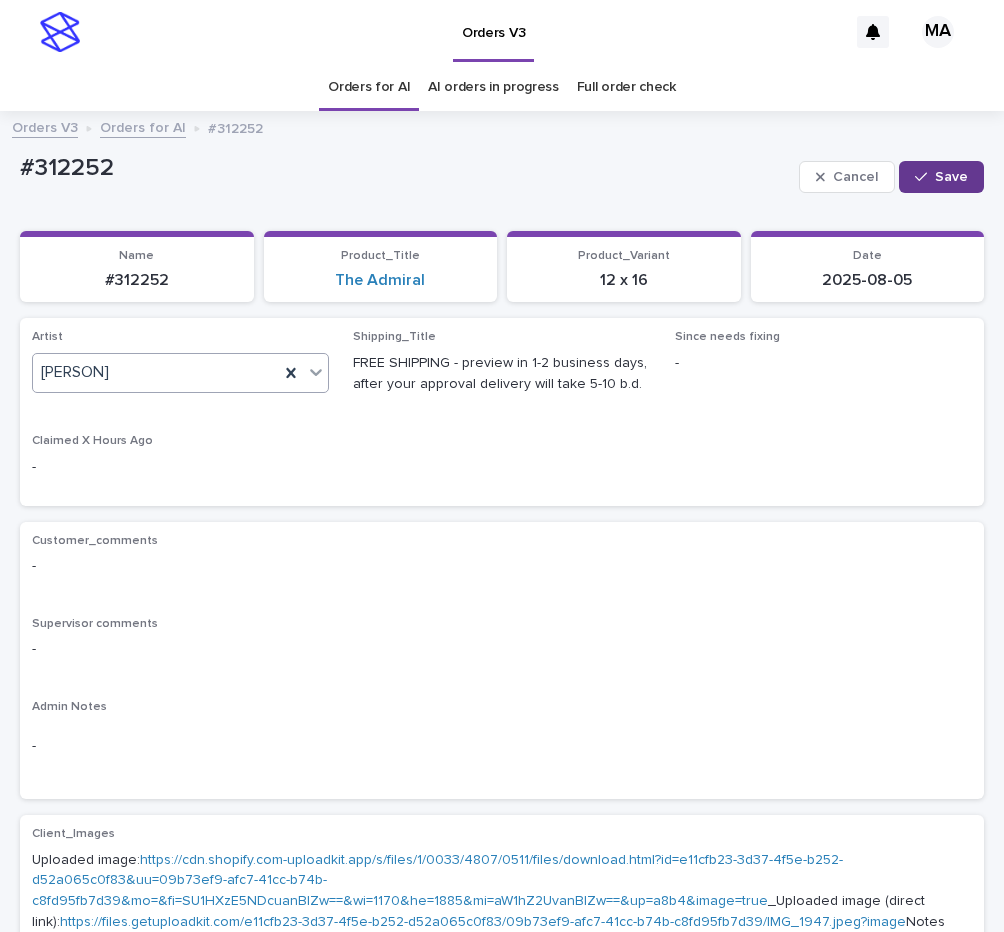 click at bounding box center (925, 177) 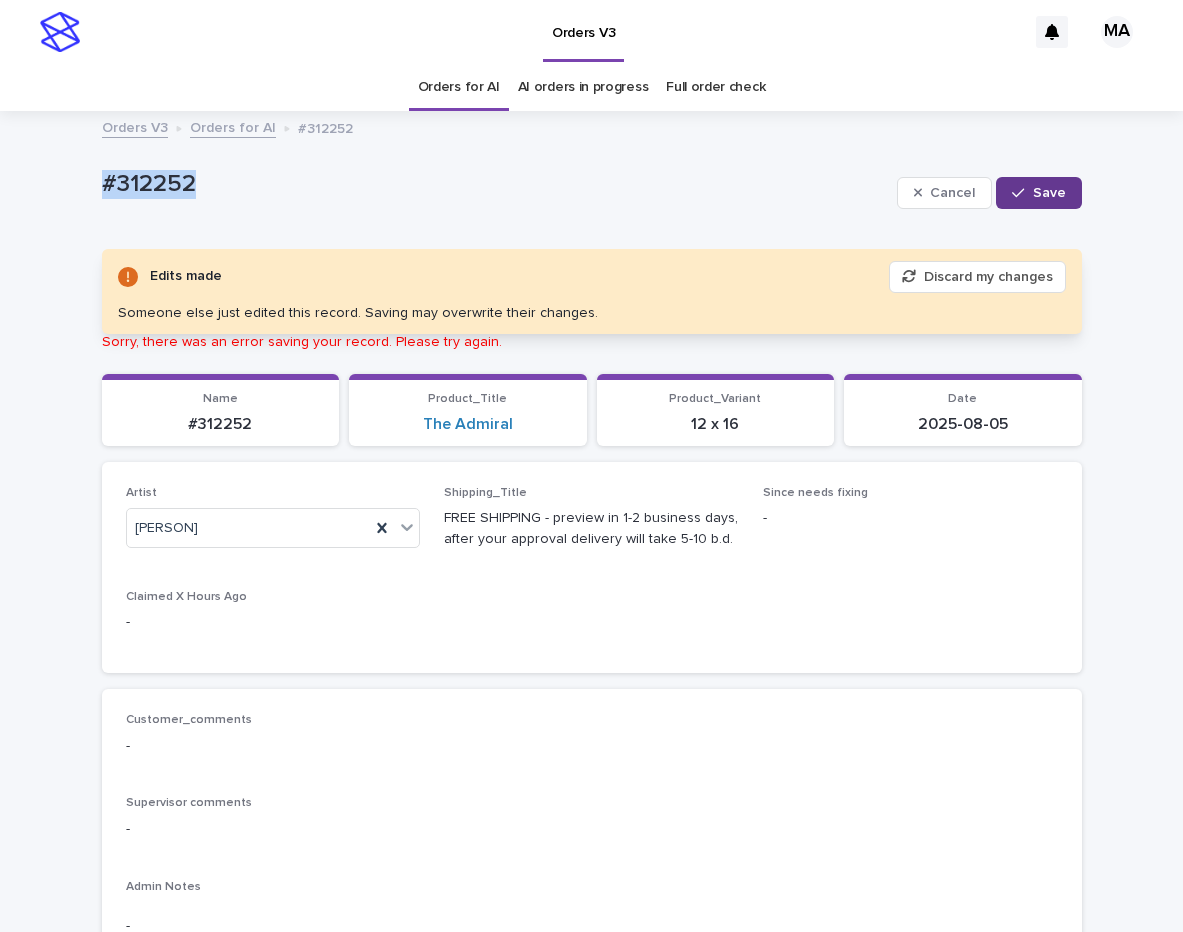 drag, startPoint x: 219, startPoint y: 192, endPoint x: 37, endPoint y: 205, distance: 182.4637 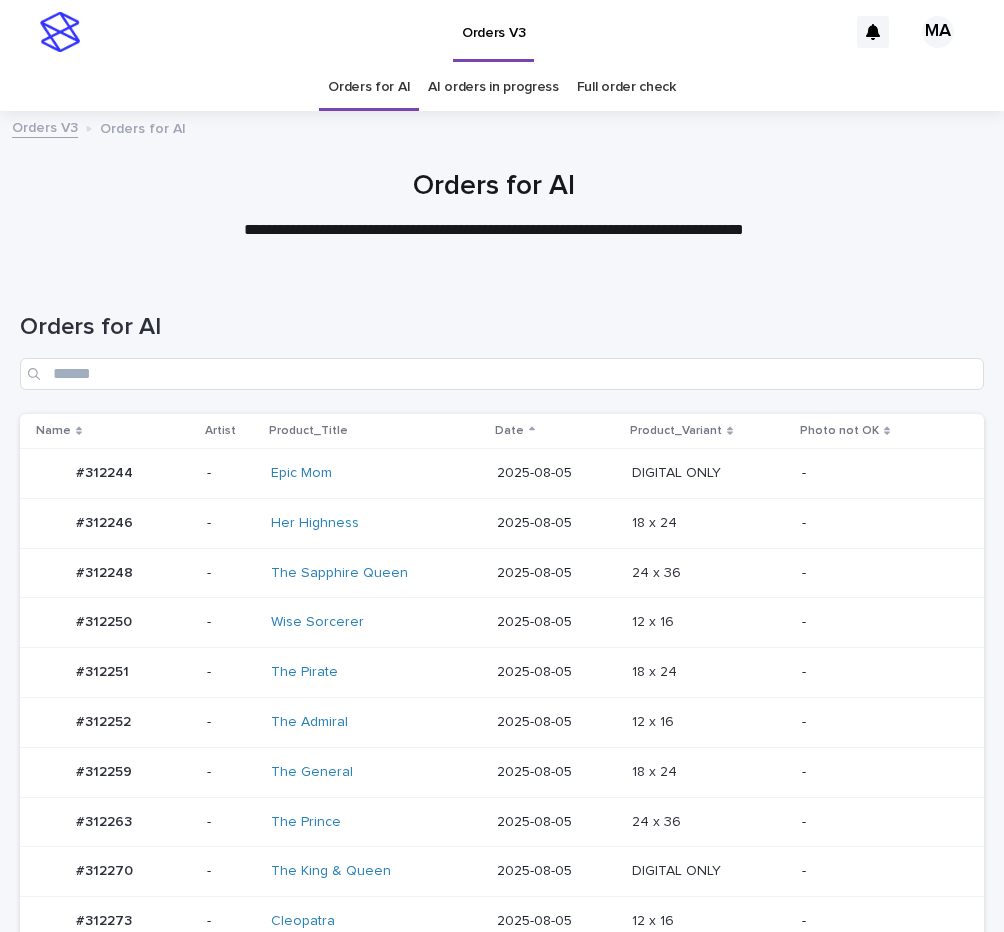 scroll, scrollTop: 0, scrollLeft: 0, axis: both 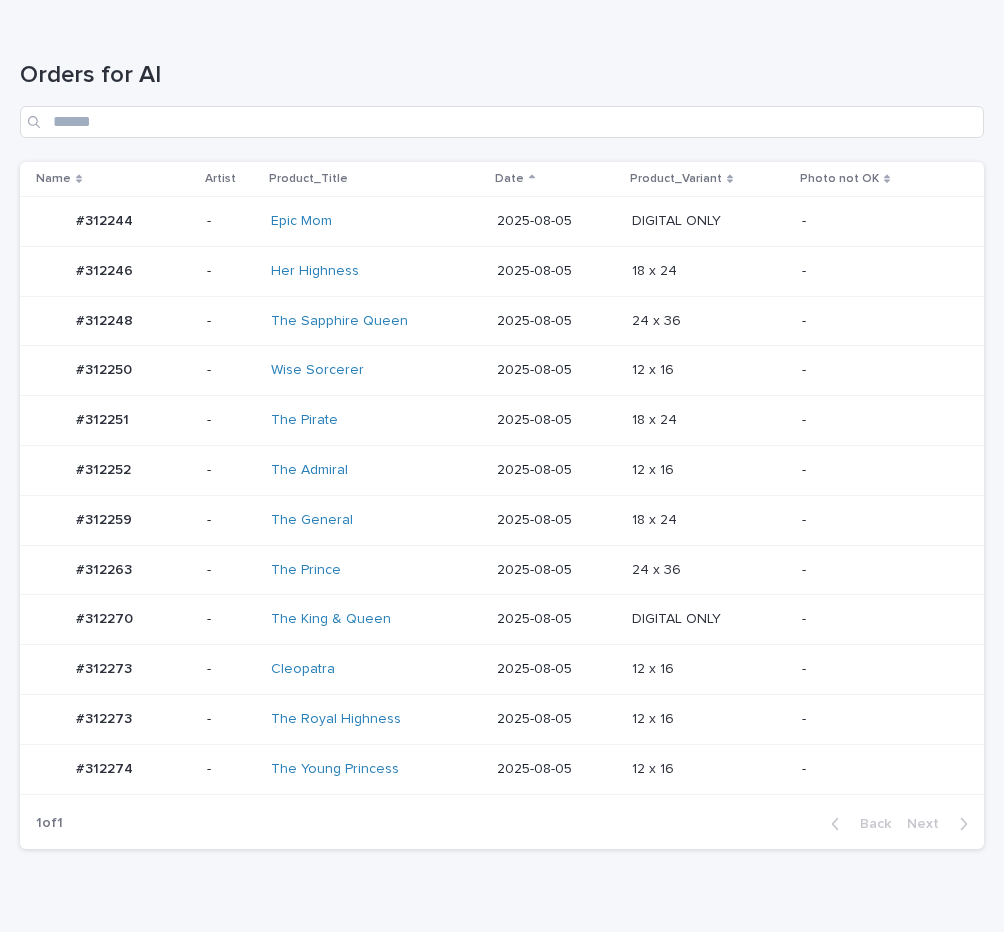click on "12 x 16 12 x 16" at bounding box center (709, 669) 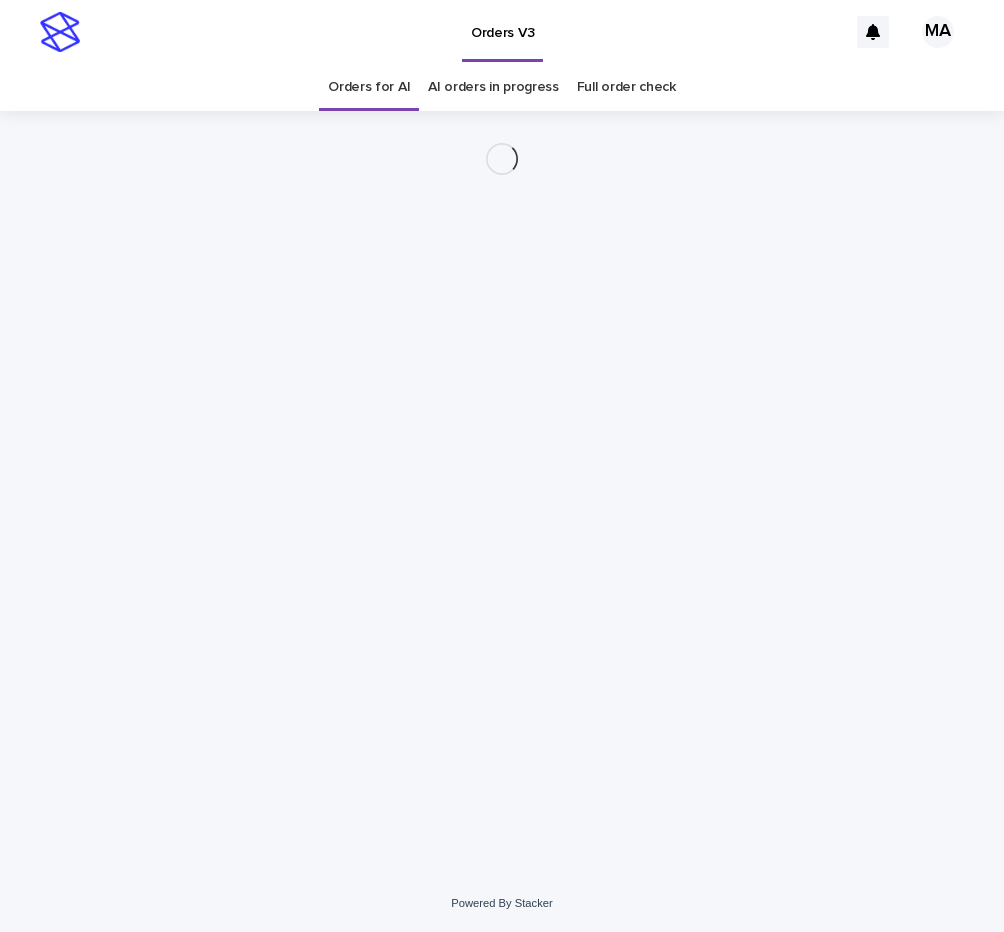 scroll, scrollTop: 0, scrollLeft: 0, axis: both 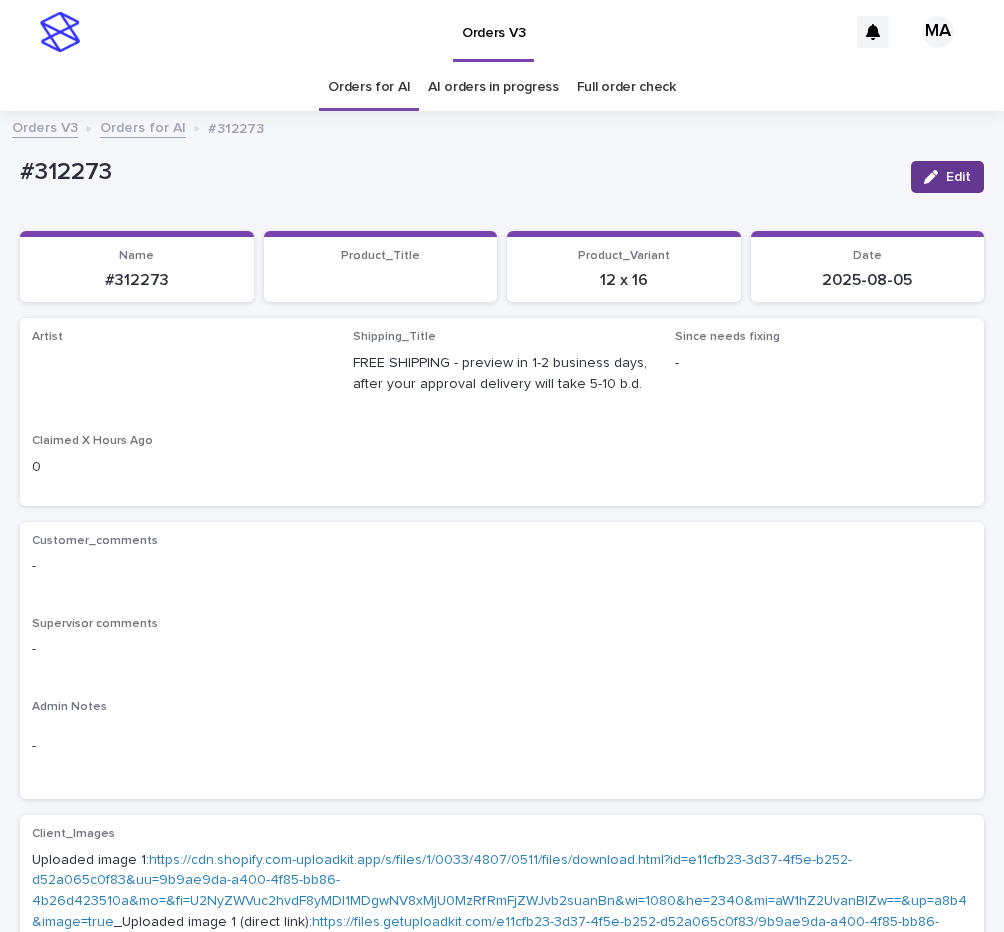 click on "Edit" at bounding box center [947, 177] 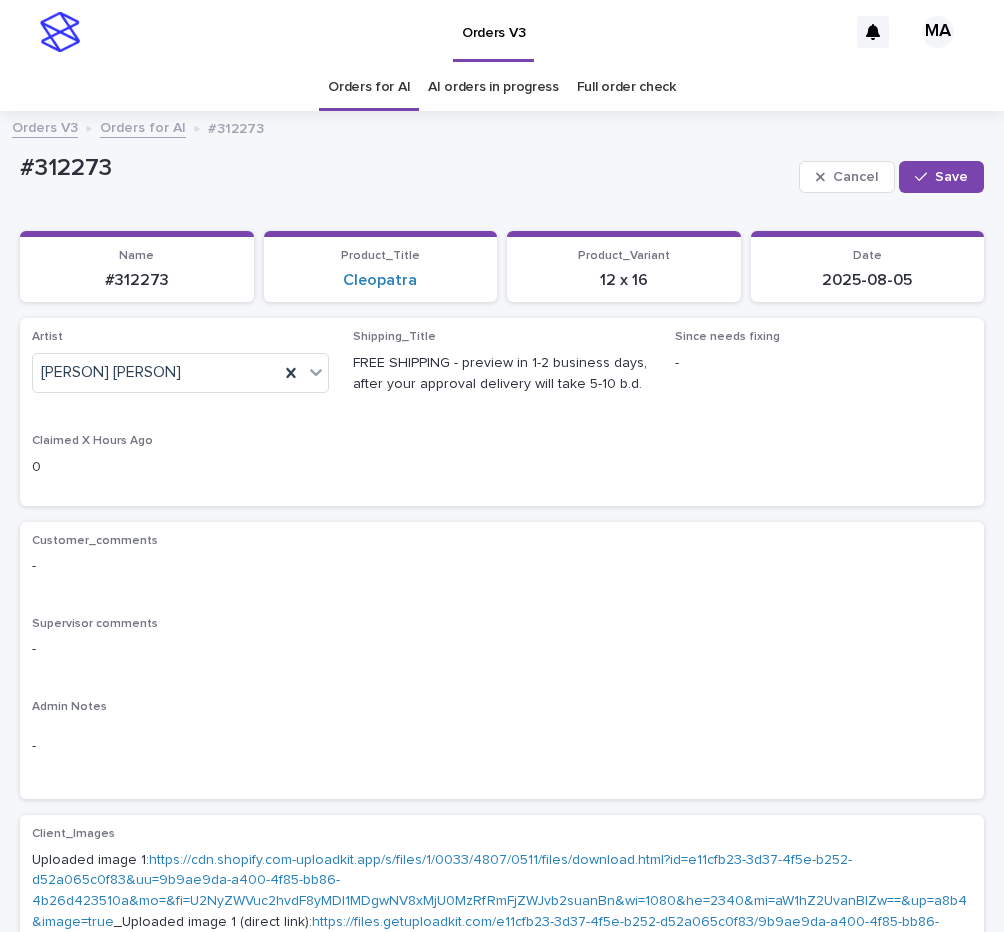 click on "Orders for AI" at bounding box center [143, 126] 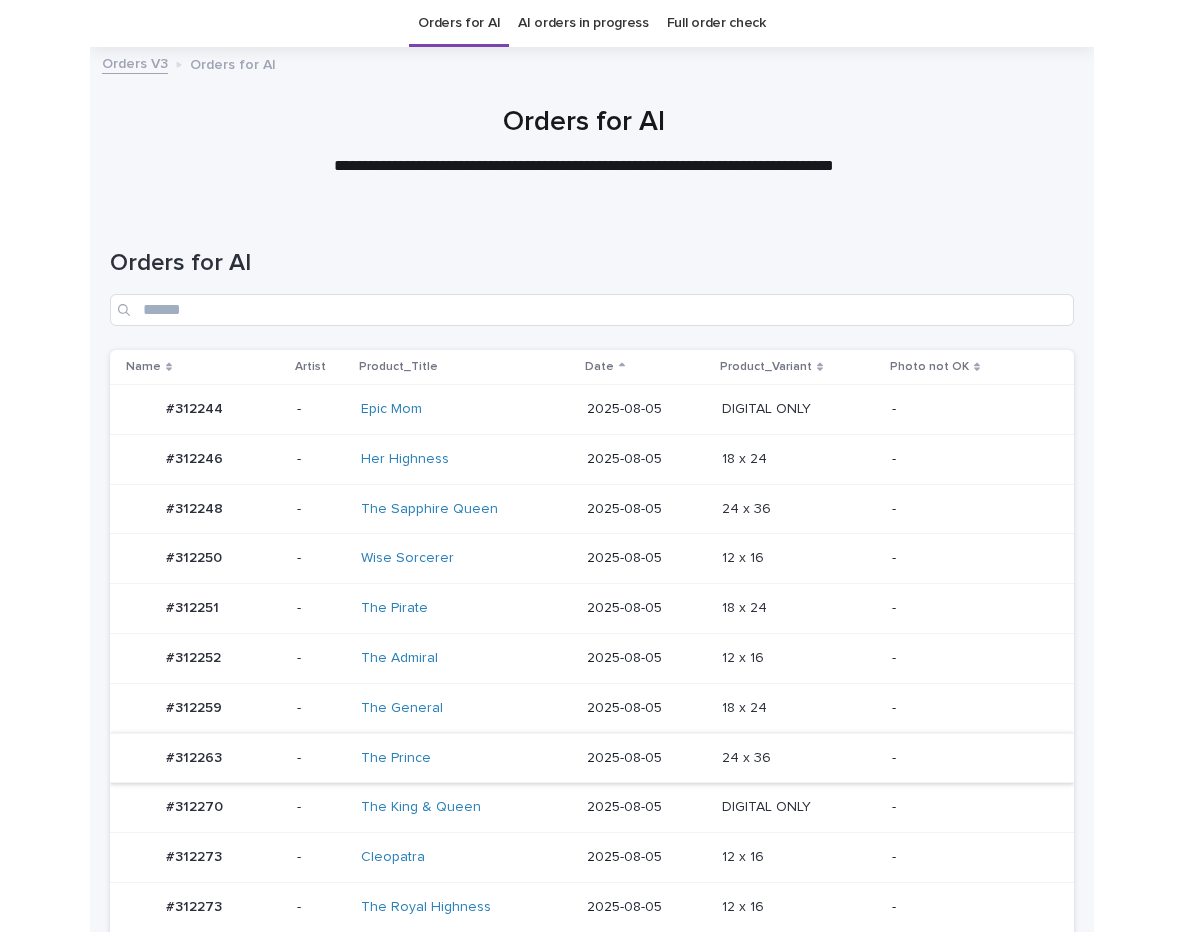 scroll, scrollTop: 0, scrollLeft: 0, axis: both 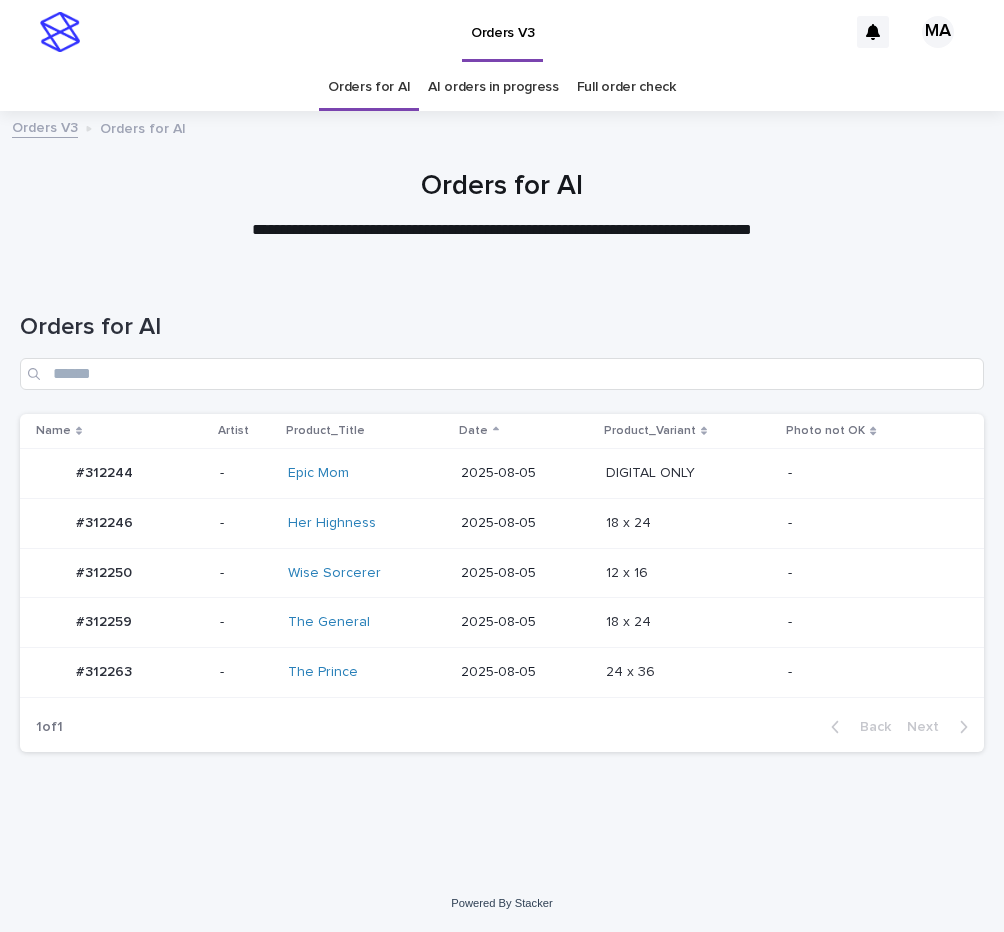 click on "18 x 24 18 x 24" at bounding box center [689, 623] 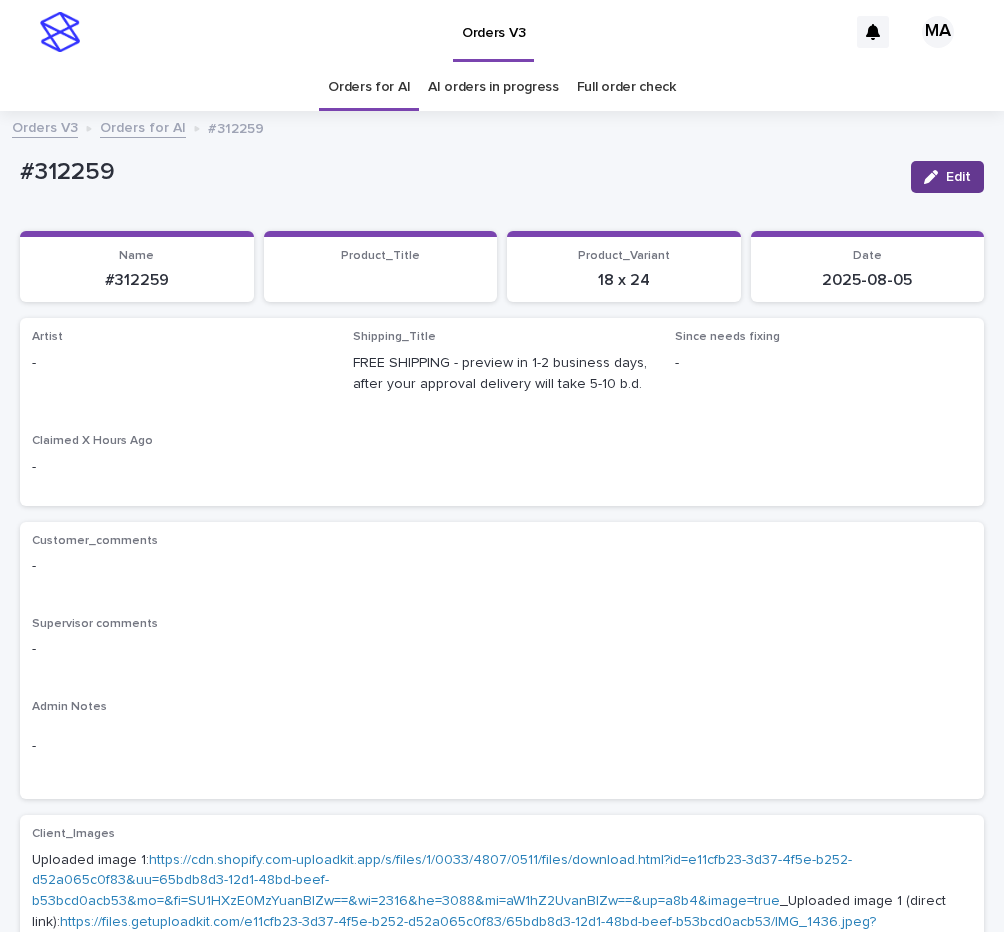 click at bounding box center [935, 177] 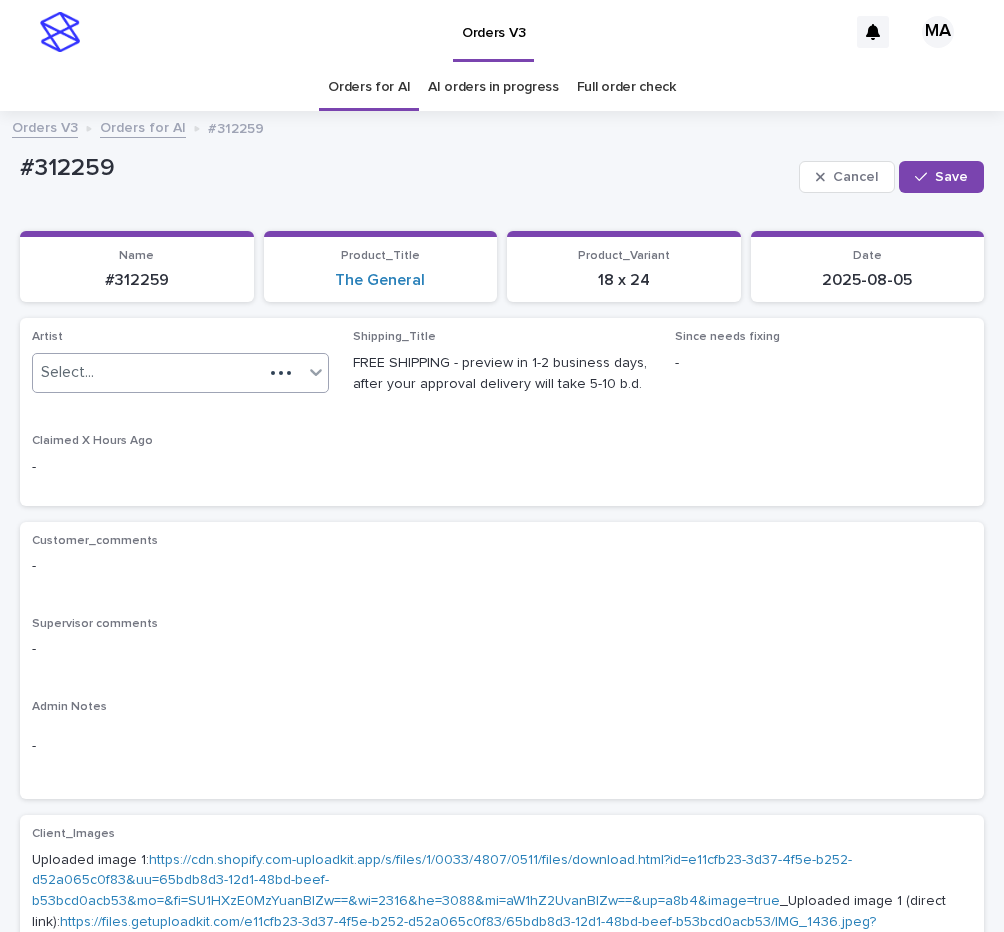 click on "Select..." at bounding box center [148, 372] 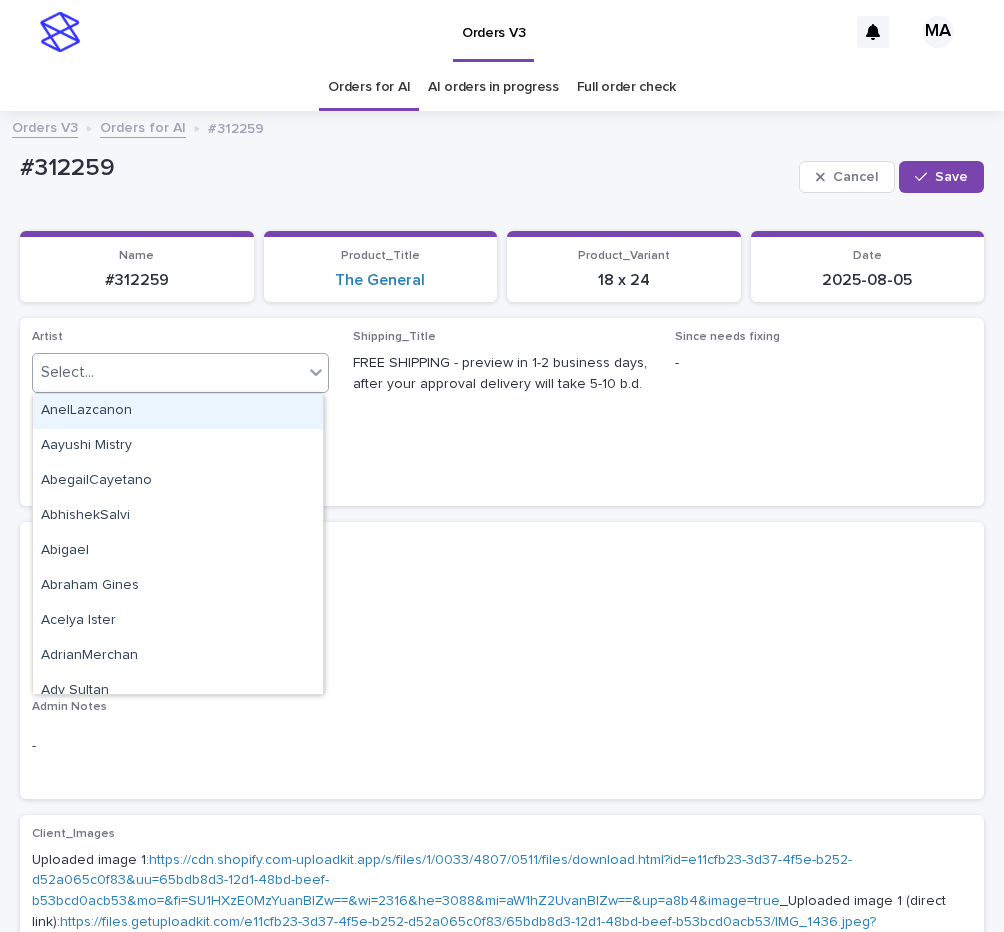 paste on "**********" 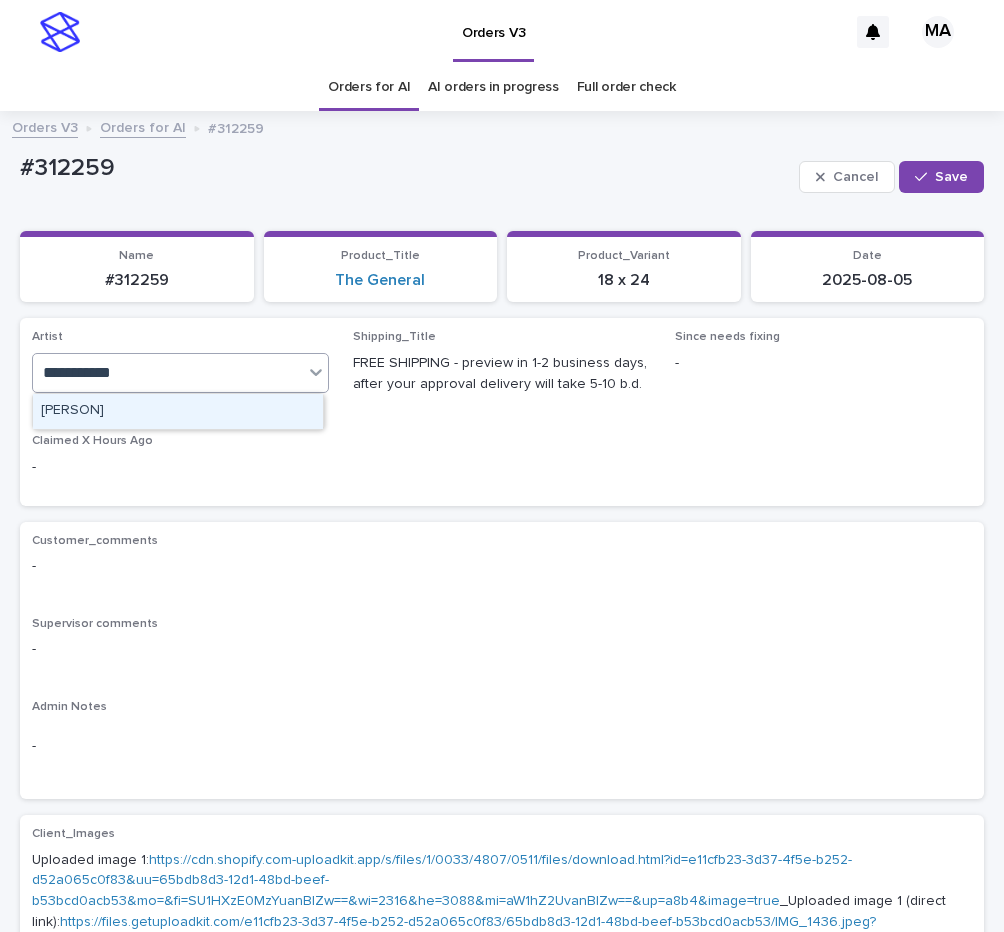 type on "**********" 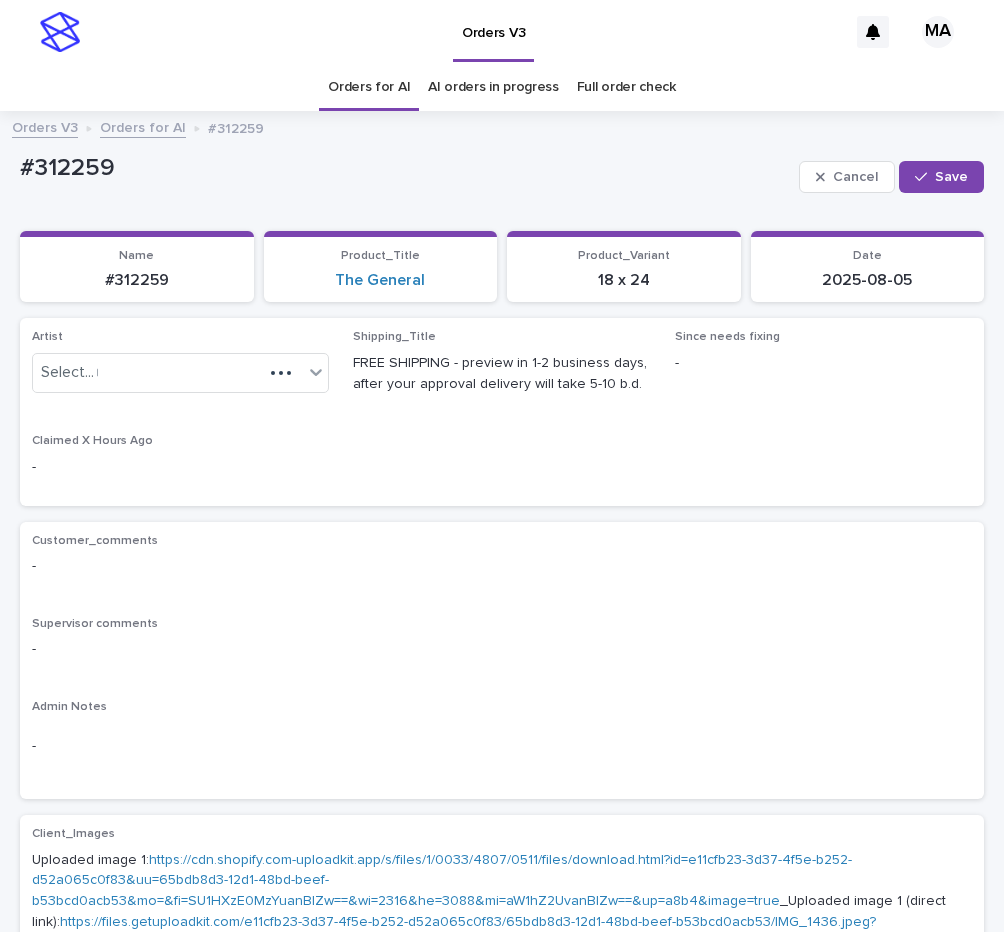 type 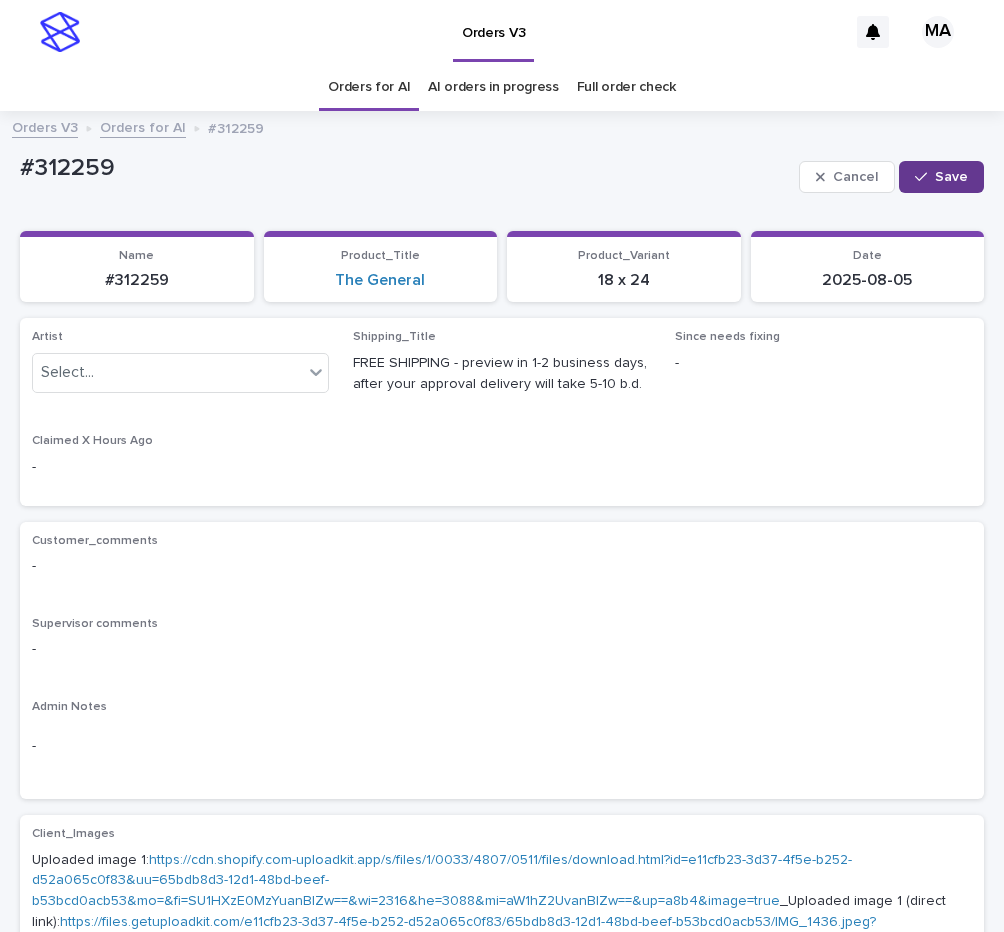 click on "Save" at bounding box center [951, 177] 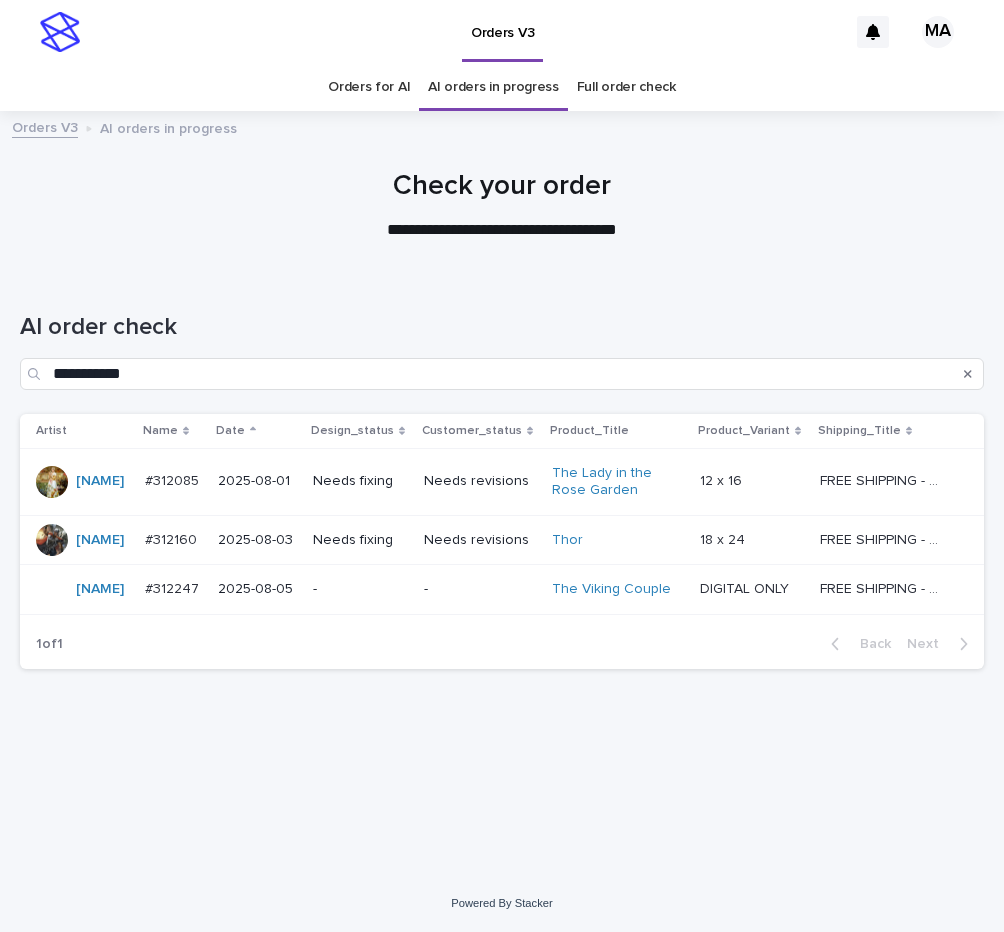 scroll, scrollTop: 0, scrollLeft: 0, axis: both 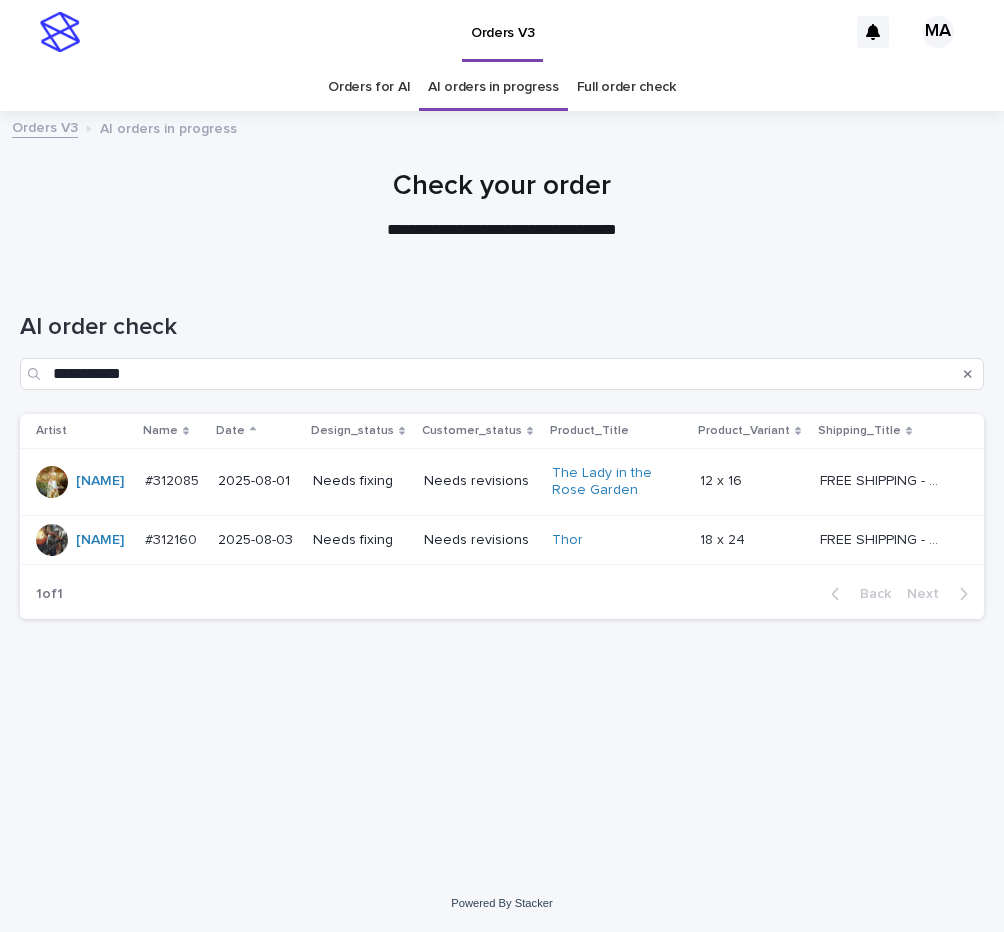 click on "Check your order" at bounding box center (502, 187) 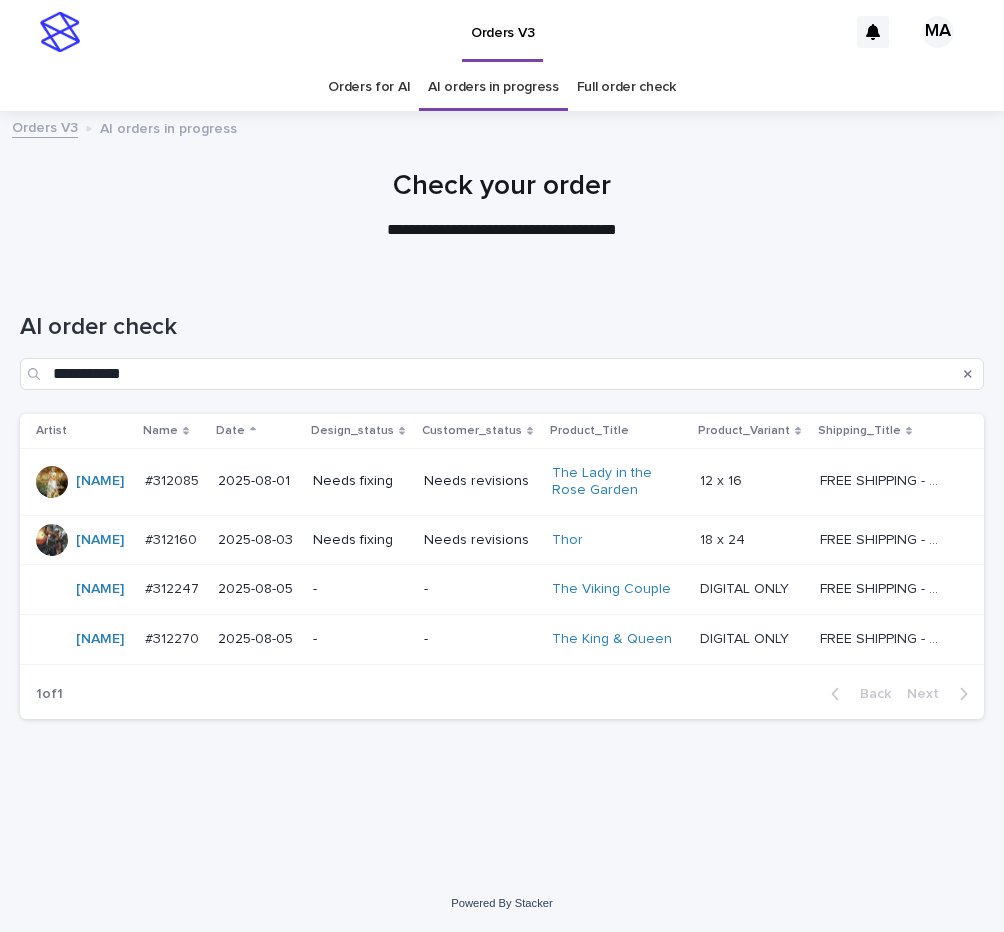 click on "-" at bounding box center [360, 589] 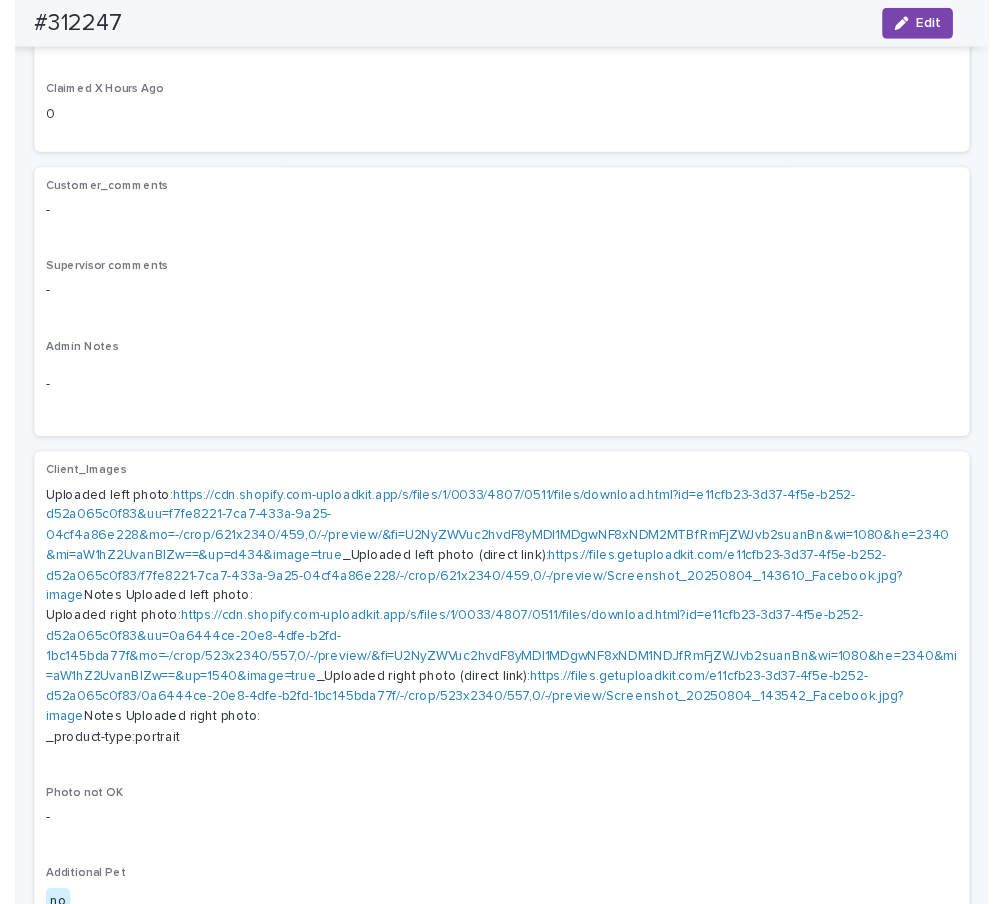scroll, scrollTop: 336, scrollLeft: 0, axis: vertical 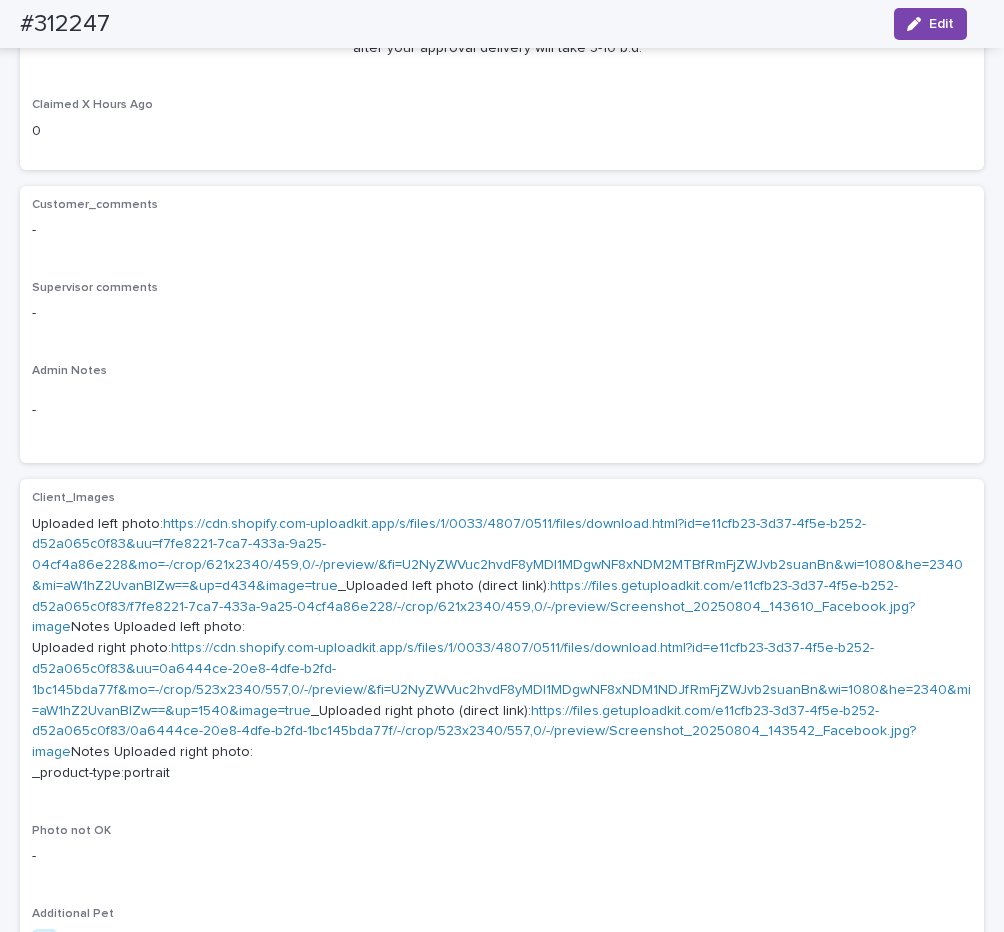 click on "https://cdn.shopify.com-uploadkit.app/s/files/1/0033/4807/0511/files/download.html?id=e11cfb23-3d37-4f5e-b252-d52a065c0f83&uu=f7fe8221-7ca7-433a-9a25-04cf4a86e228&mo=-/crop/621x2340/459,0/-/preview/&fi=U2NyZWVuc2hvdF8yMDI1MDgwNF8xNDM2MTBfRmFjZWJvb2suanBn&wi=1080&he=2340&mi=aW1hZ2UvanBlZw==&up=d434&image=true" at bounding box center (497, 555) 